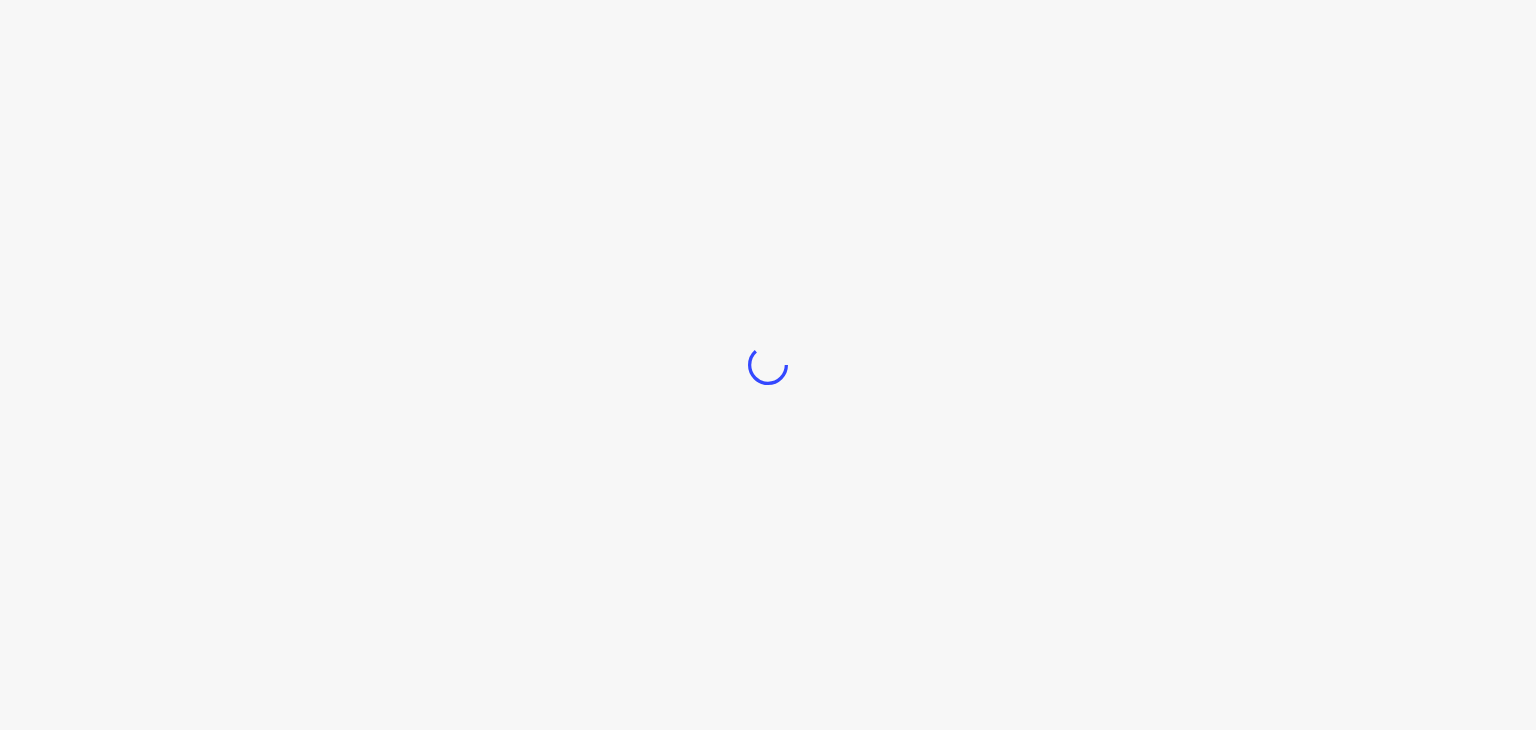 scroll, scrollTop: 0, scrollLeft: 0, axis: both 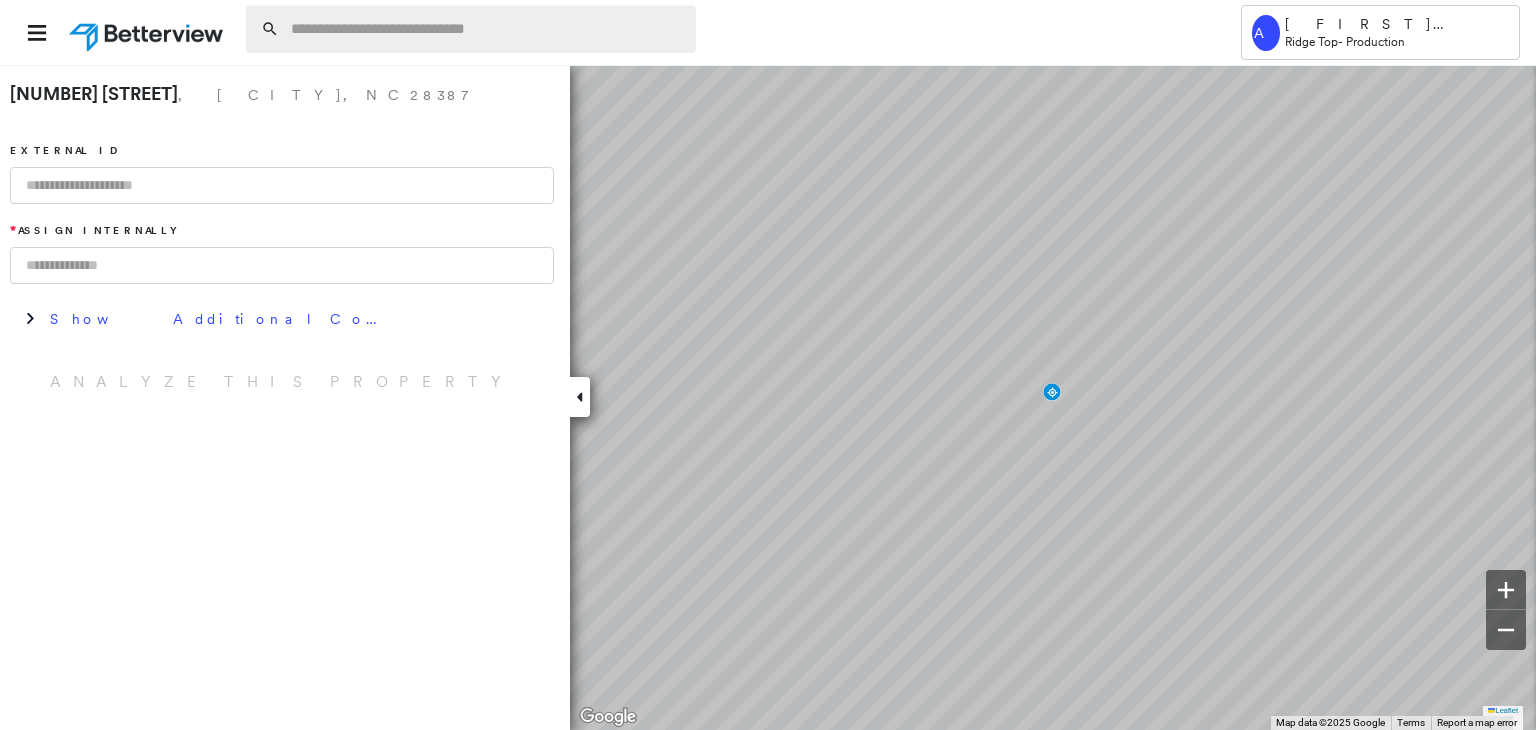 click at bounding box center (487, 29) 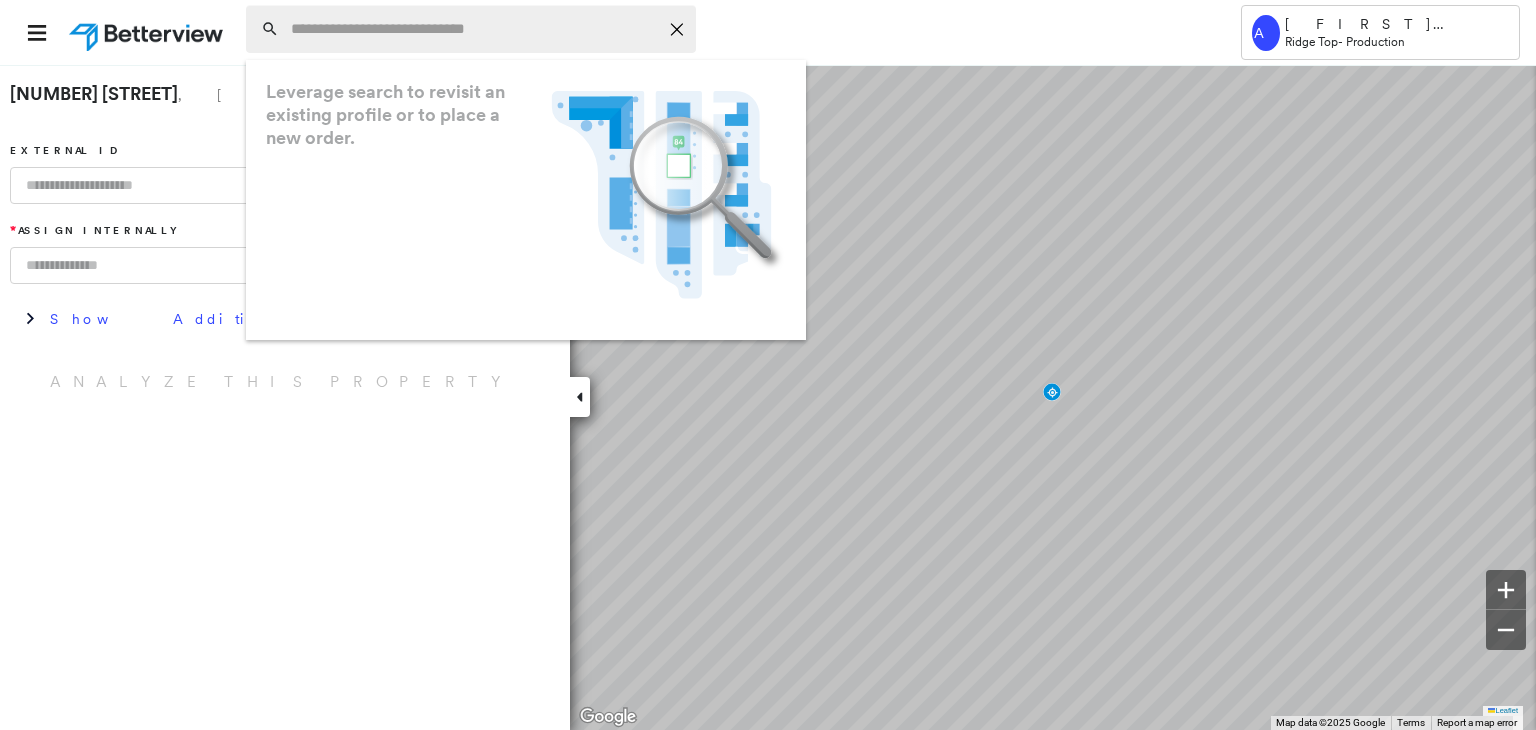 paste on "**********" 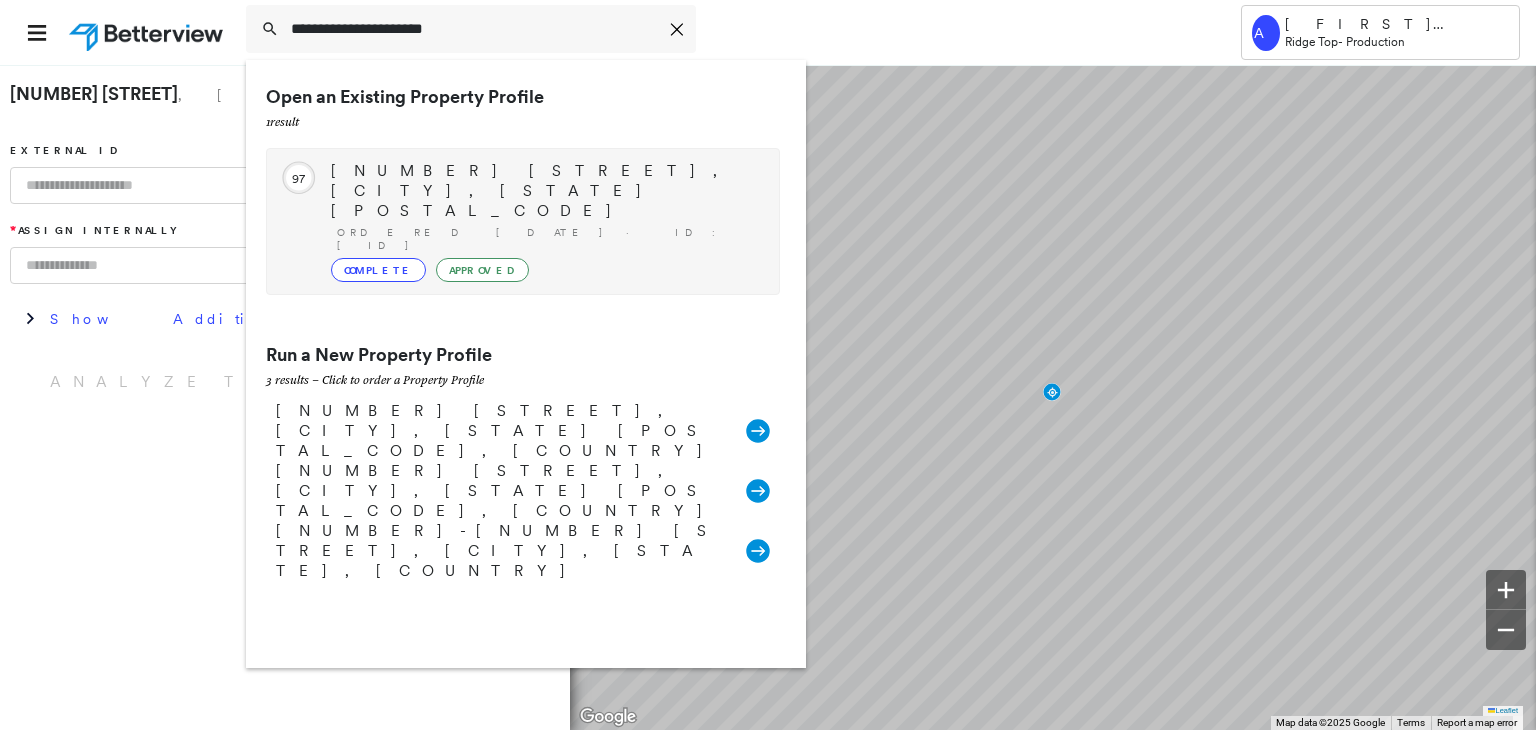 type on "**********" 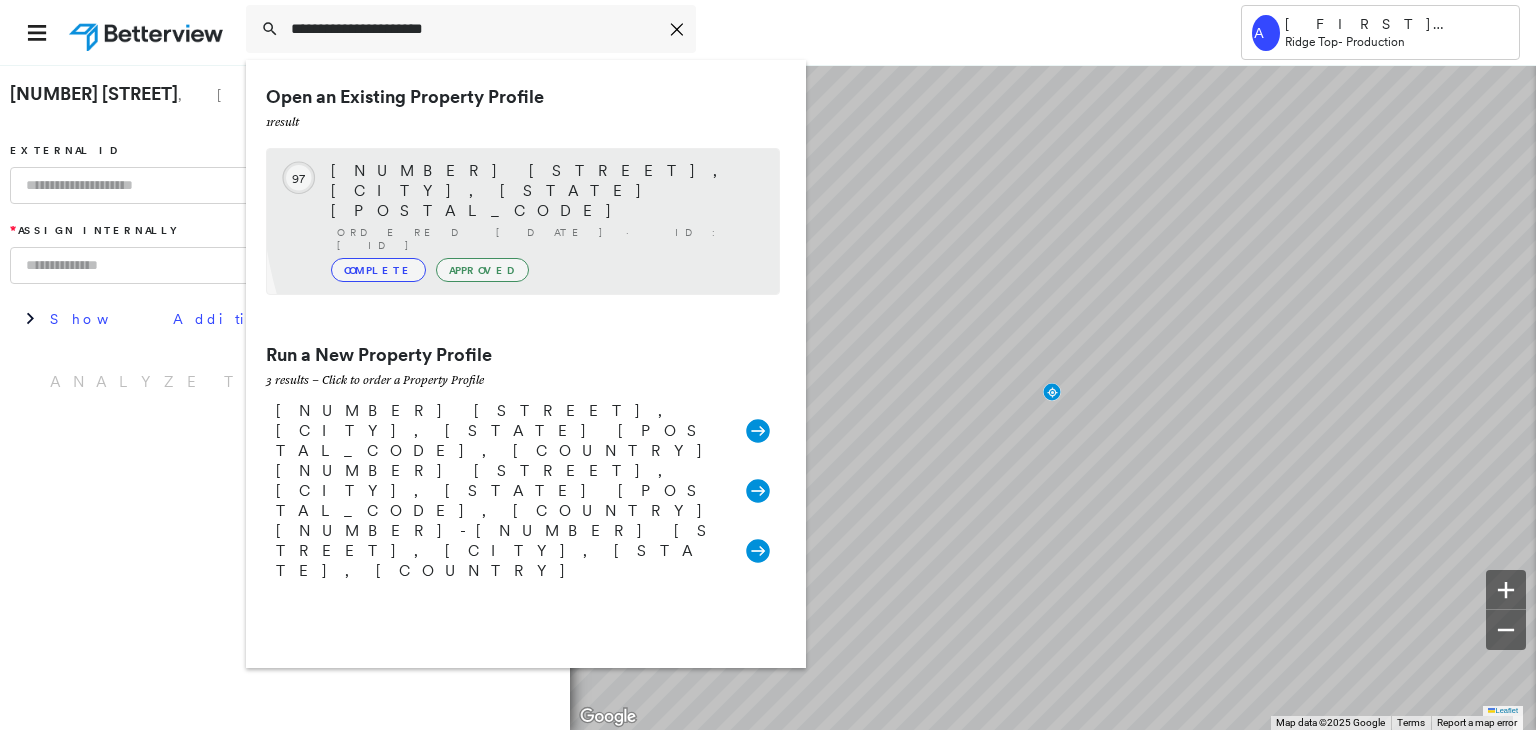 click on "Ordered [DATE] · ID: [ID]" at bounding box center [548, 239] 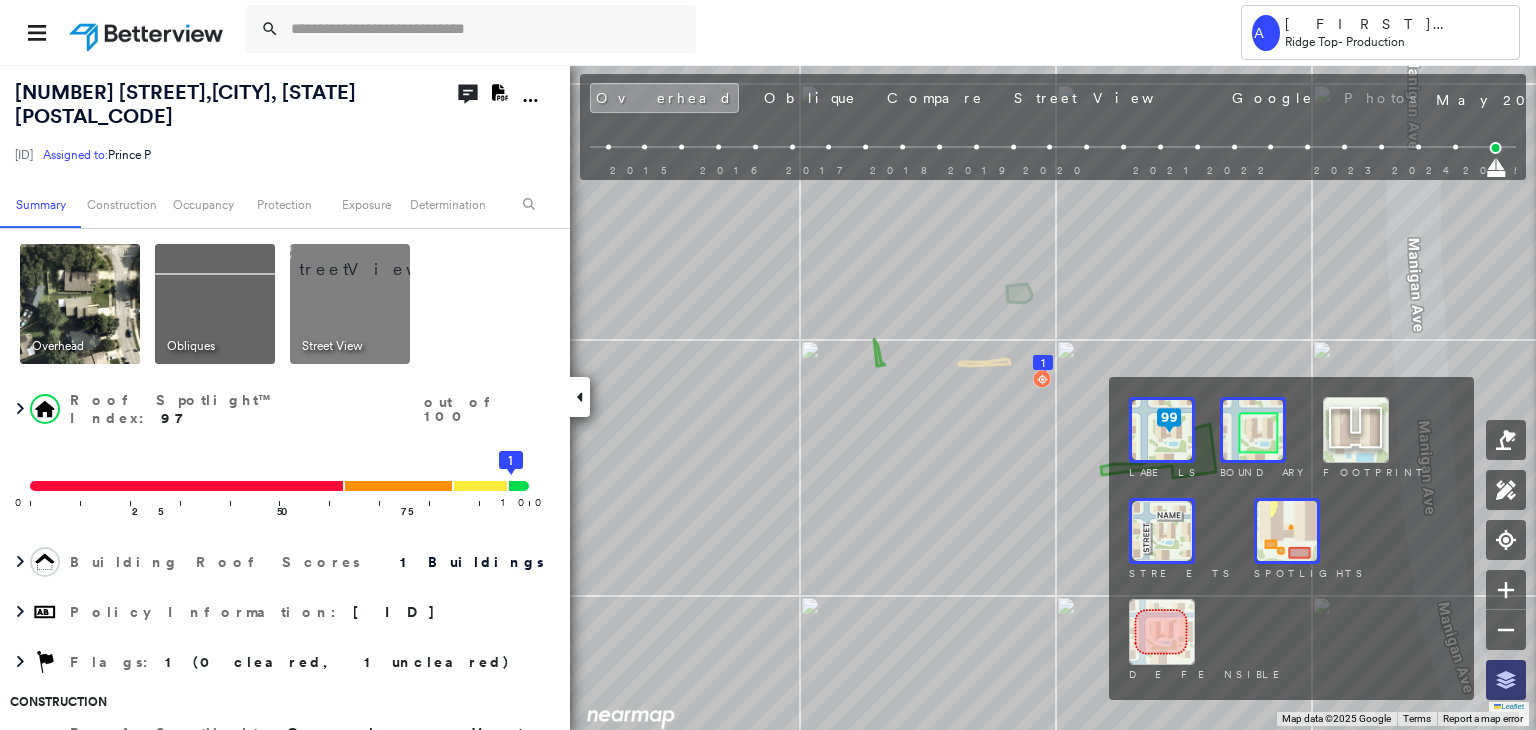 click 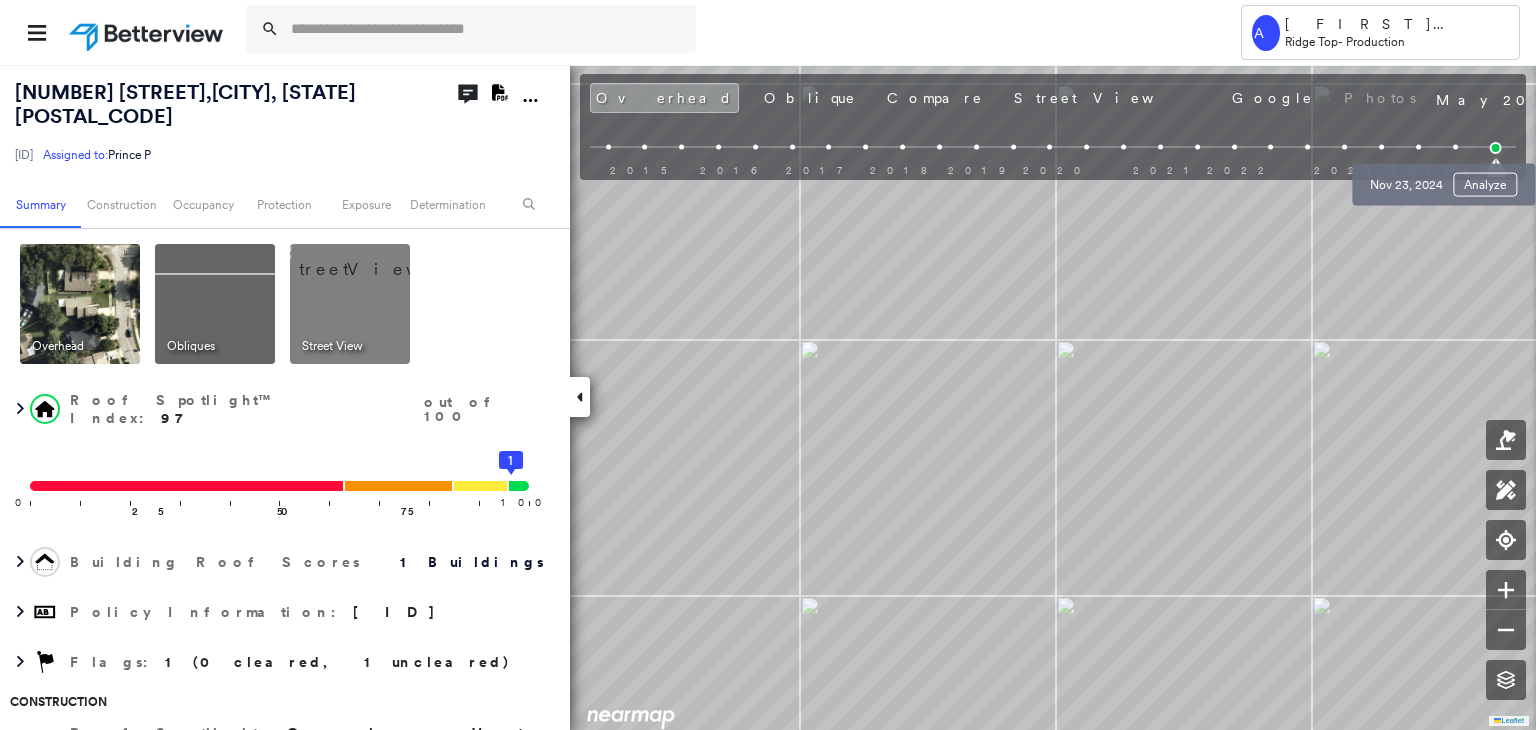 click at bounding box center (1455, 147) 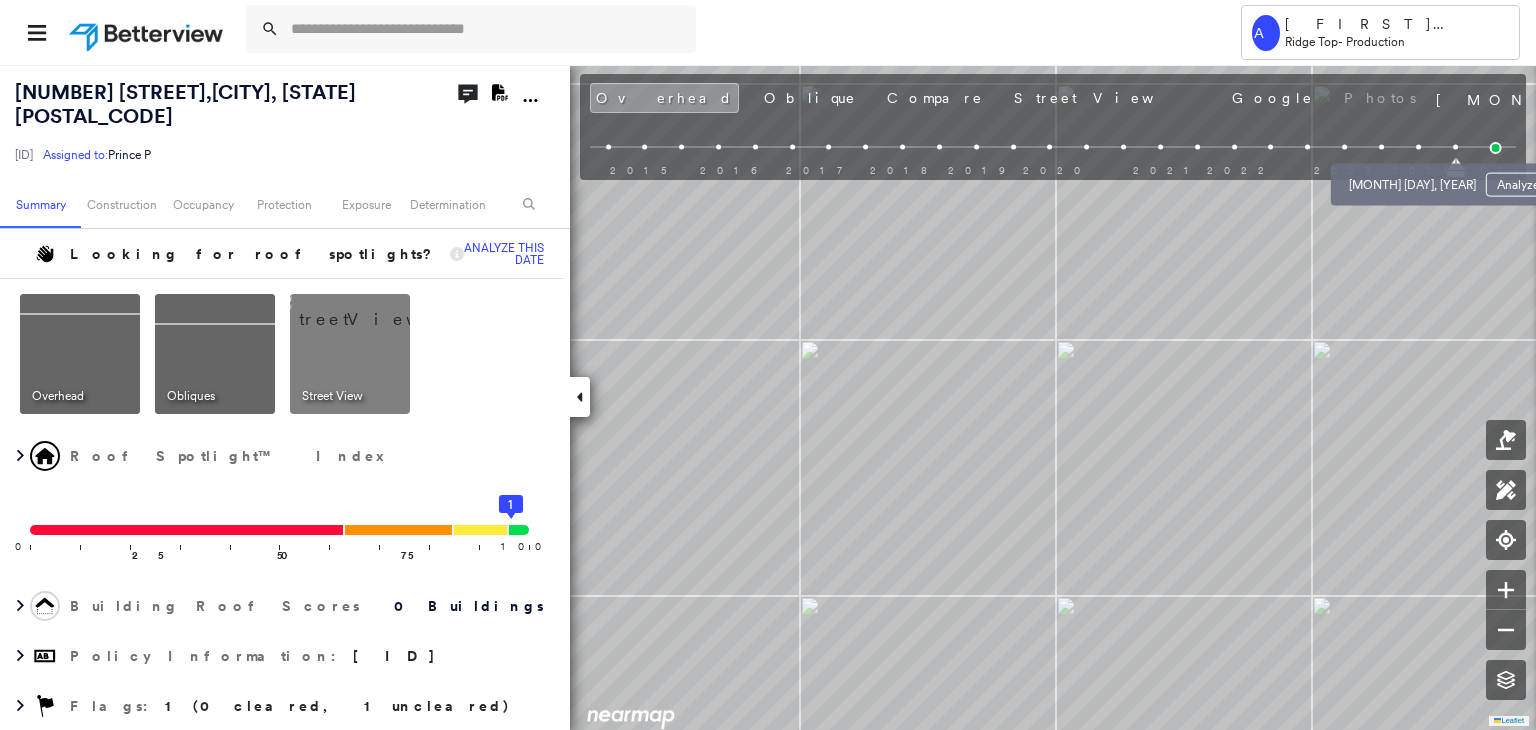 click at bounding box center (1418, 147) 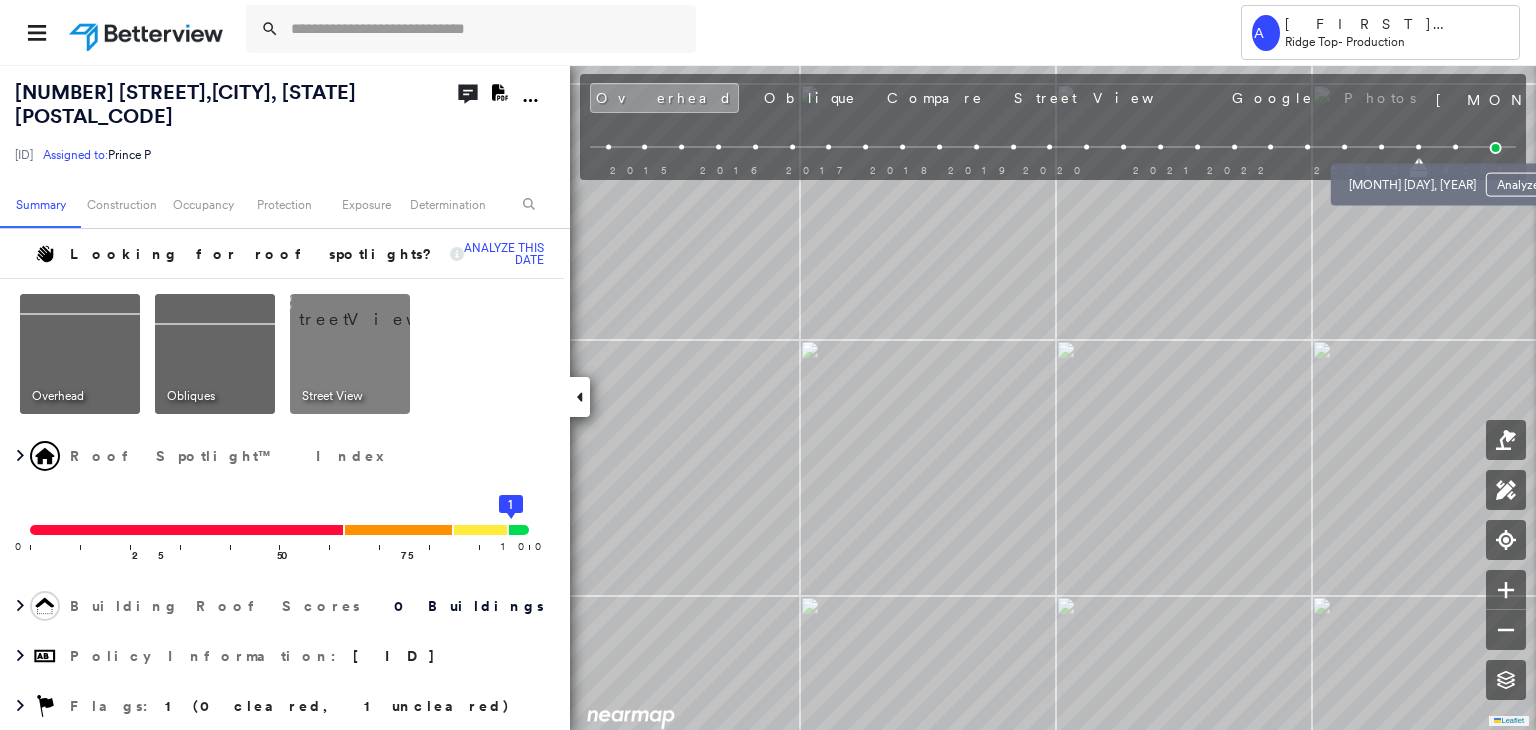 click on "[MONTH] [DAY], [YEAR] Analyze" at bounding box center [1449, 179] 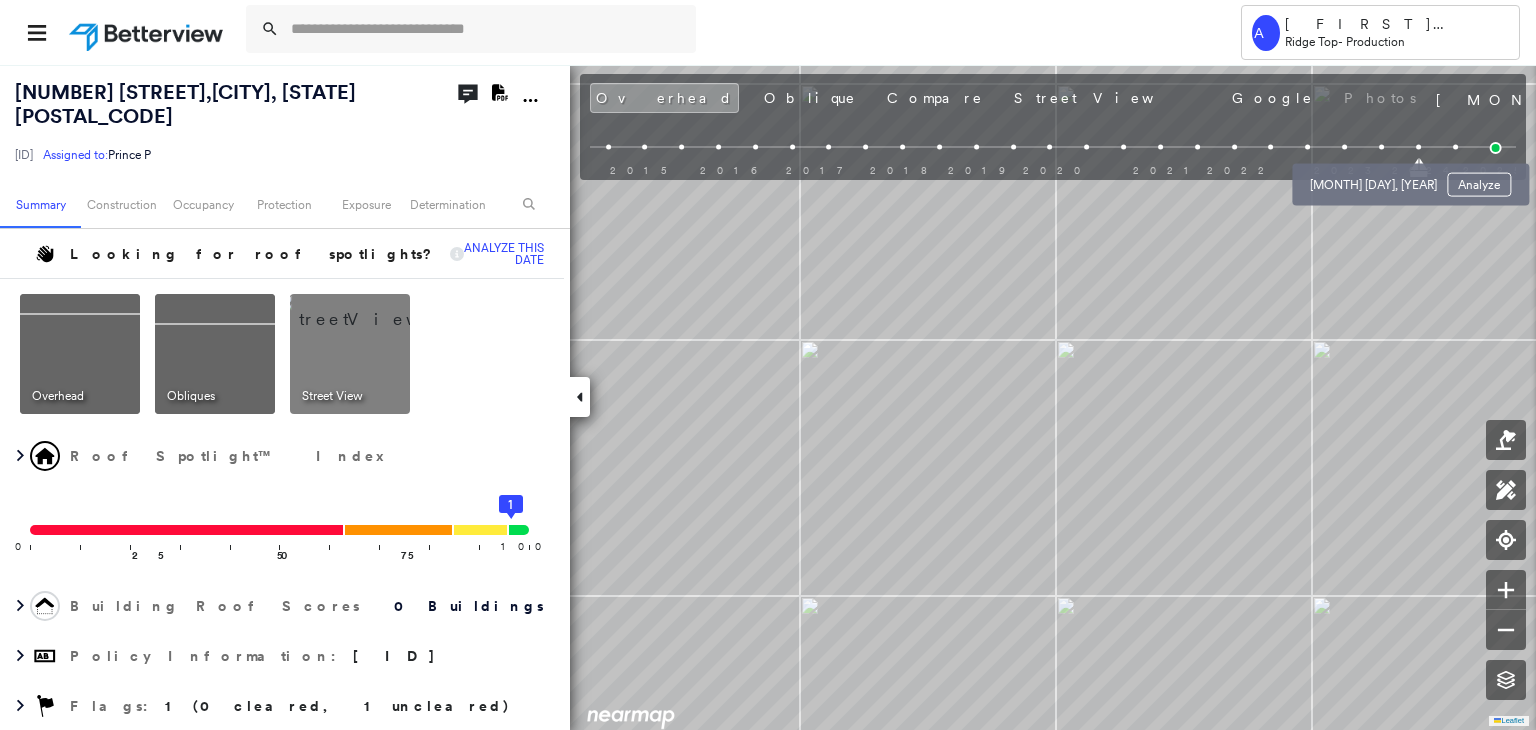 click at bounding box center (1381, 147) 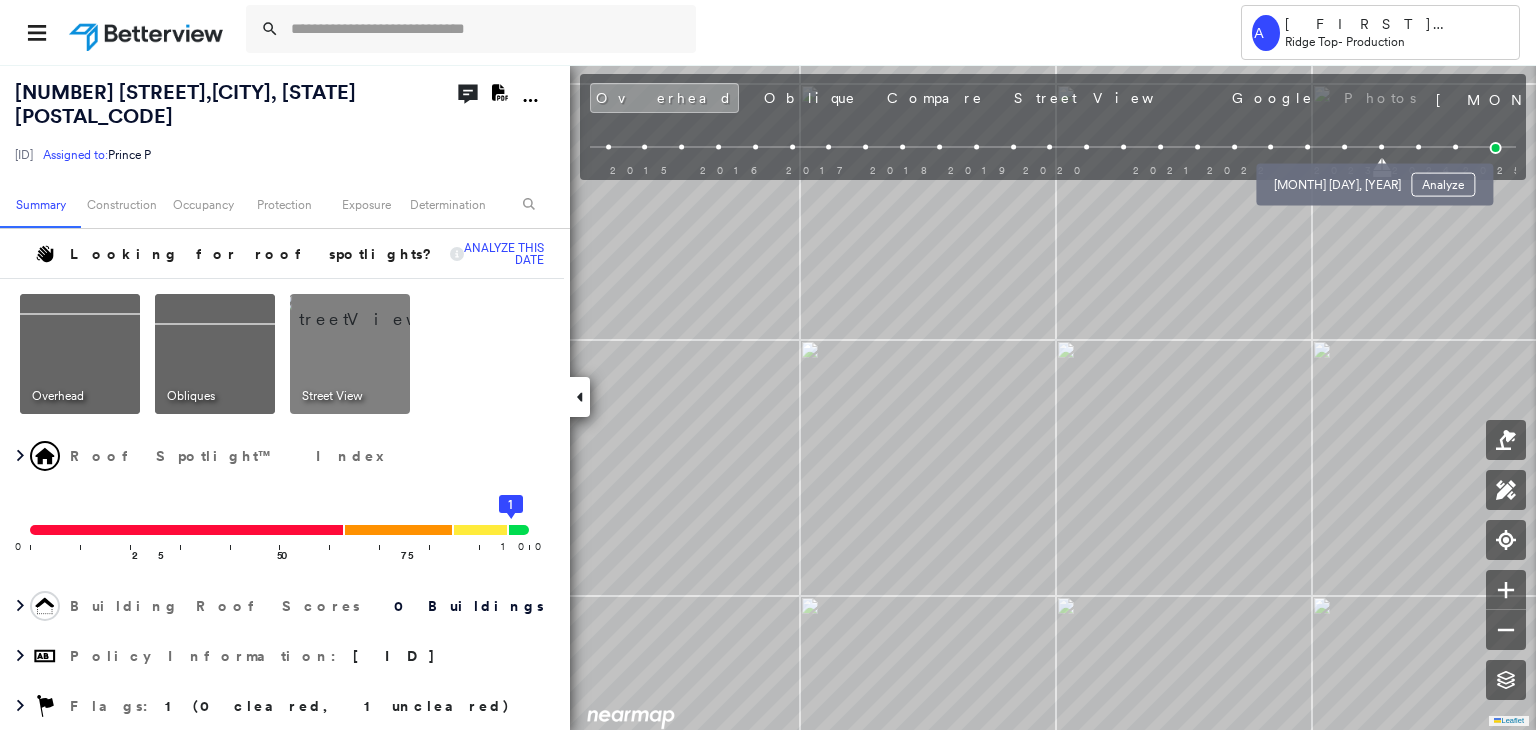 click at bounding box center (1344, 147) 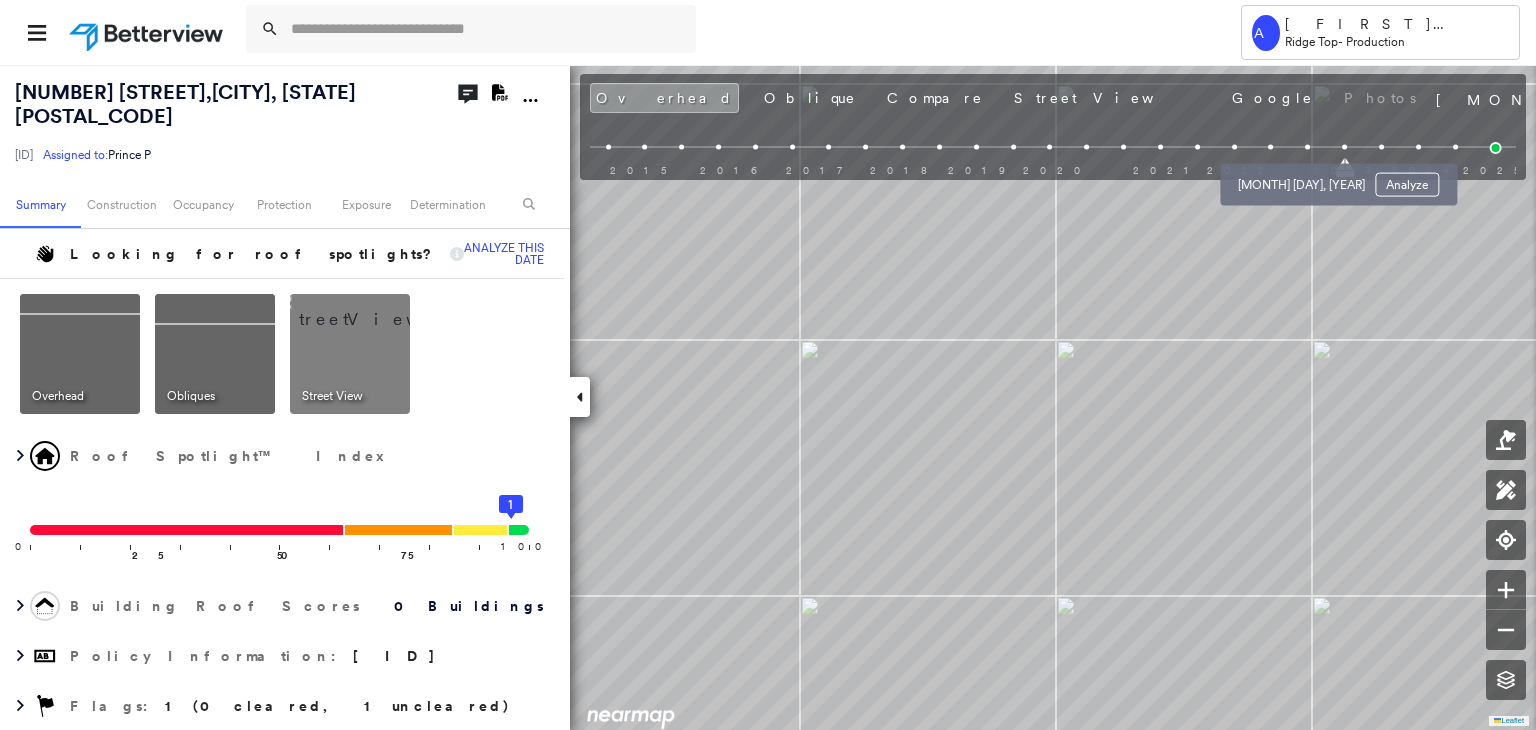 click on "[MONTH] [DAY], [YEAR] Analyze" at bounding box center (1338, 179) 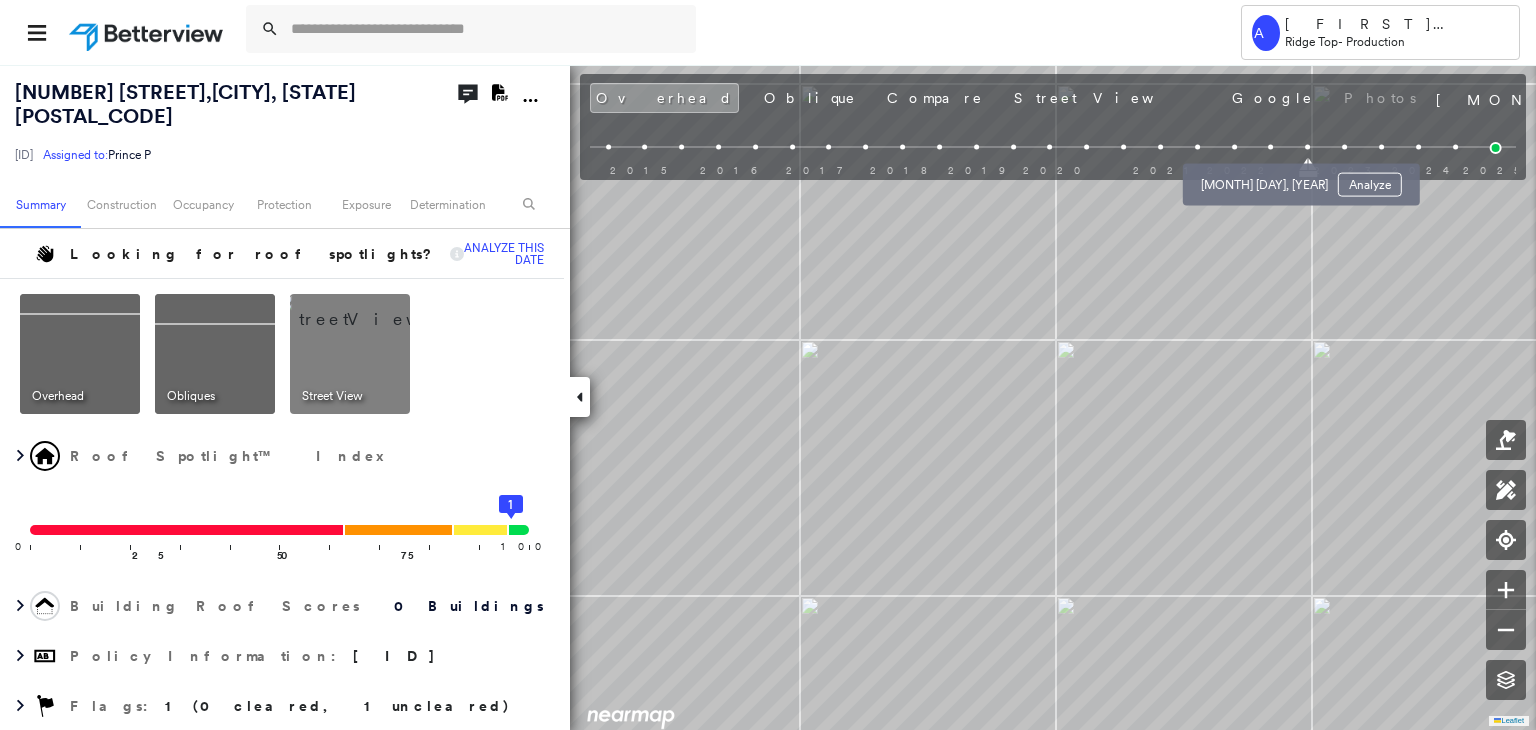 click at bounding box center (1271, 147) 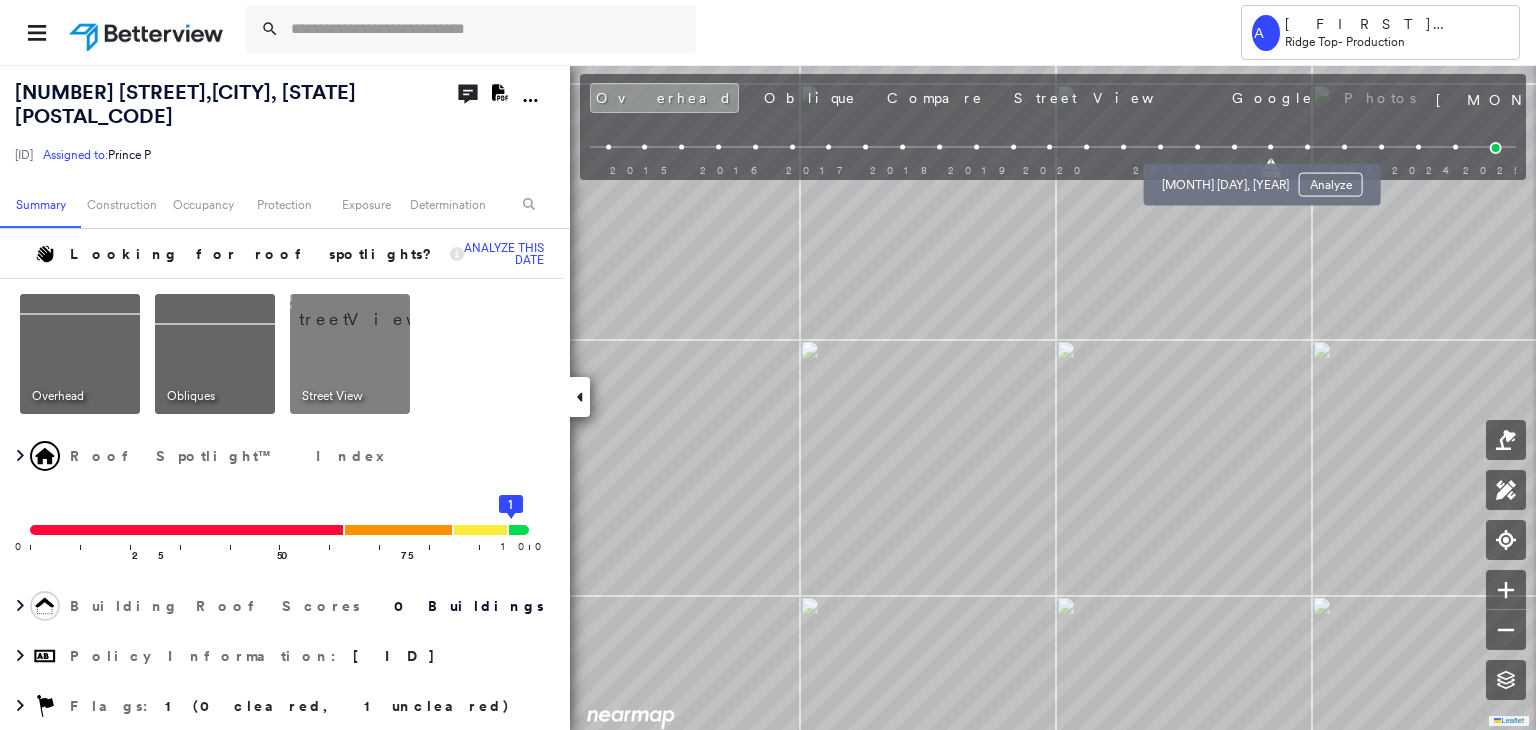 click at bounding box center [1234, 147] 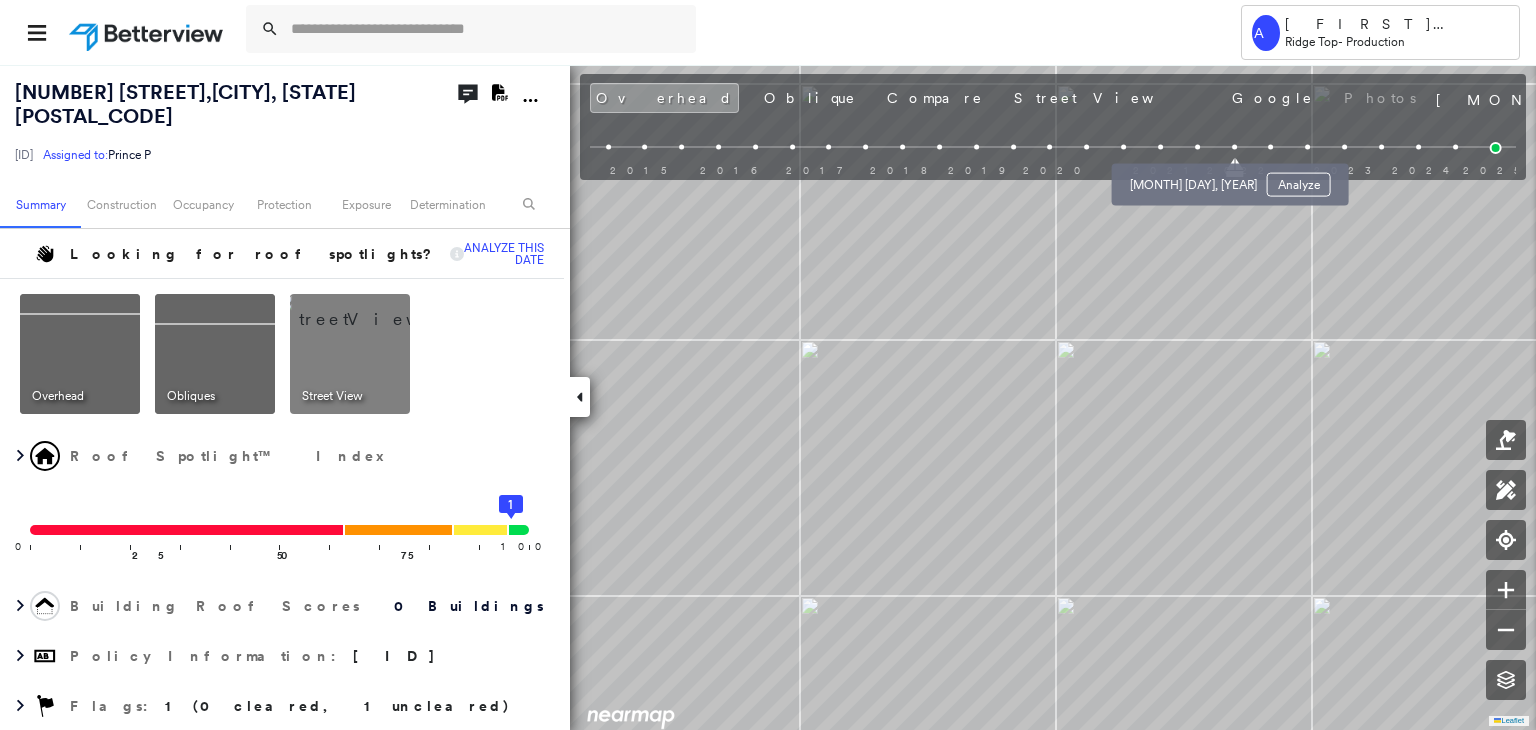 click at bounding box center (1197, 147) 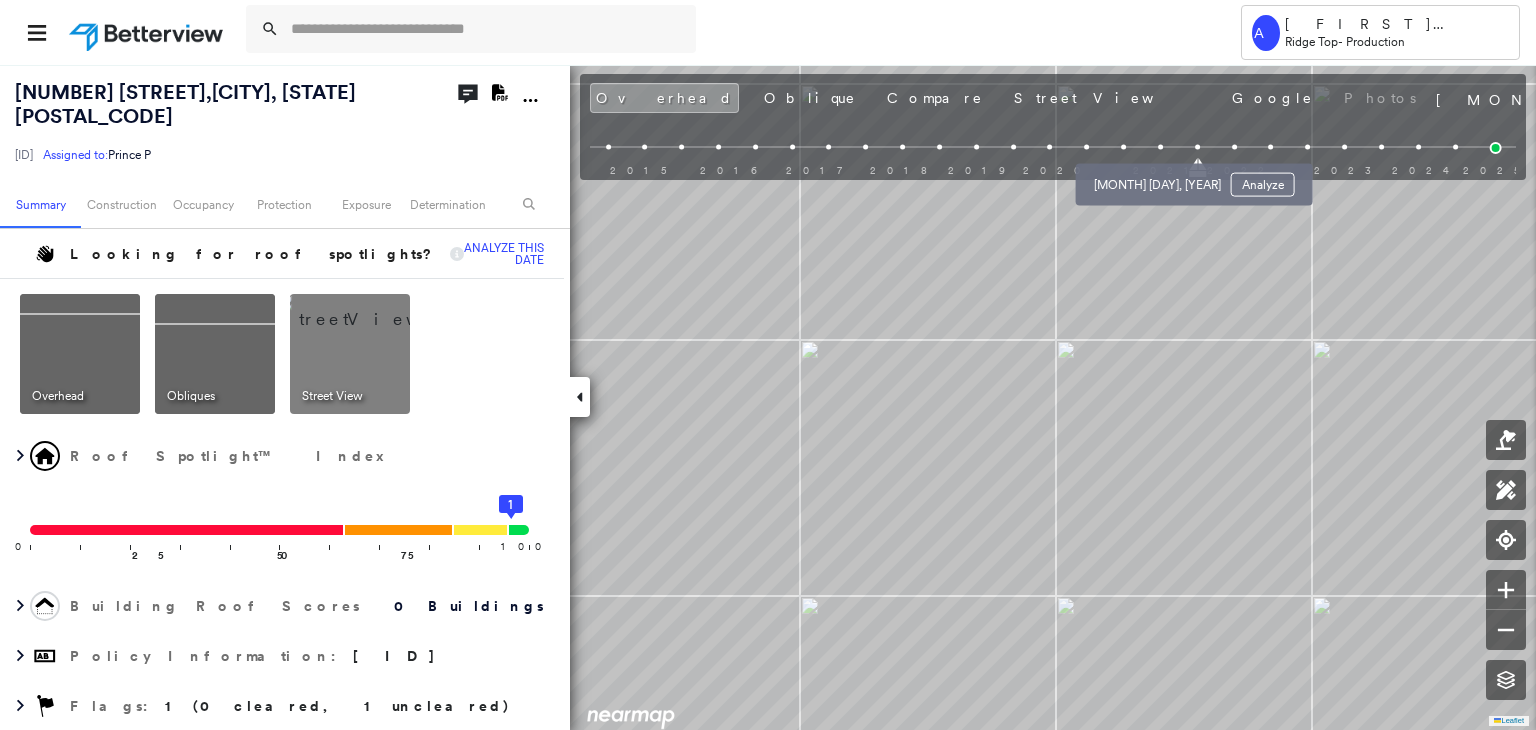click at bounding box center [1160, 147] 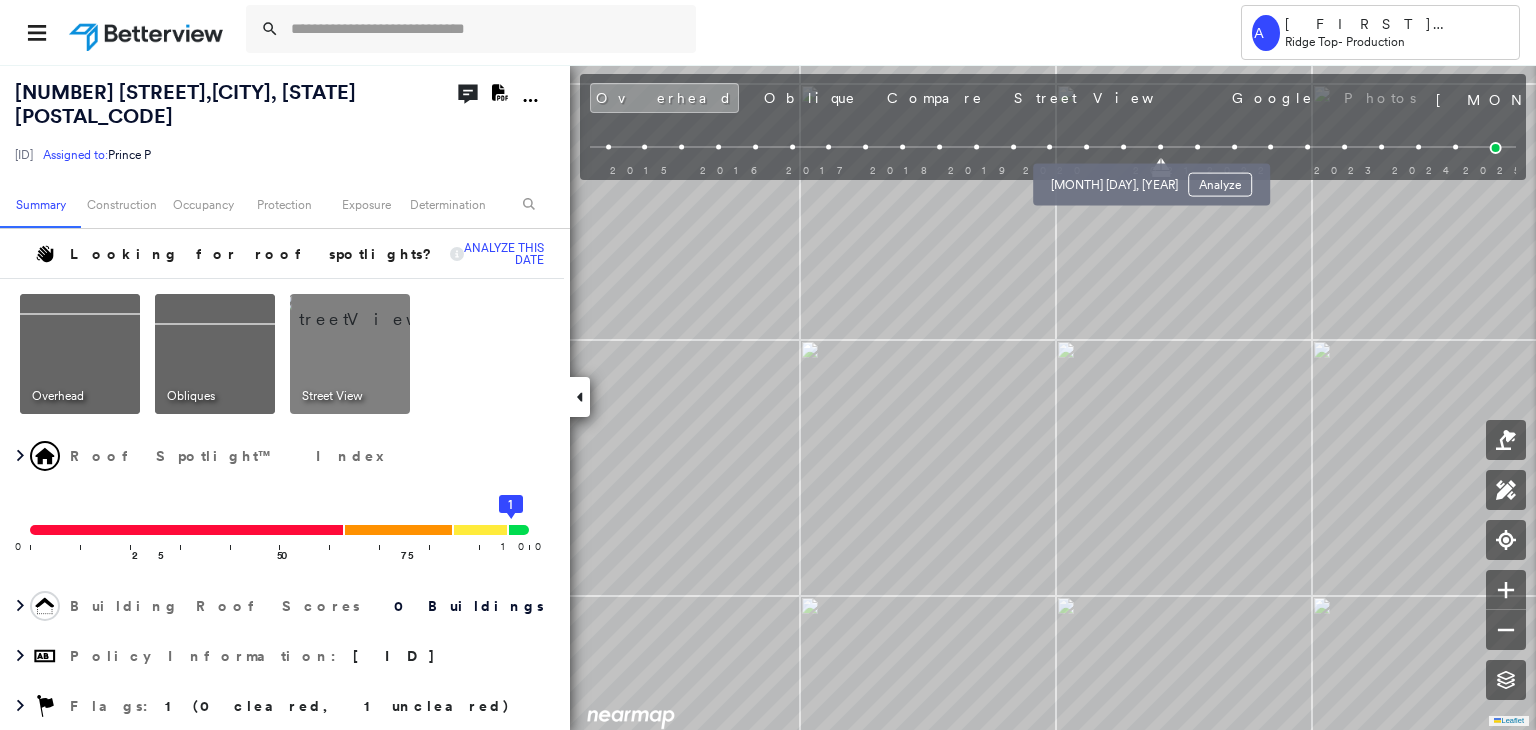click at bounding box center [1123, 147] 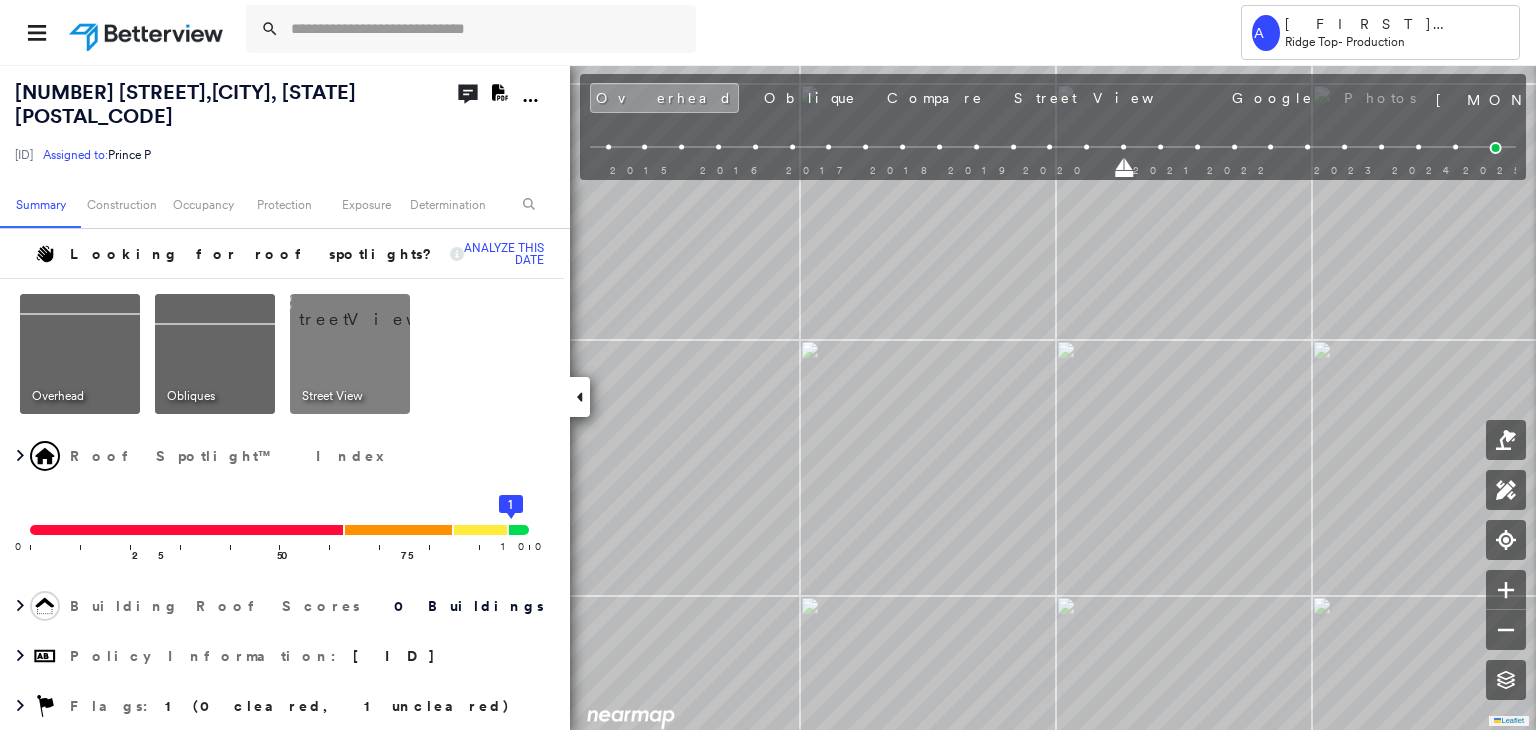 click at bounding box center [1053, 147] 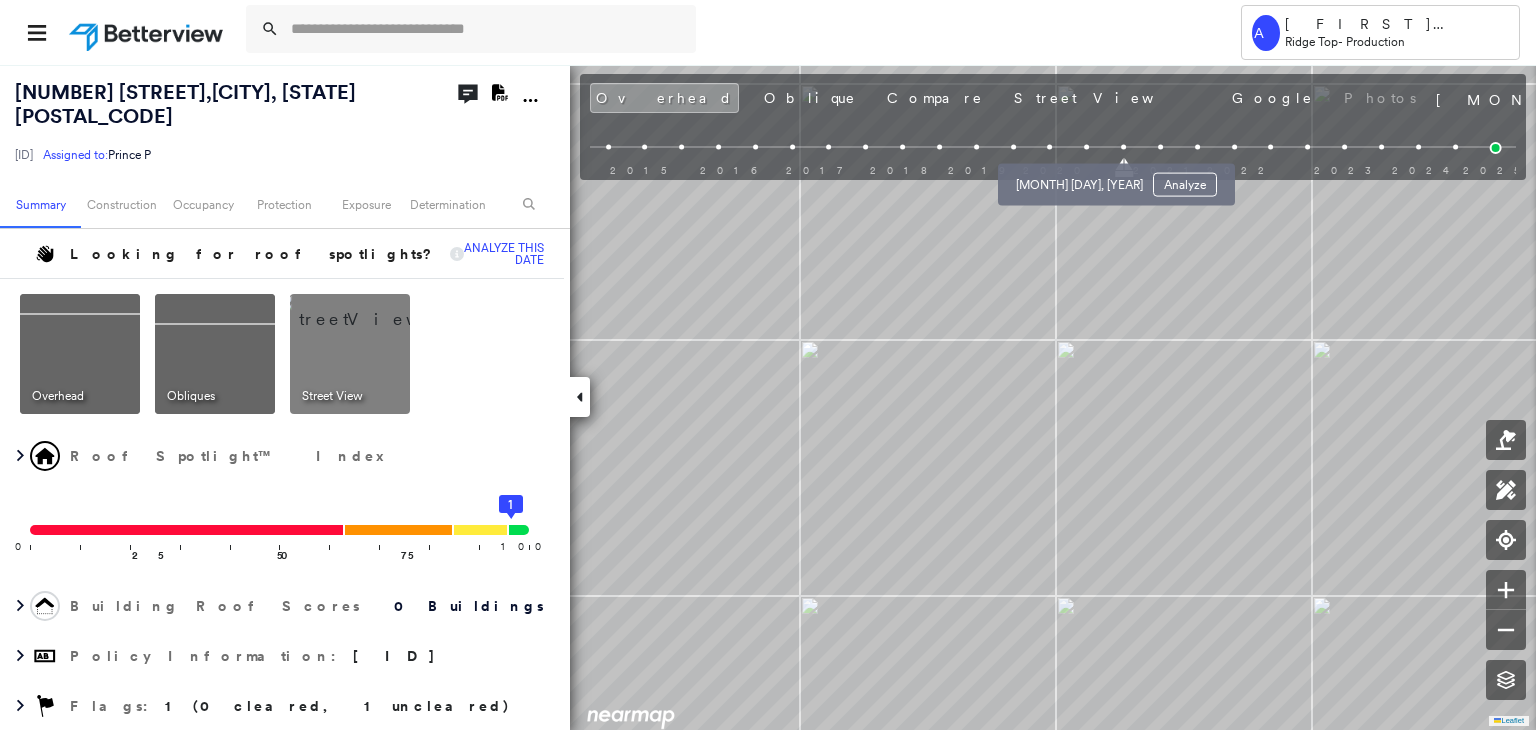 click at bounding box center [1086, 147] 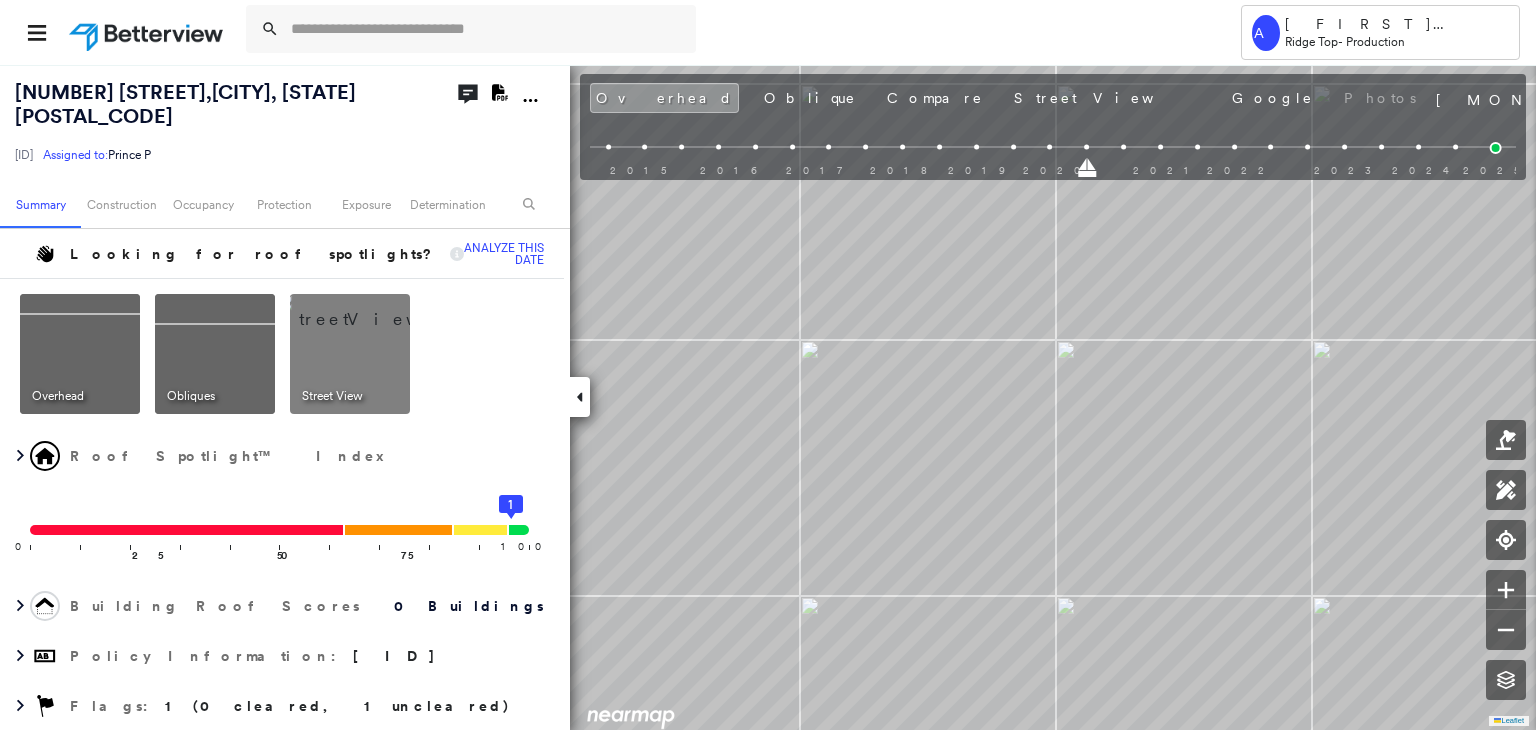 drag, startPoint x: 1048, startPoint y: 128, endPoint x: 1048, endPoint y: 142, distance: 14 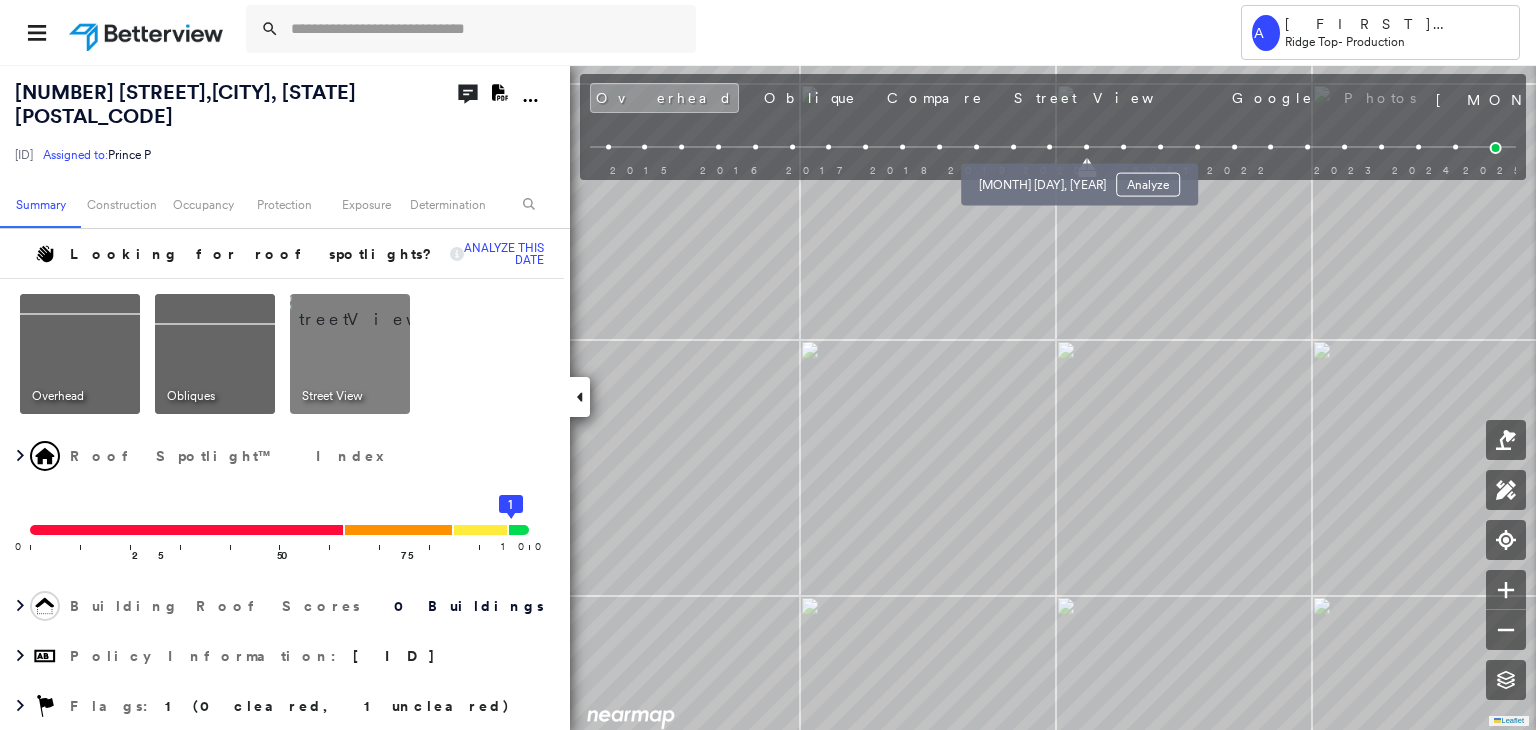 click at bounding box center (1050, 147) 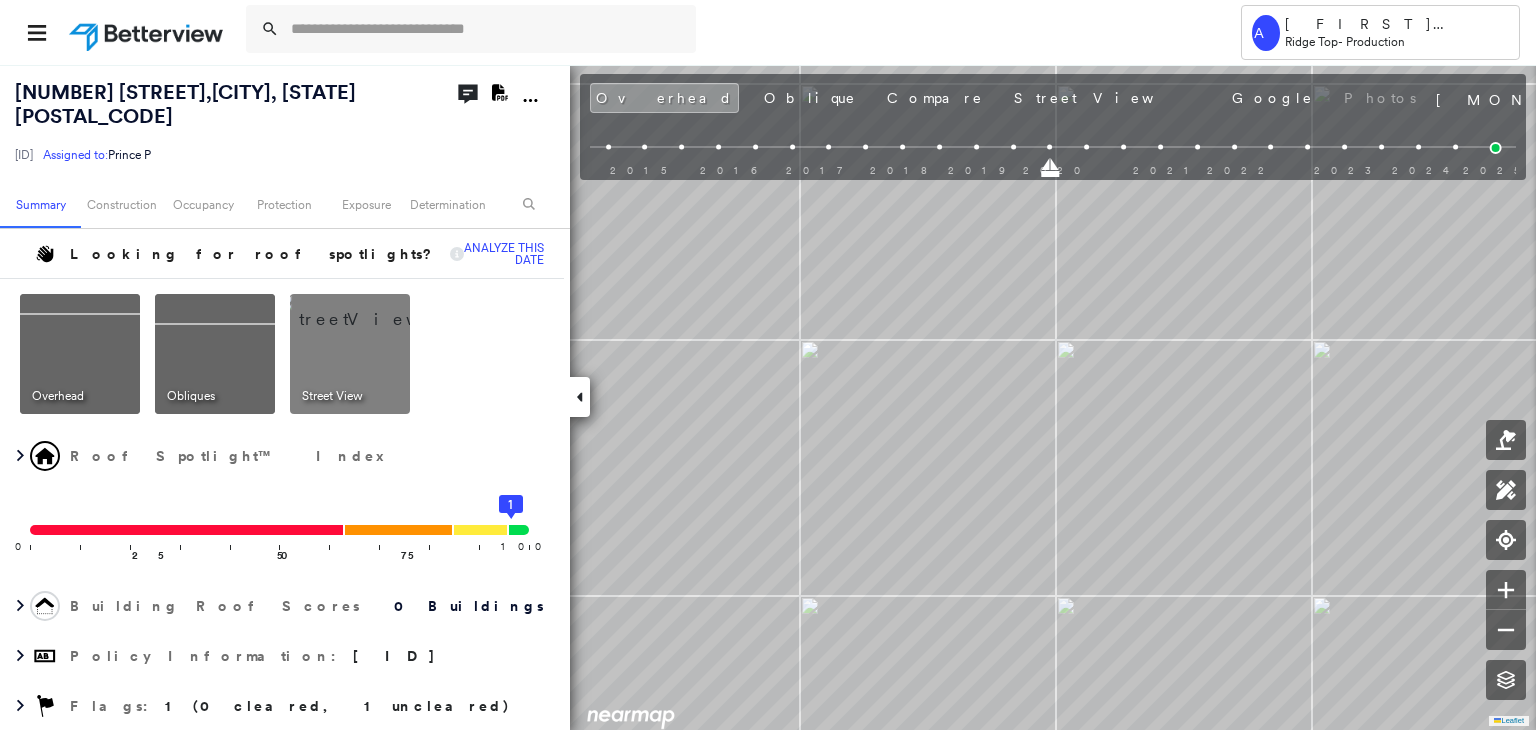click on "2015 2016 2017 2018 2019 2020 2021 2022 2023 2024 2025" at bounding box center (1053, 150) 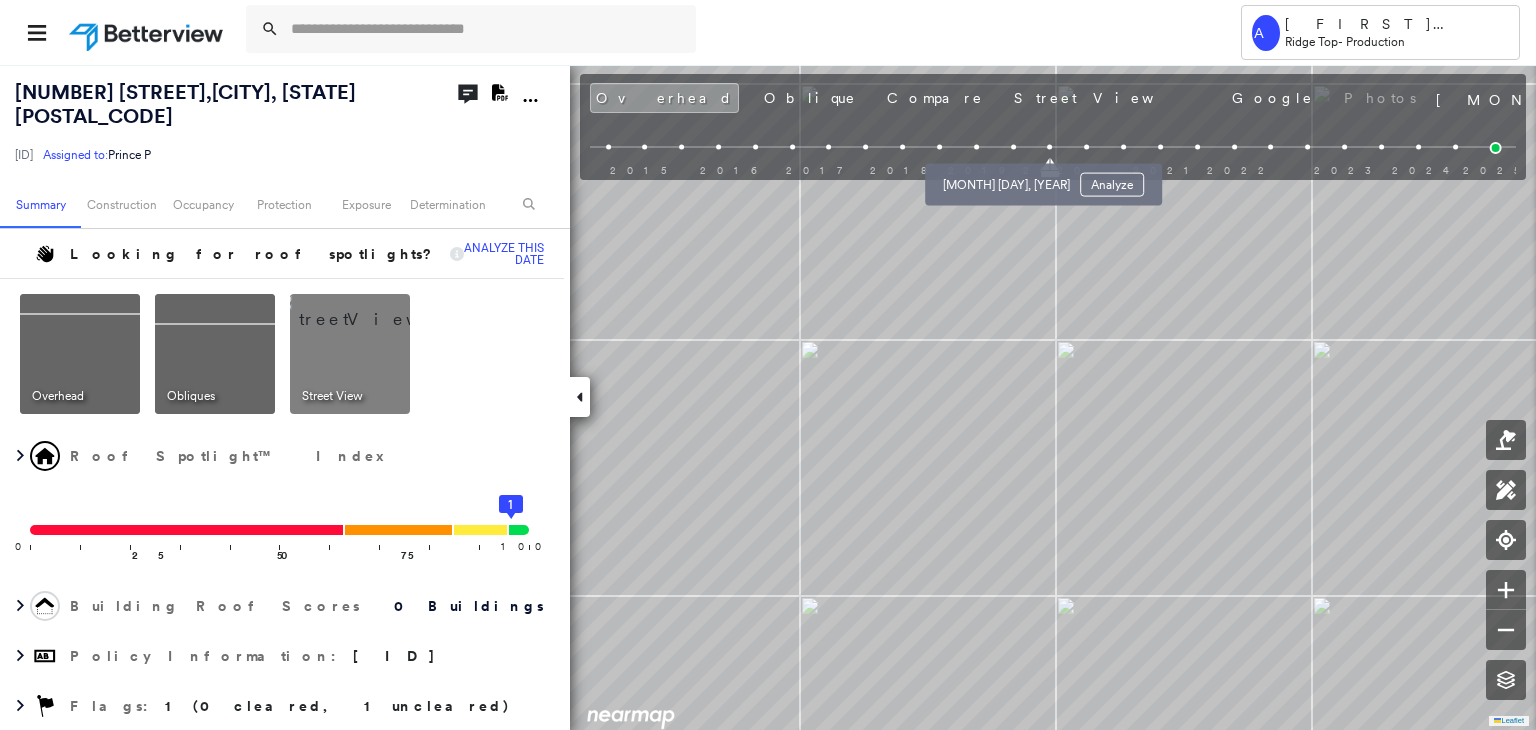 click at bounding box center (1013, 147) 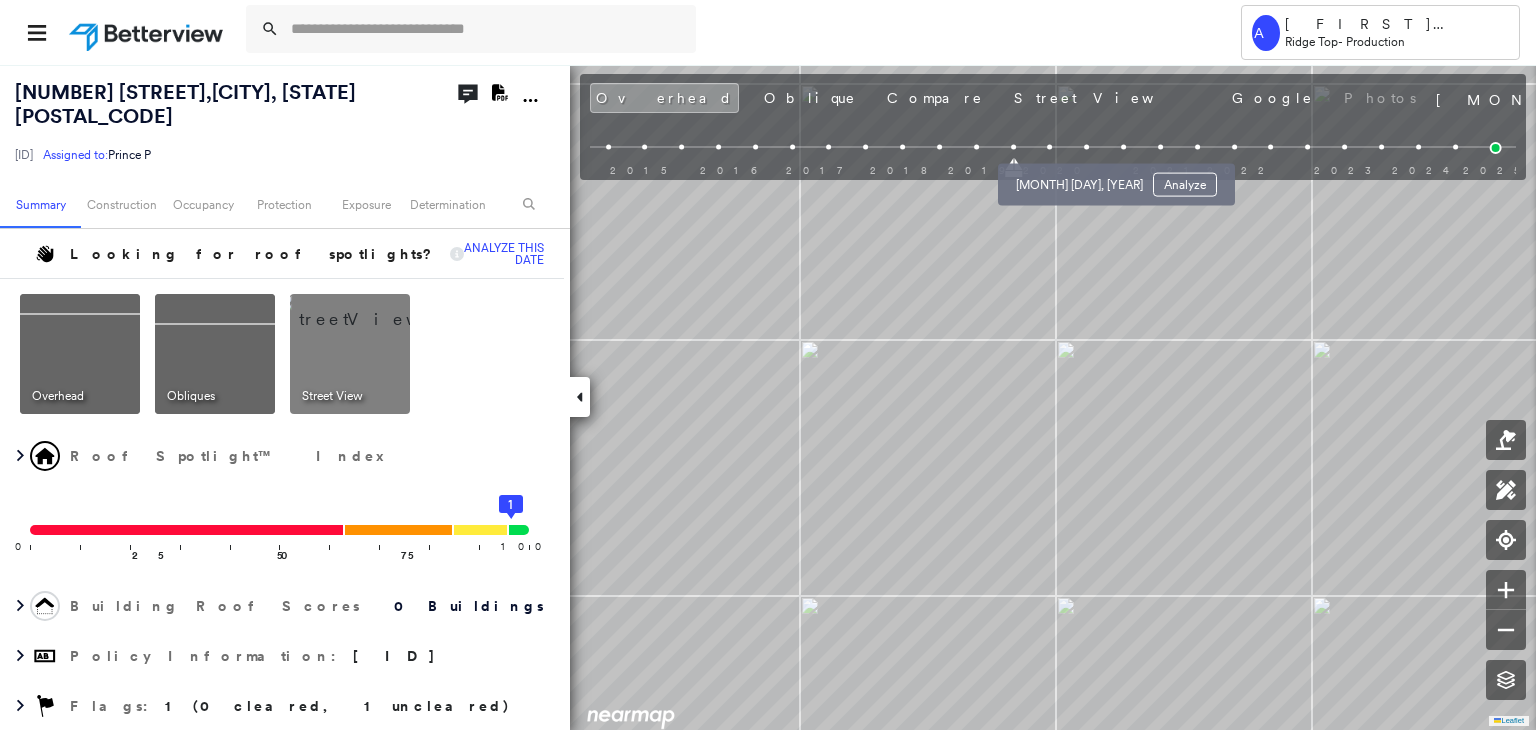 click at bounding box center (1086, 147) 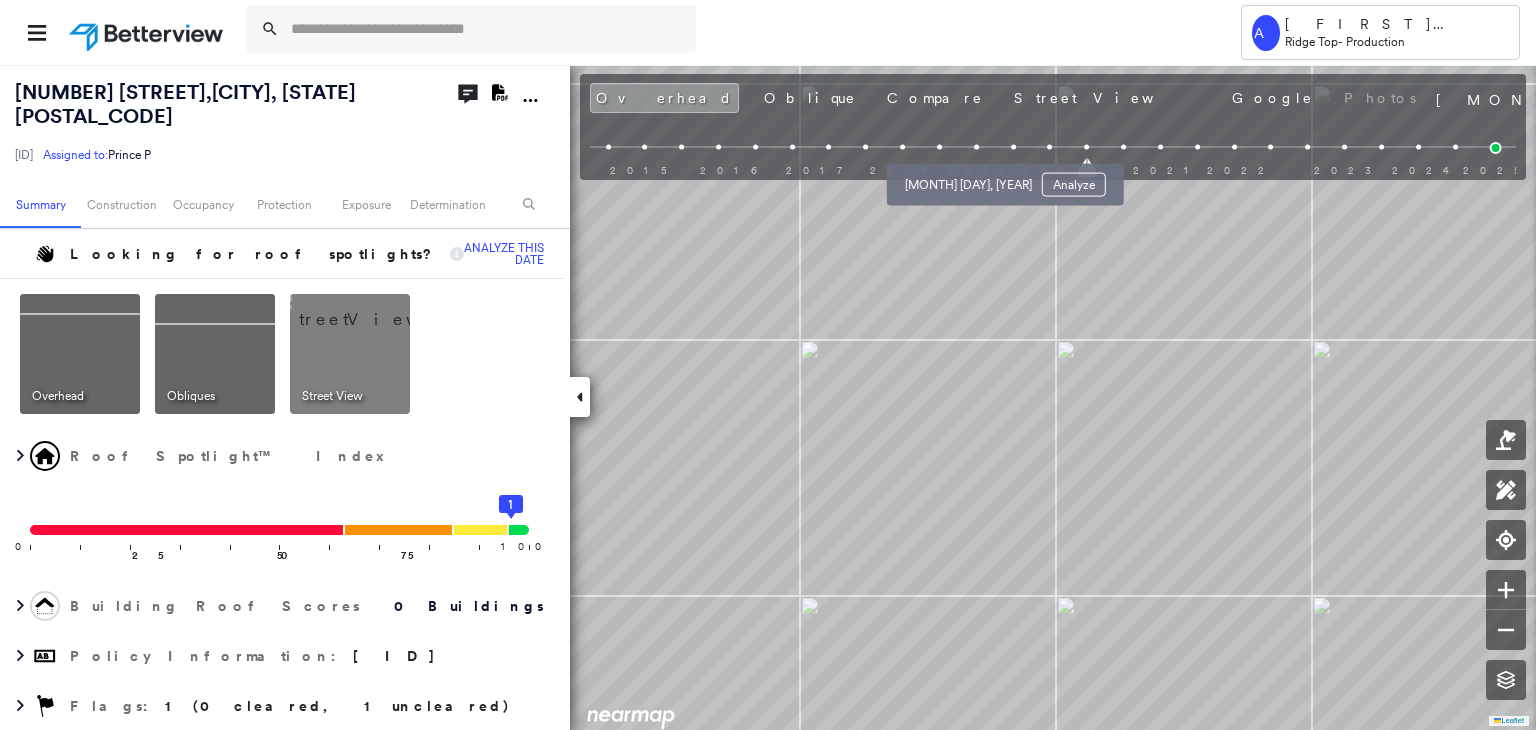 click at bounding box center (976, 147) 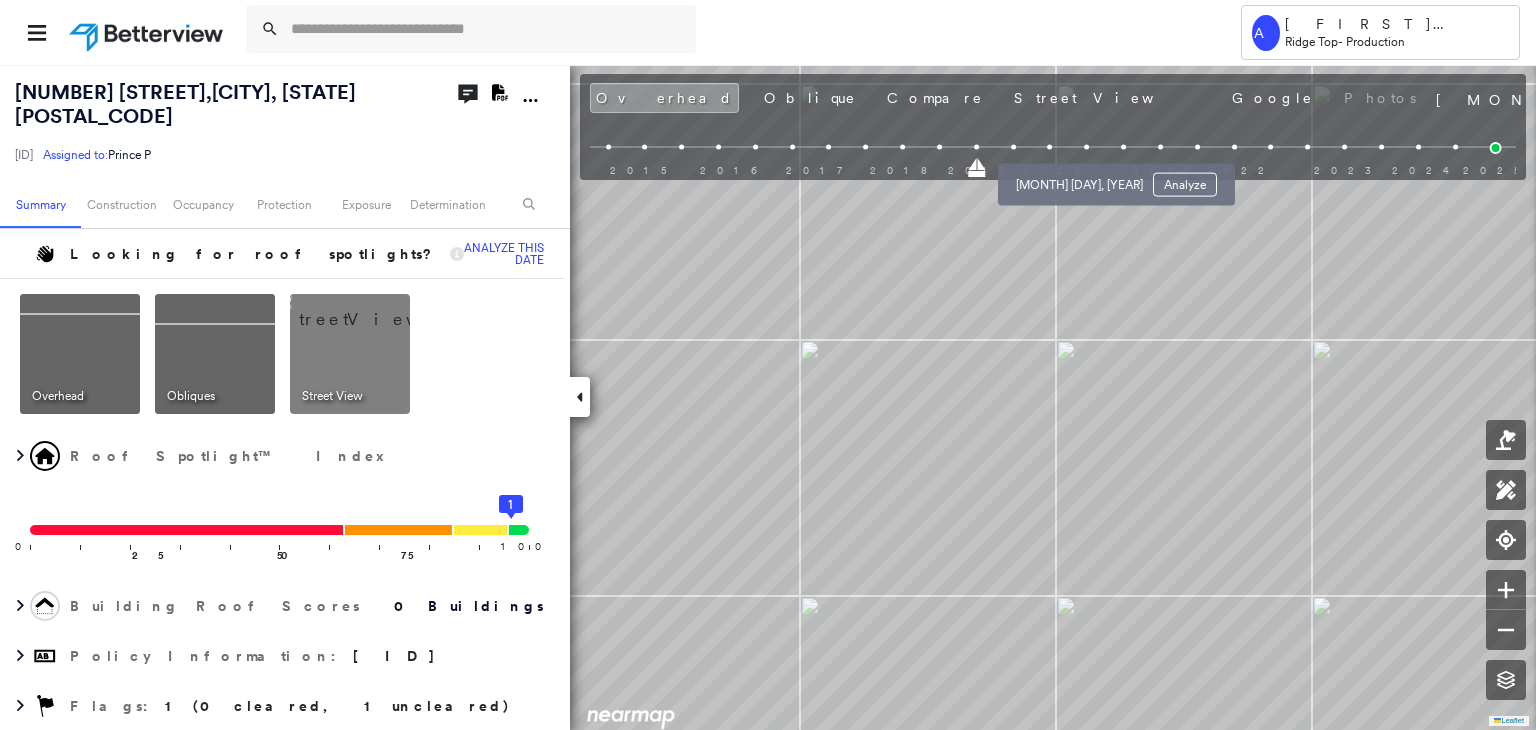 click at bounding box center (1086, 147) 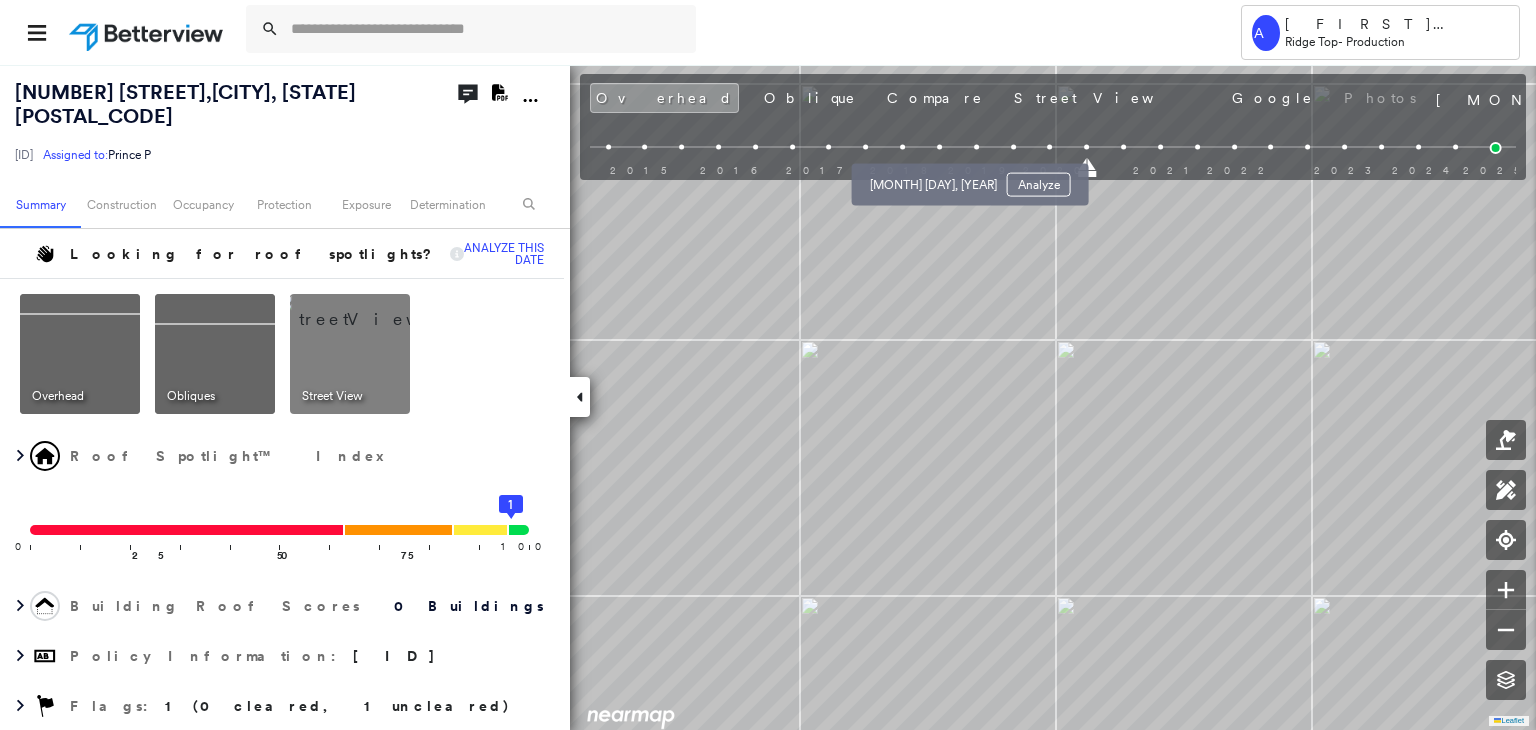 click at bounding box center (939, 147) 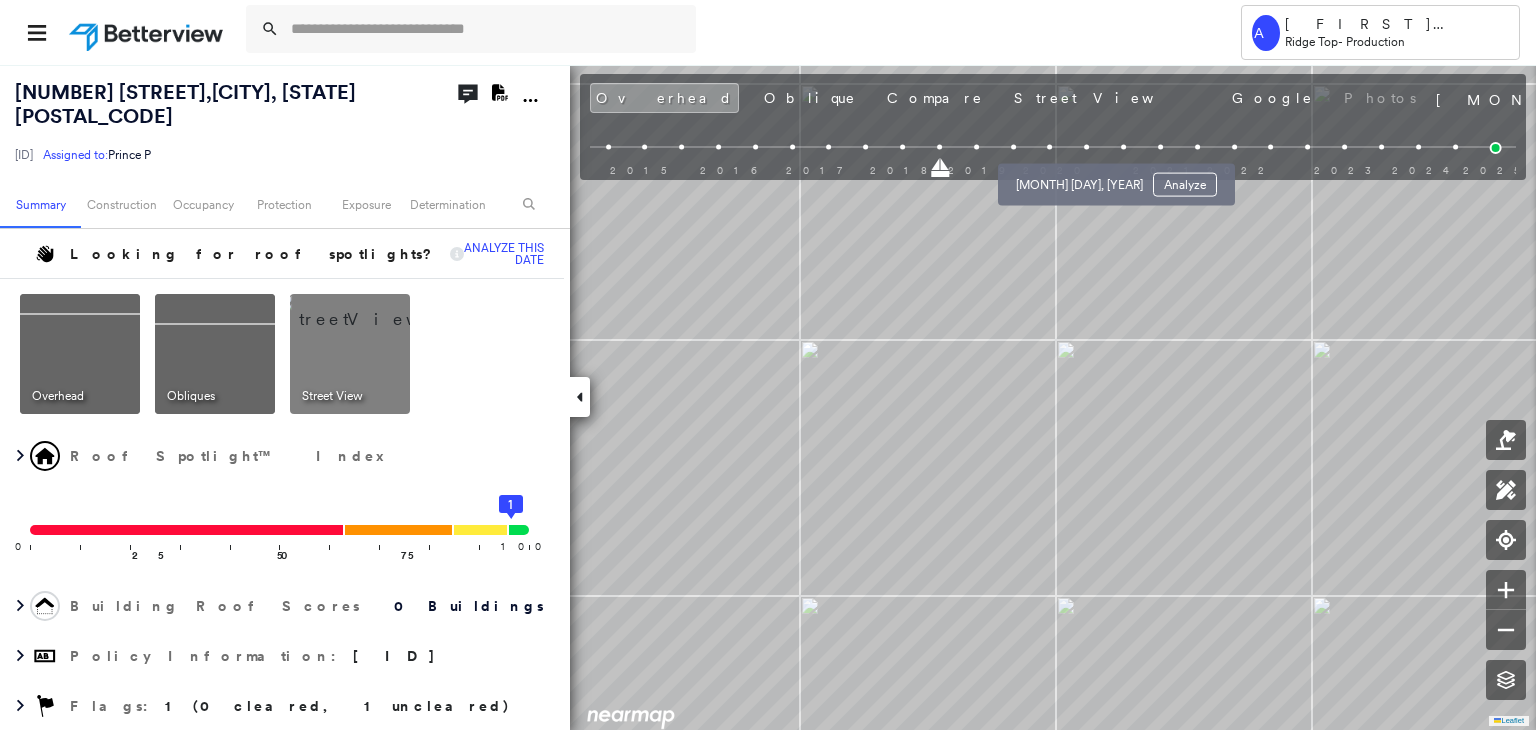 click on "2015 2016 2017 2018 2019 2020 2021 2022 2023 2024 2025" at bounding box center [1053, 150] 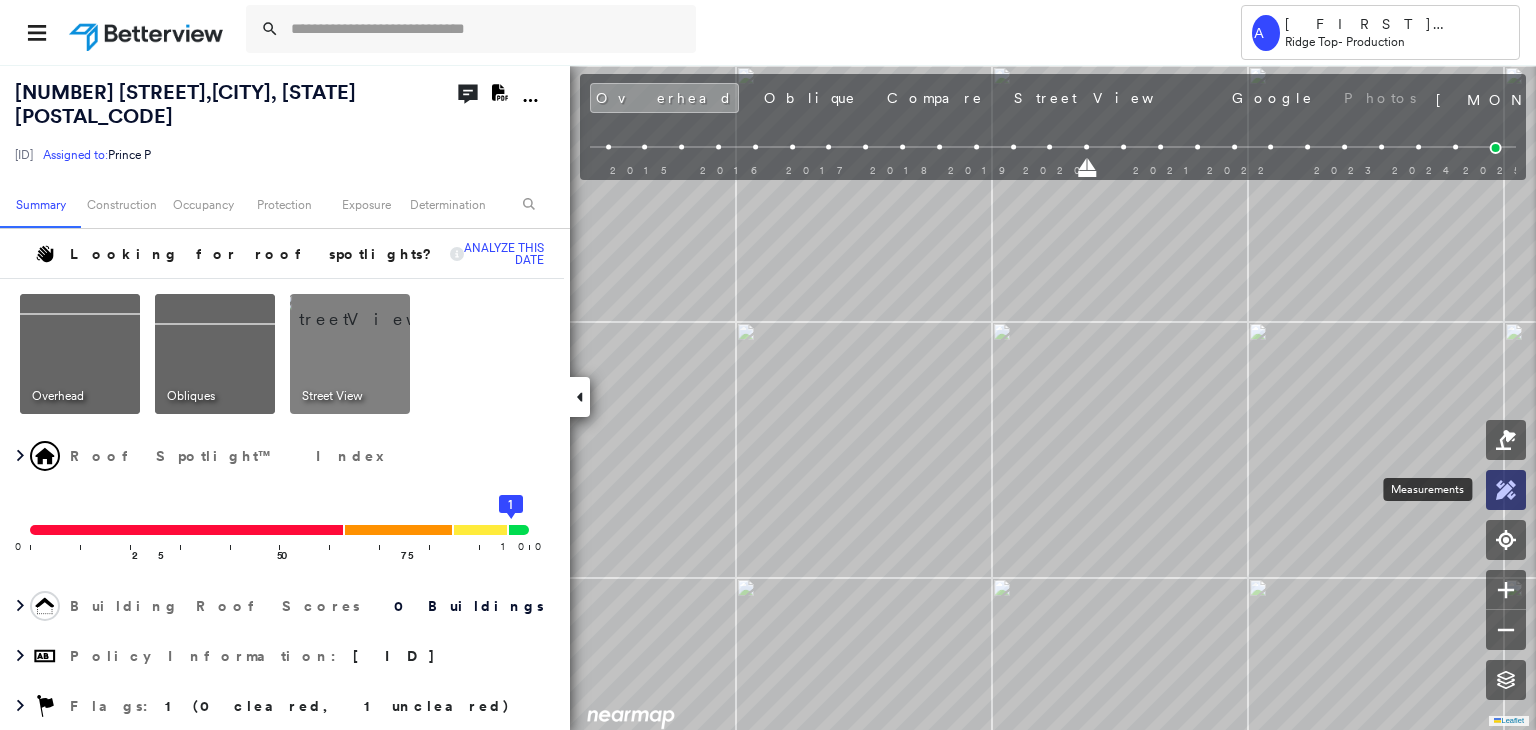 click 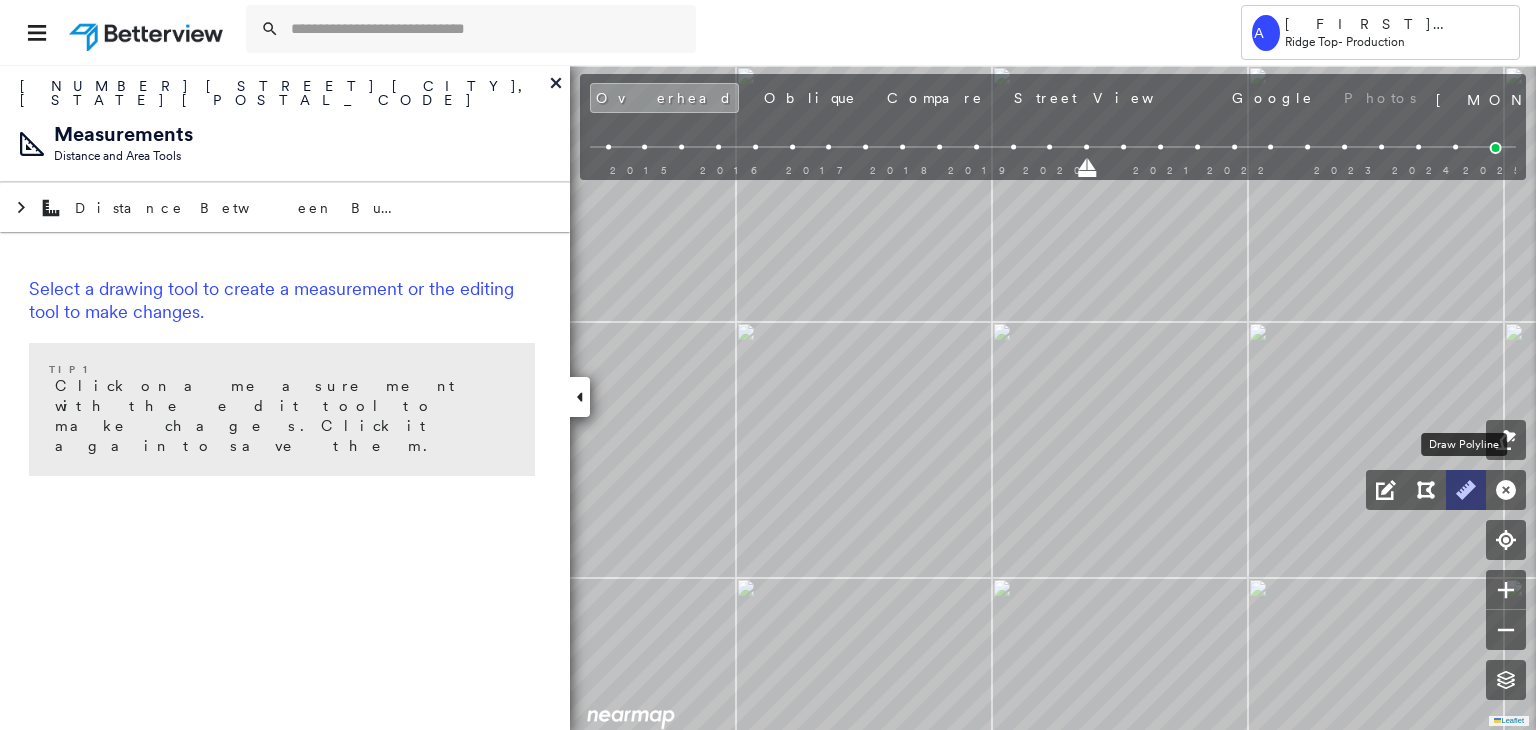 click 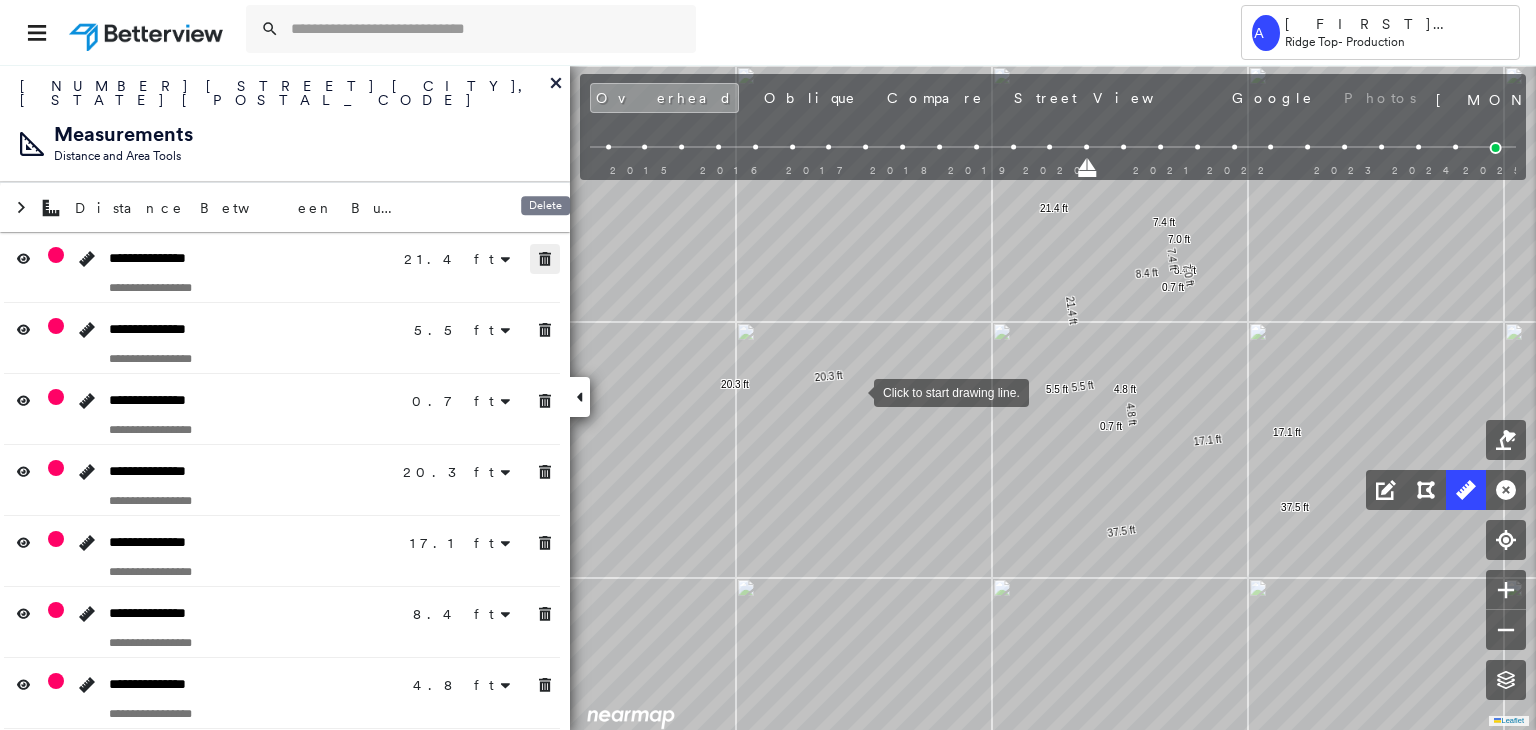 drag, startPoint x: 549, startPoint y: 234, endPoint x: 555, endPoint y: 246, distance: 13.416408 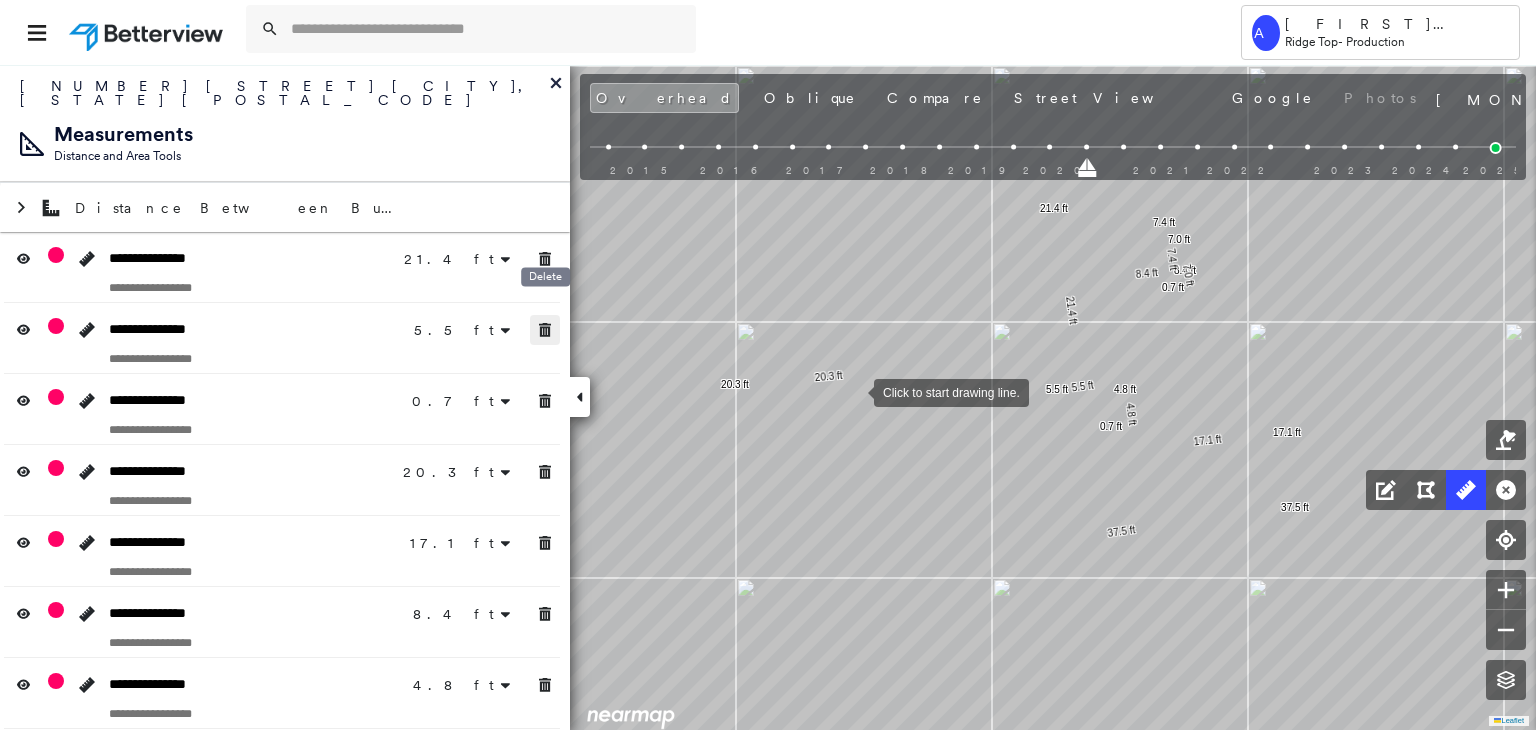 click 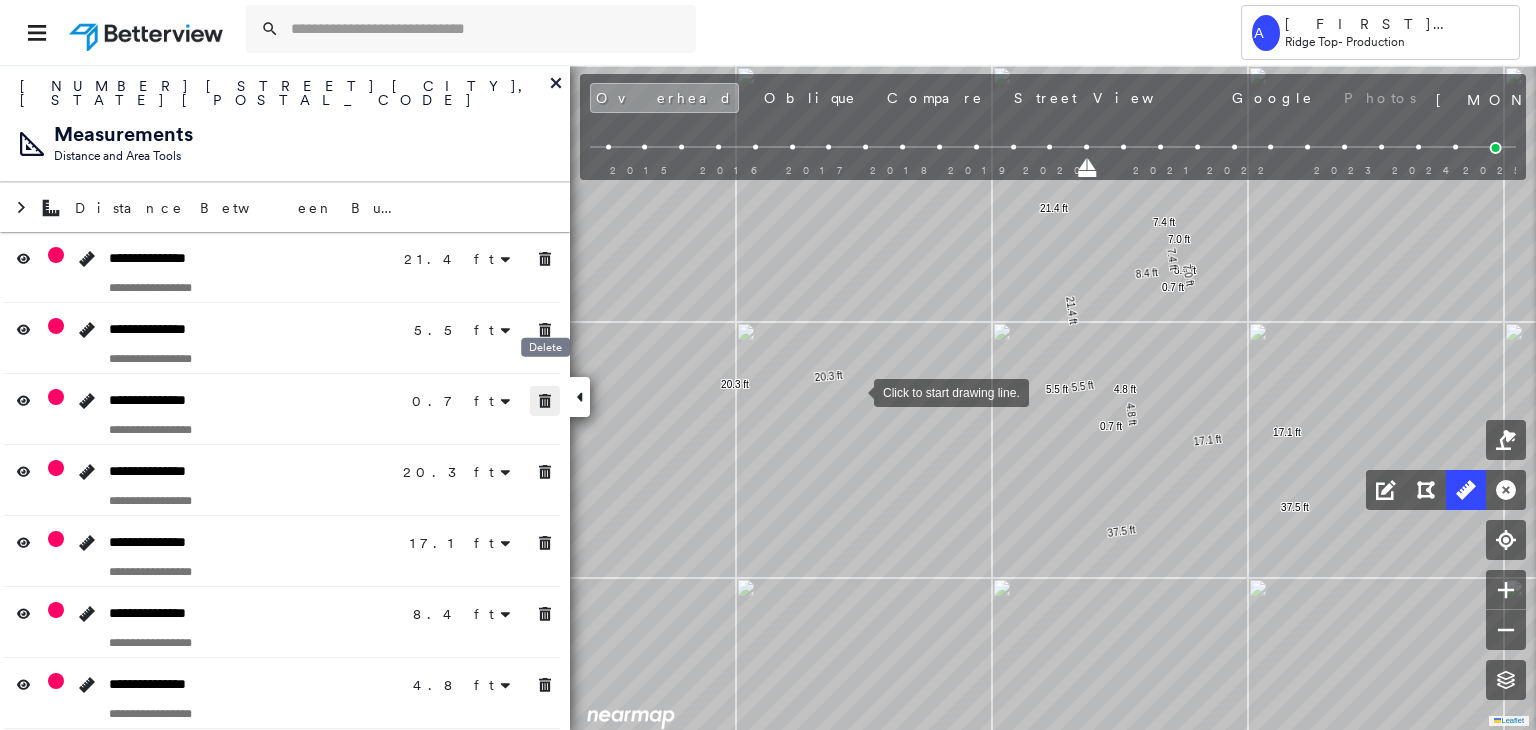 click at bounding box center [545, 401] 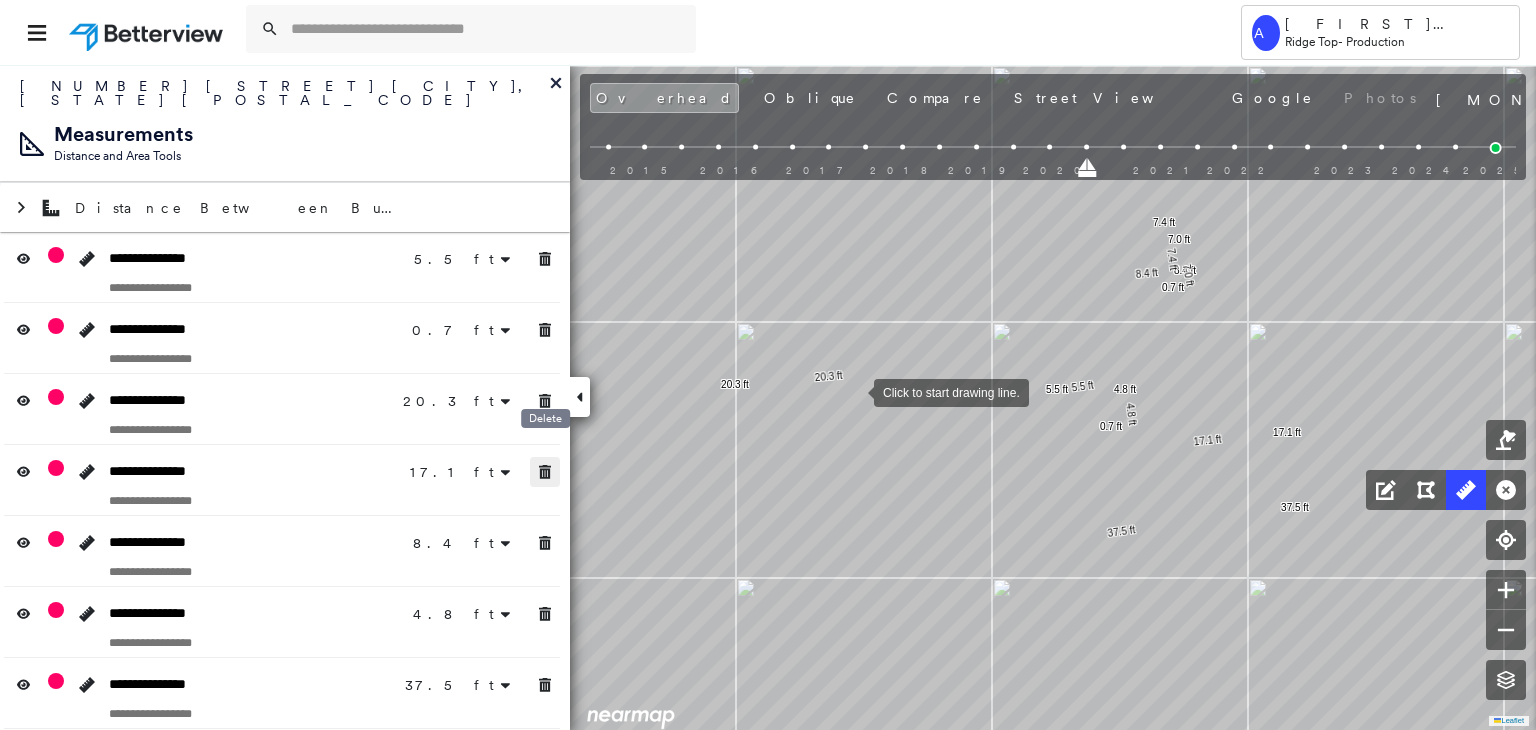 drag, startPoint x: 544, startPoint y: 469, endPoint x: 544, endPoint y: 535, distance: 66 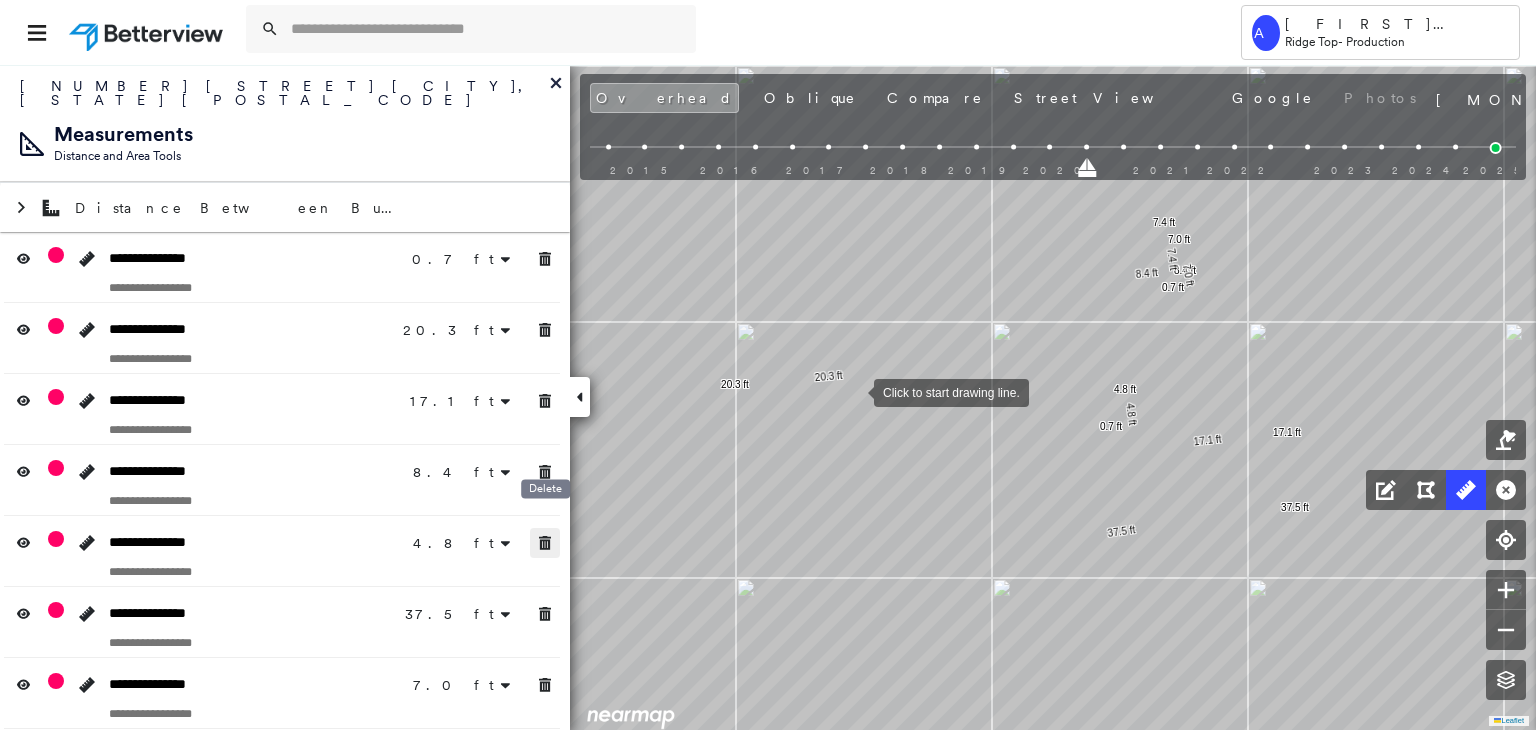drag, startPoint x: 543, startPoint y: 537, endPoint x: 546, endPoint y: 579, distance: 42.107006 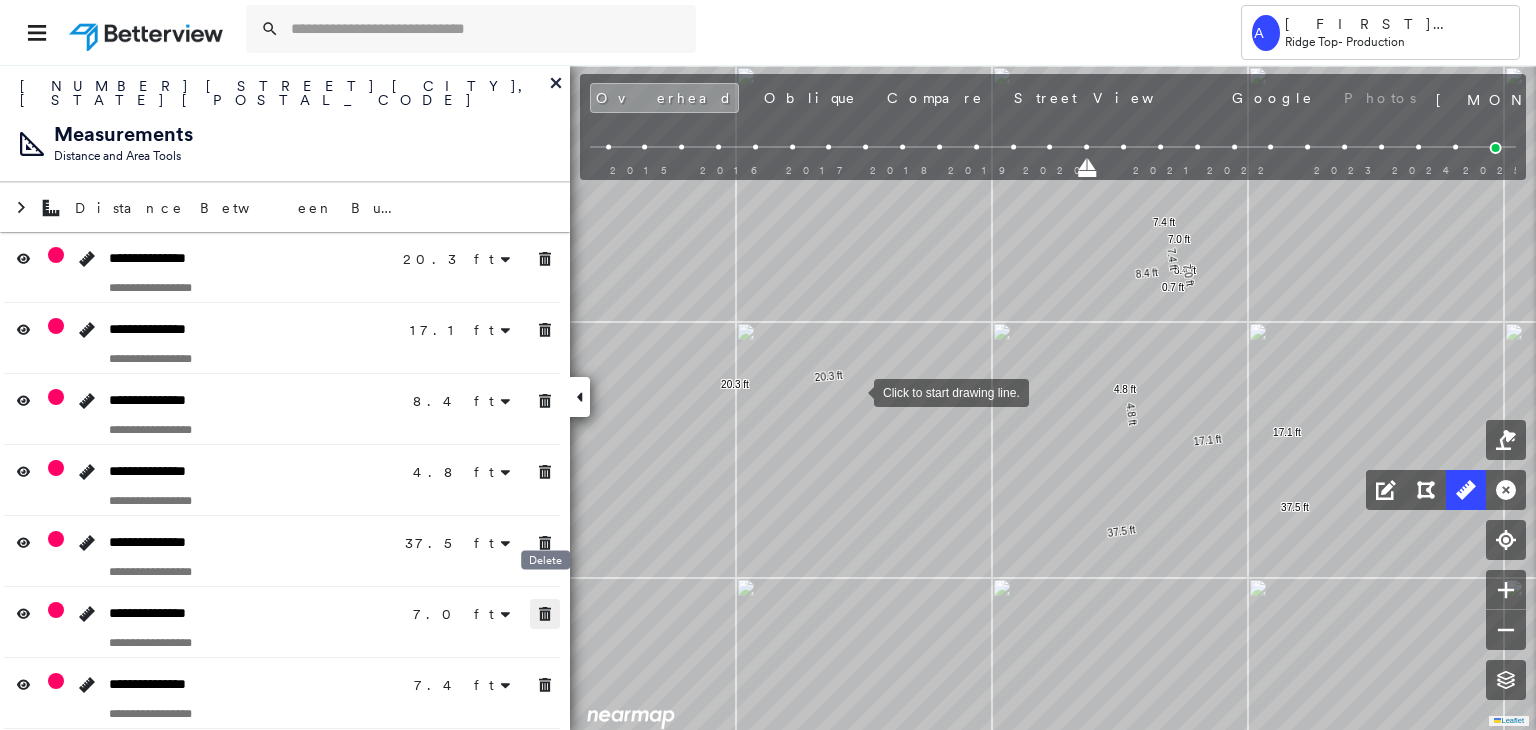 drag, startPoint x: 538, startPoint y: 612, endPoint x: 542, endPoint y: 665, distance: 53.15073 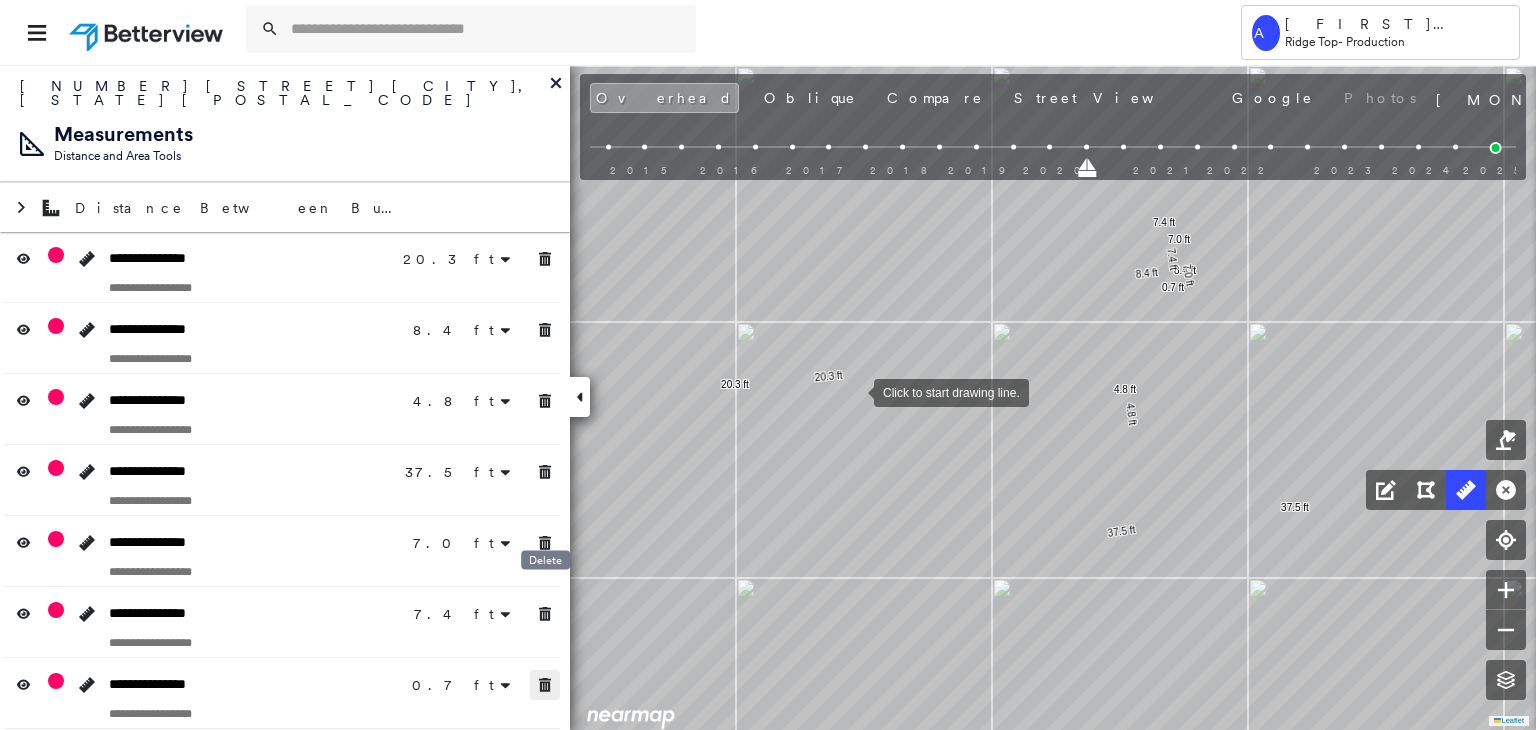 click 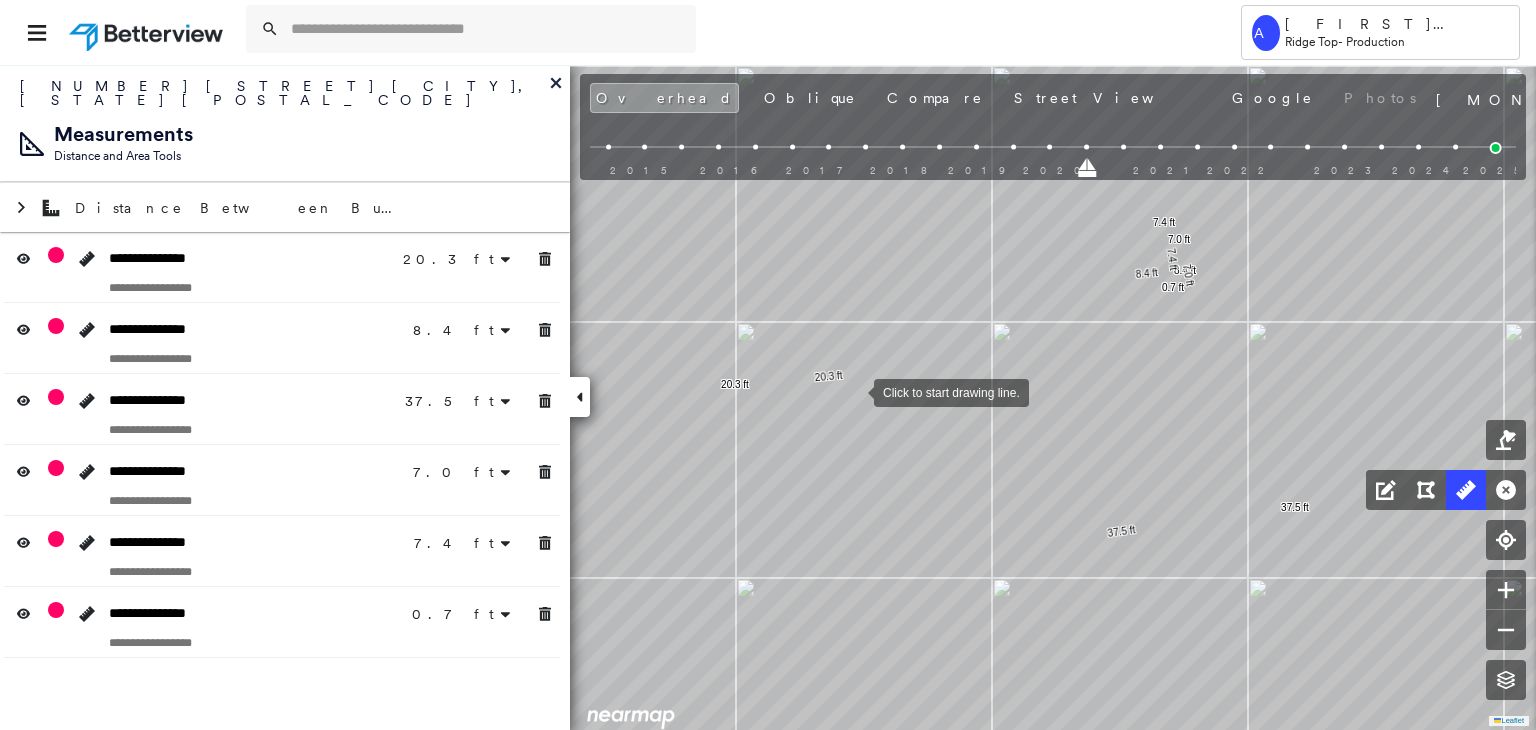 drag, startPoint x: 530, startPoint y: 562, endPoint x: 550, endPoint y: 601, distance: 43.829212 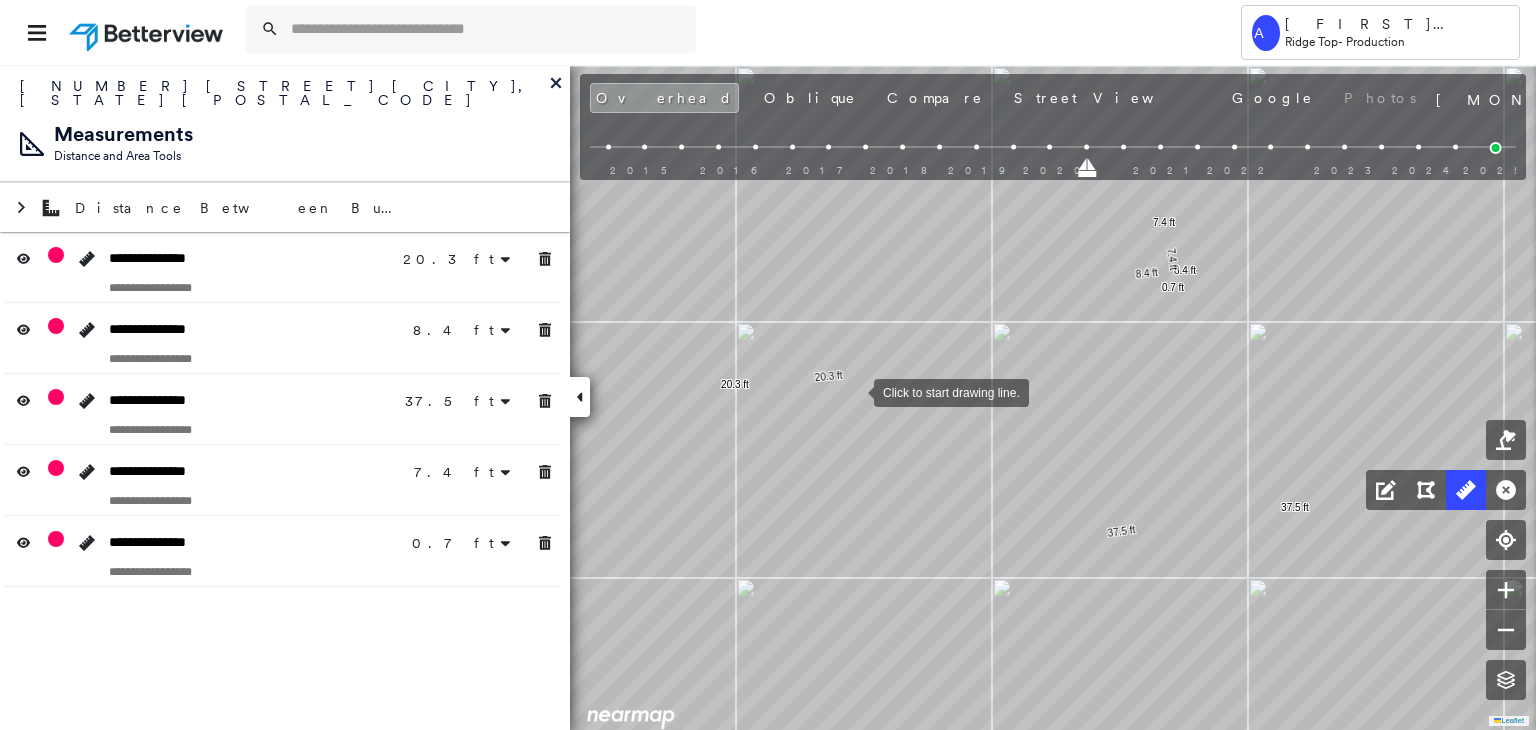 click on "**********" at bounding box center [285, 397] 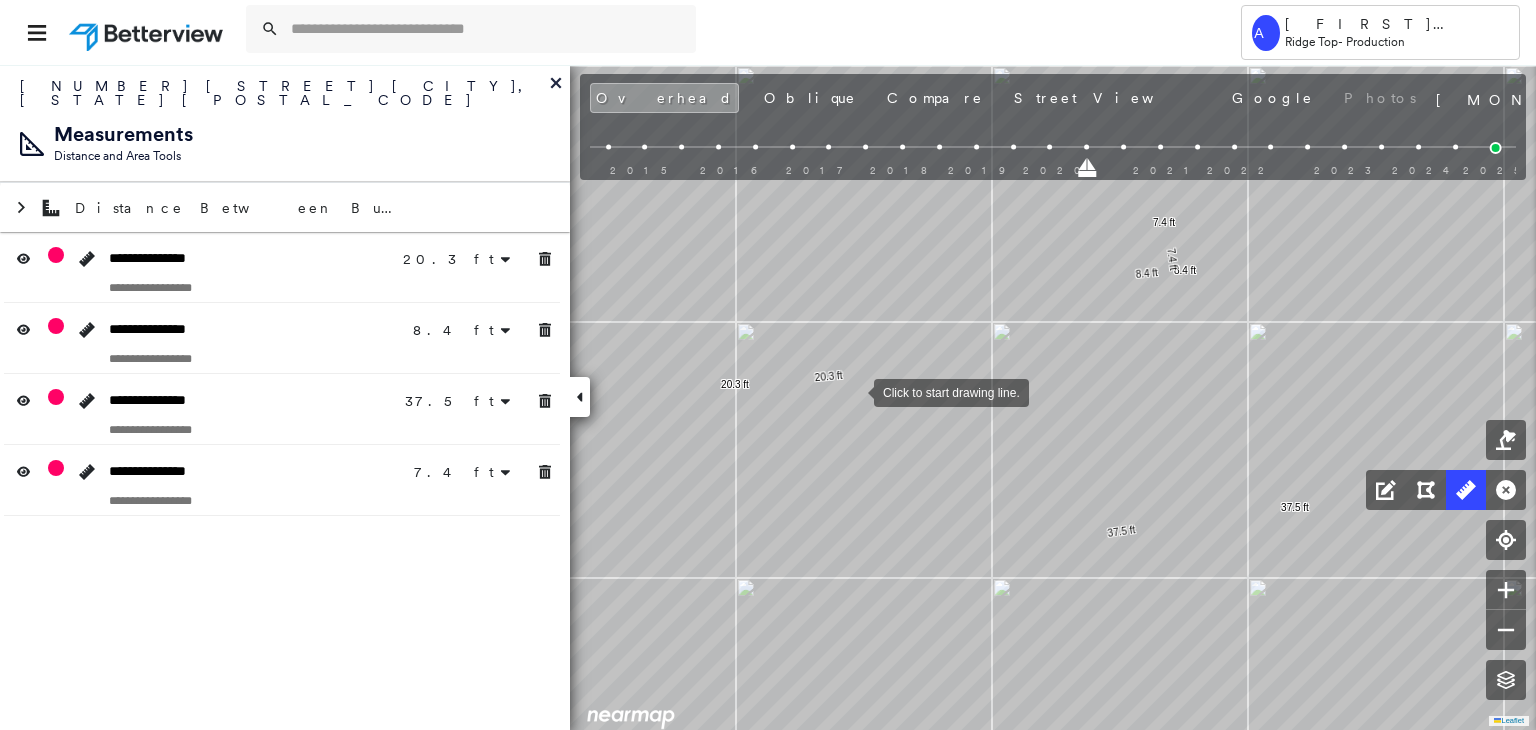 click on "**********" at bounding box center (285, 397) 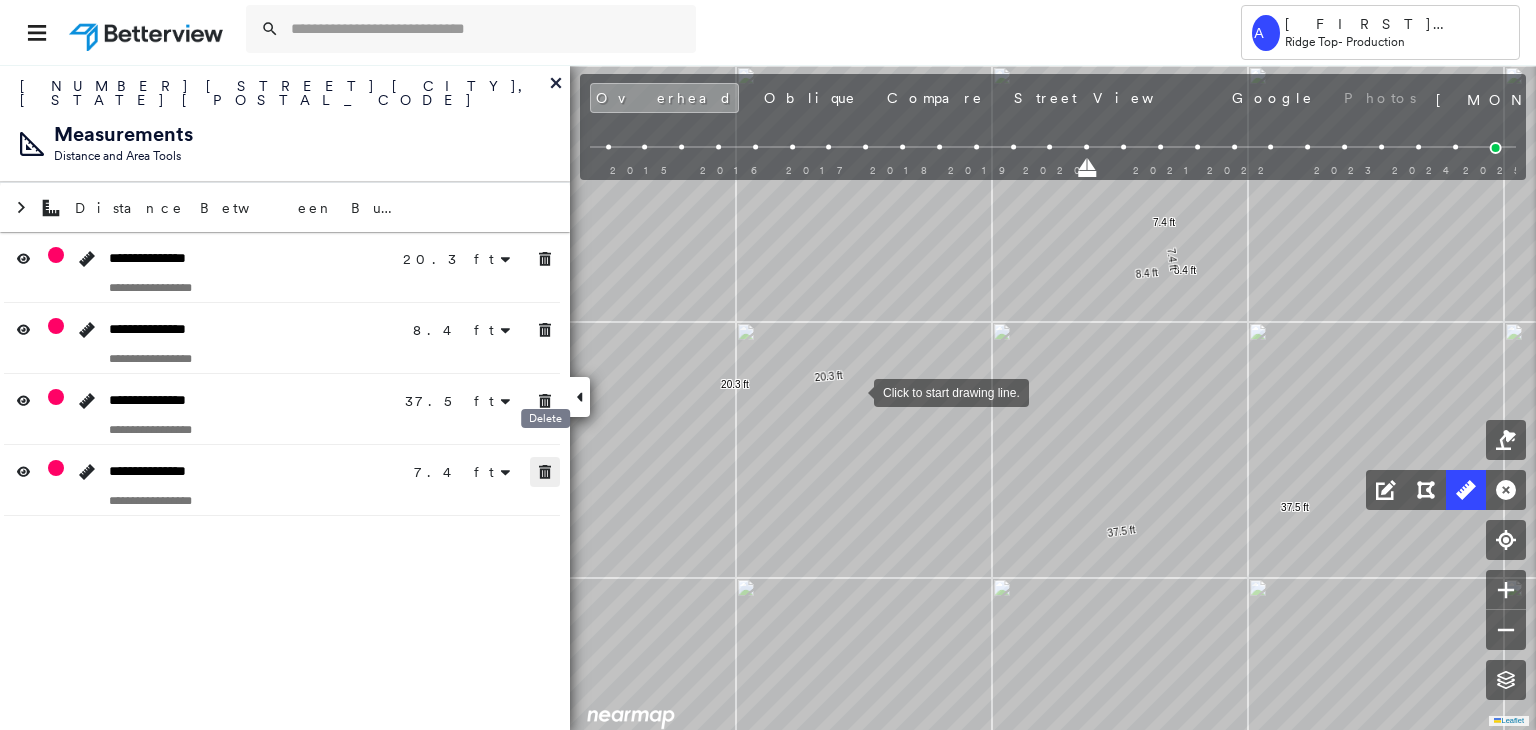 click 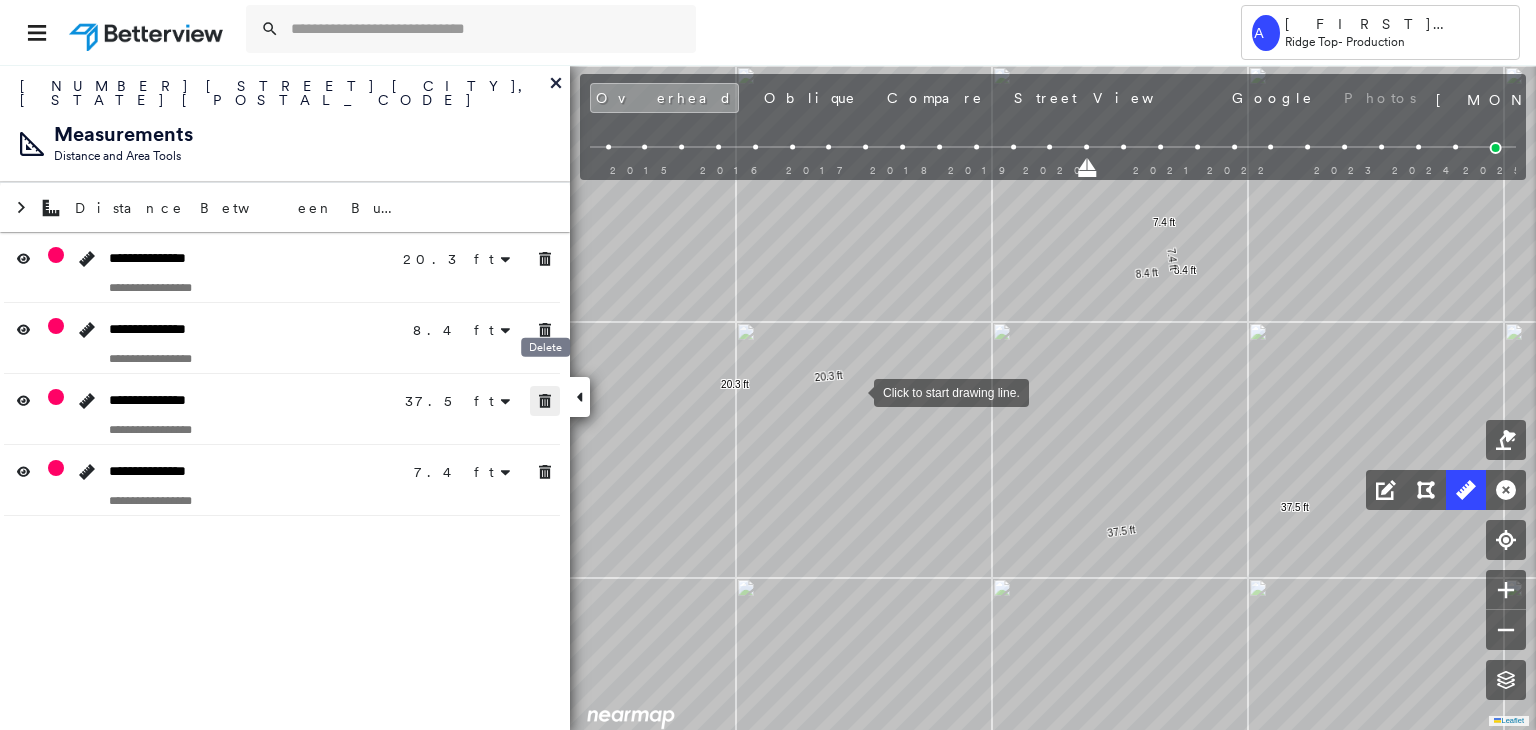 click 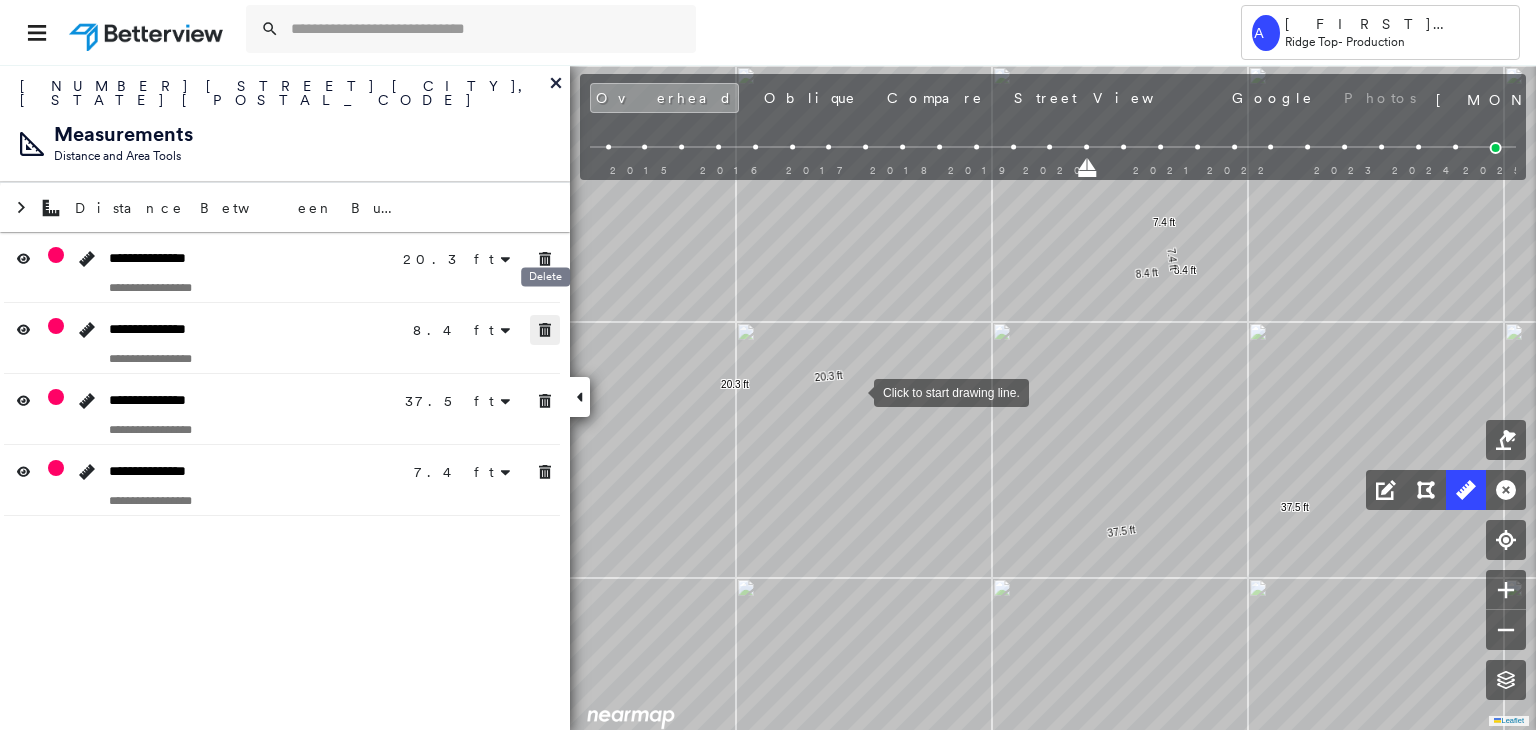 click 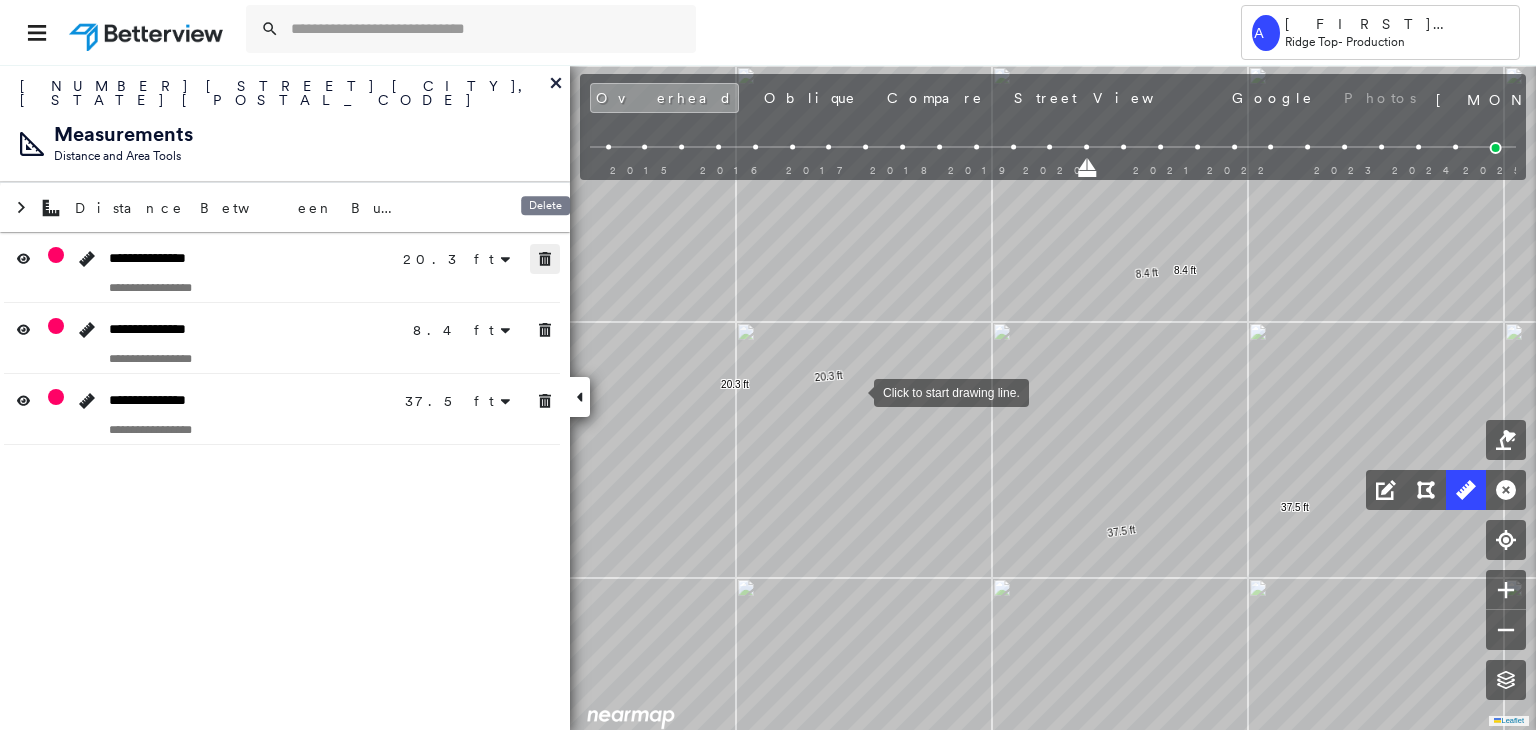 click 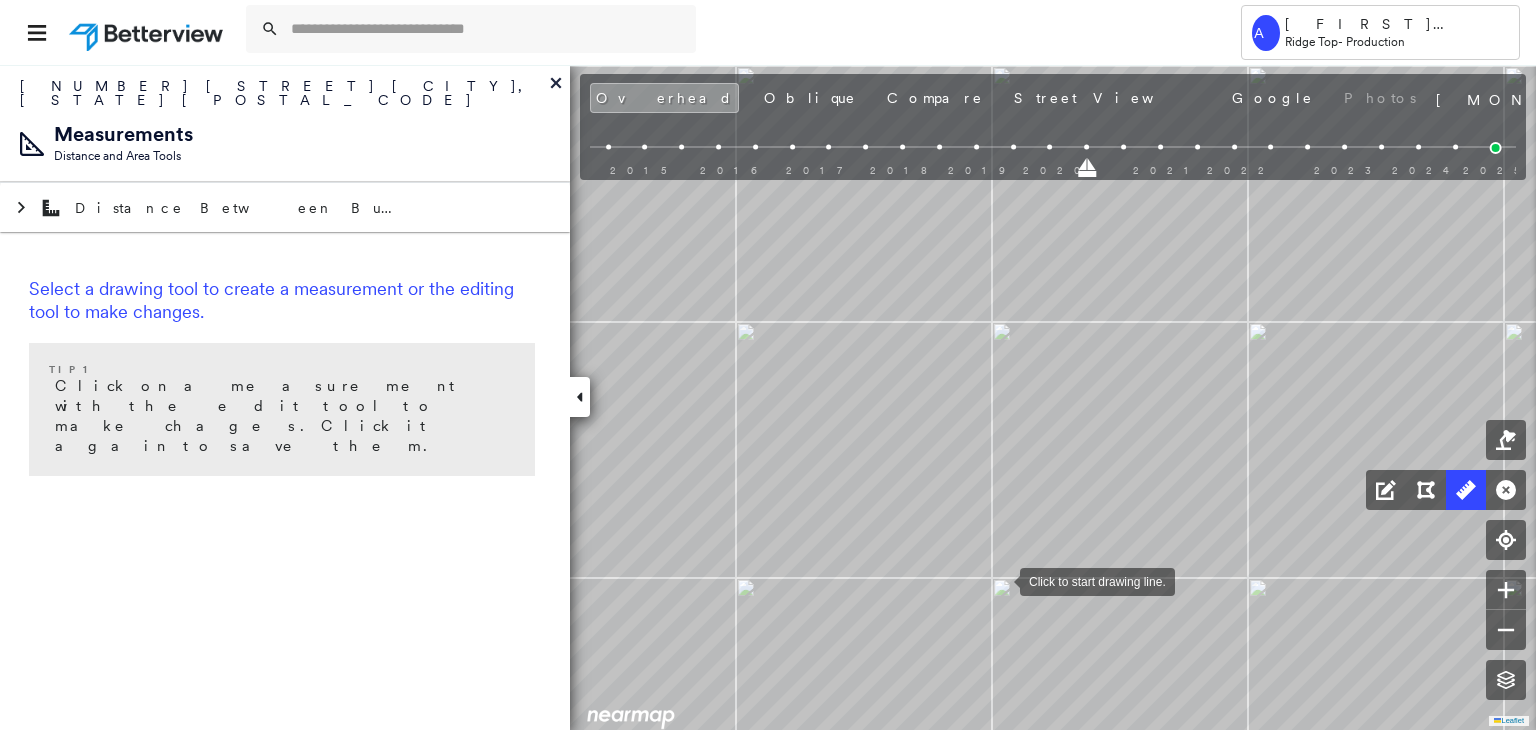 click at bounding box center [1000, 580] 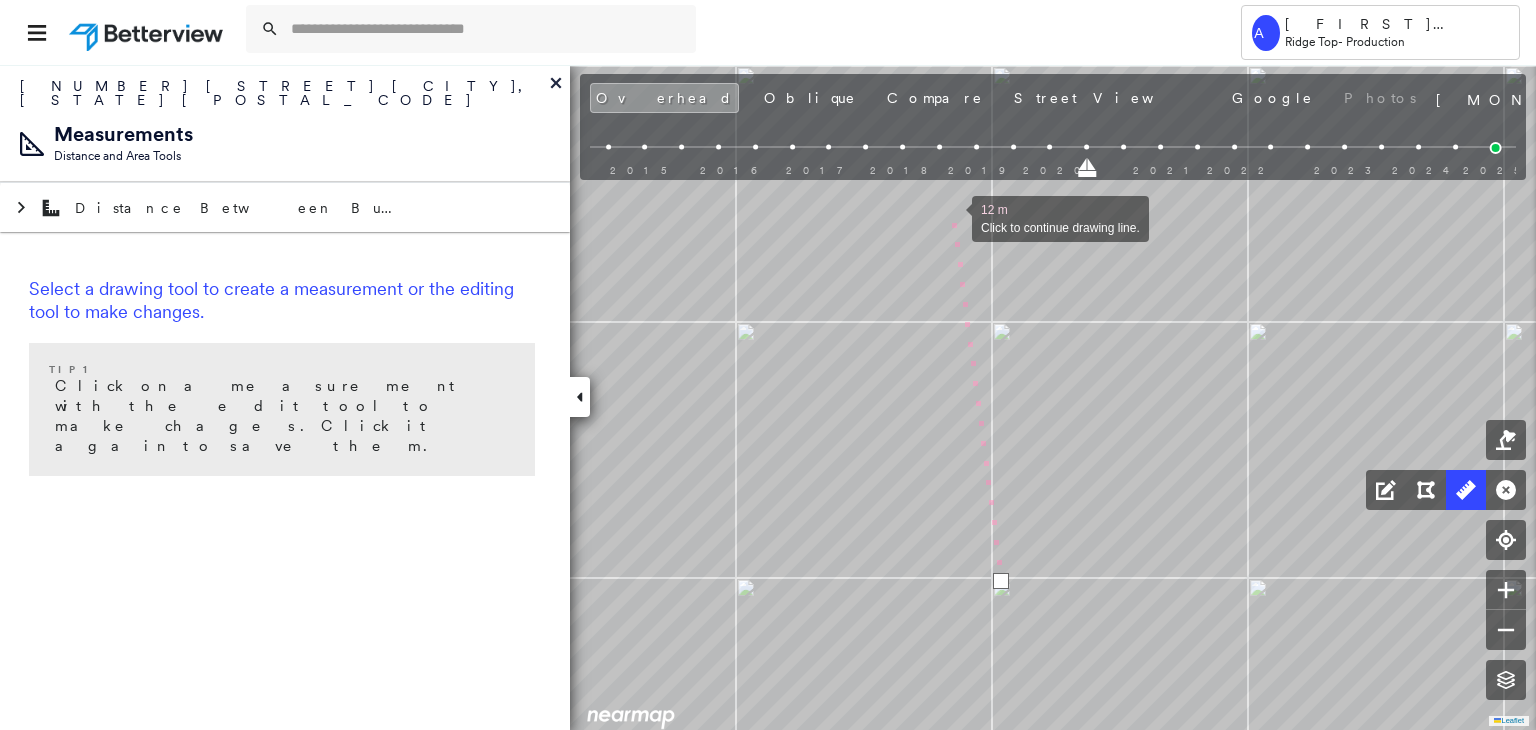 click at bounding box center [952, 217] 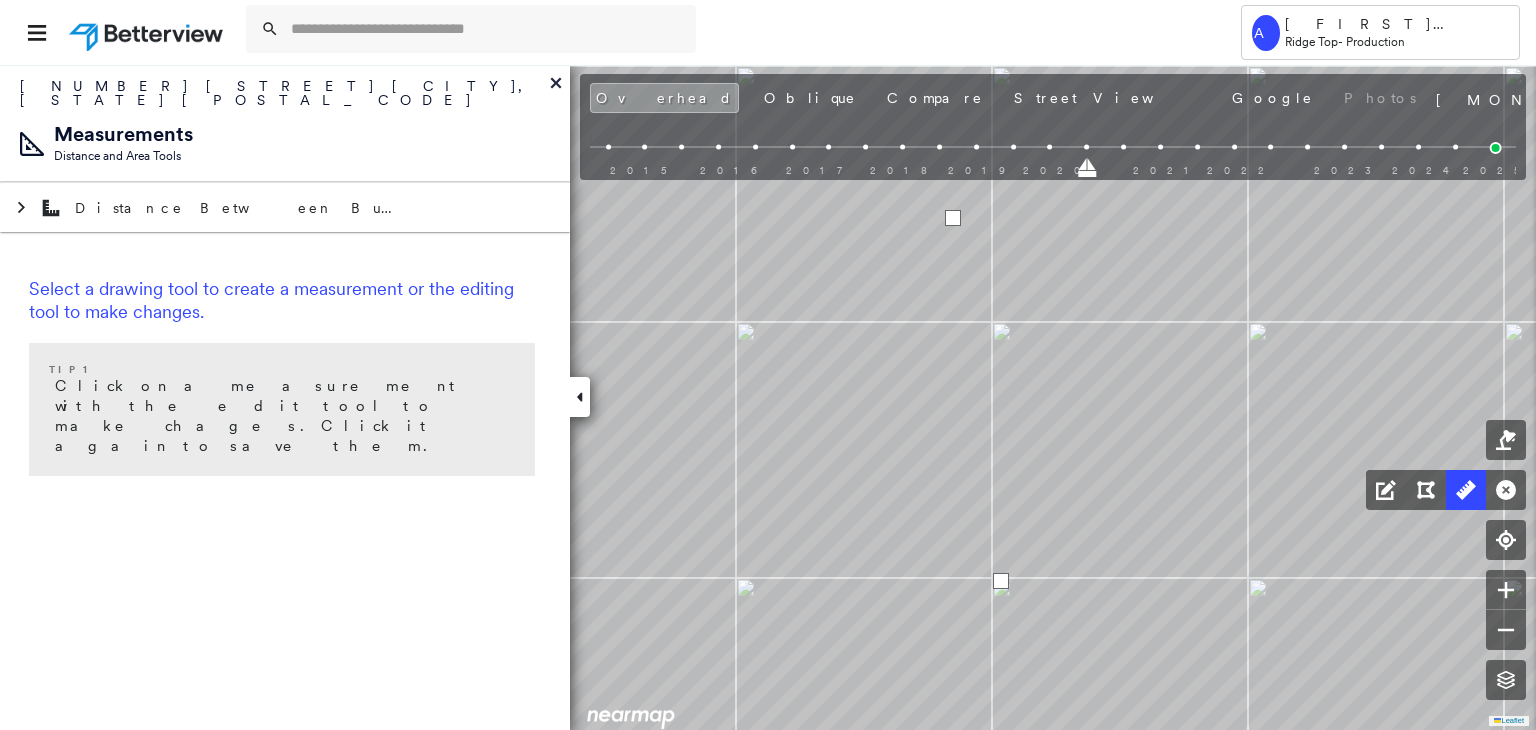 click at bounding box center [953, 218] 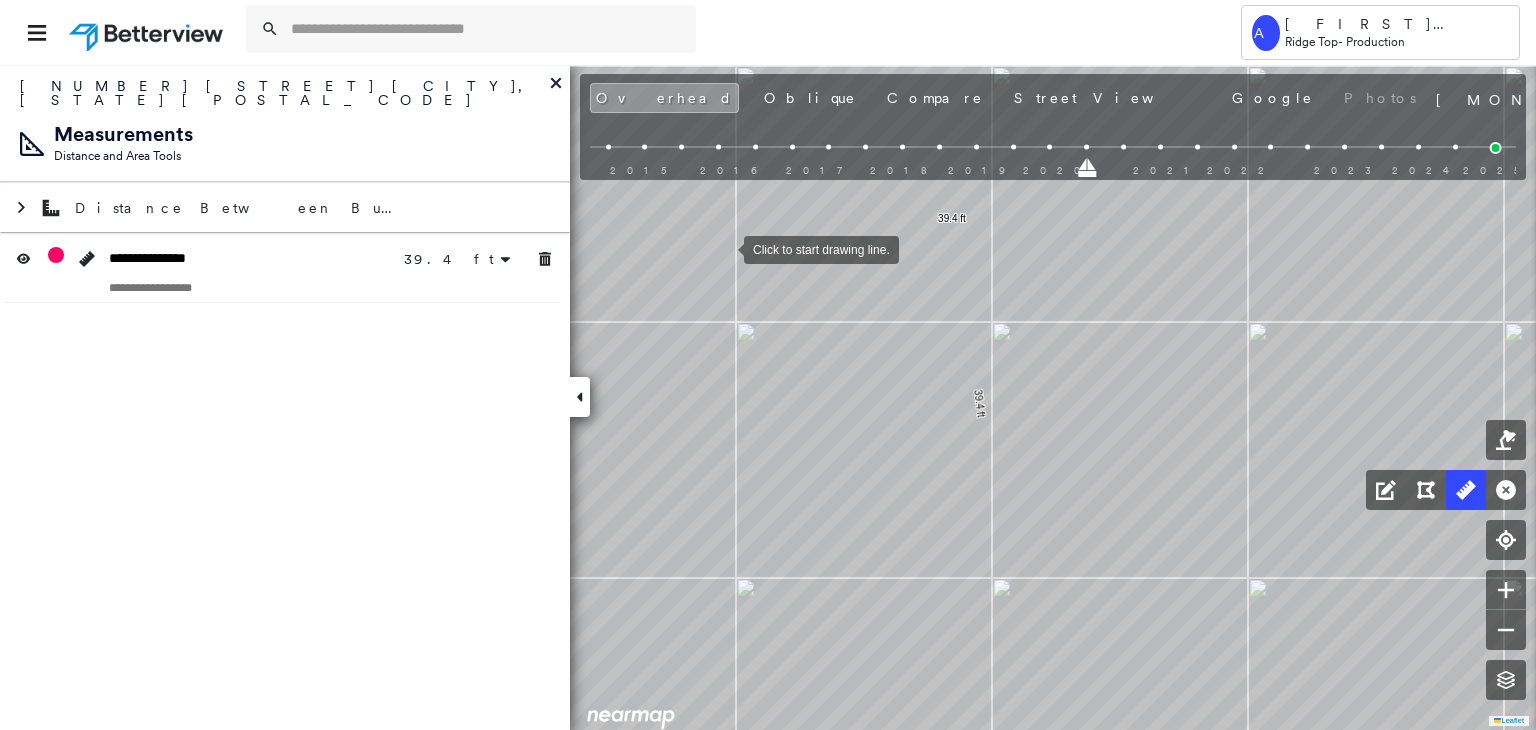 click at bounding box center (724, 248) 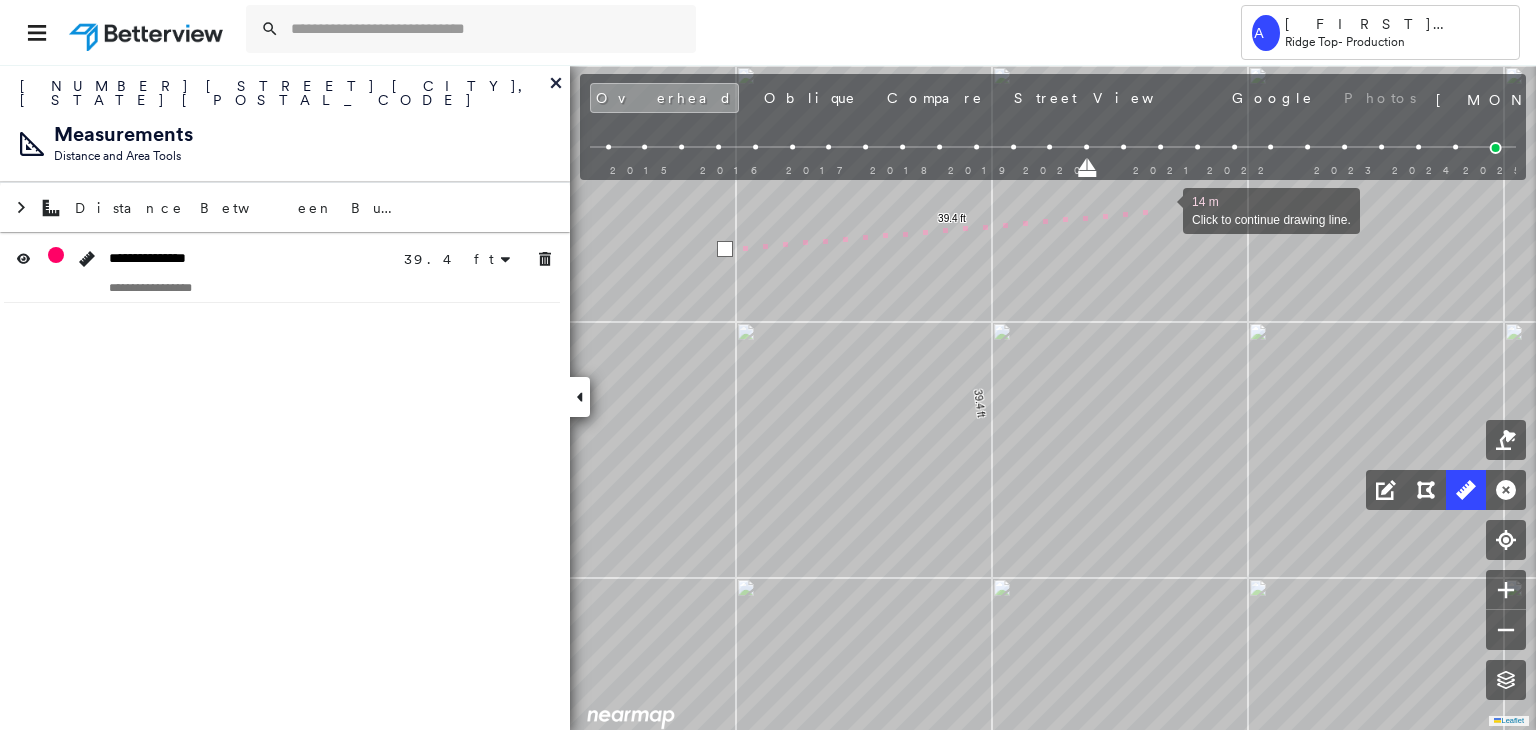 click at bounding box center (1163, 209) 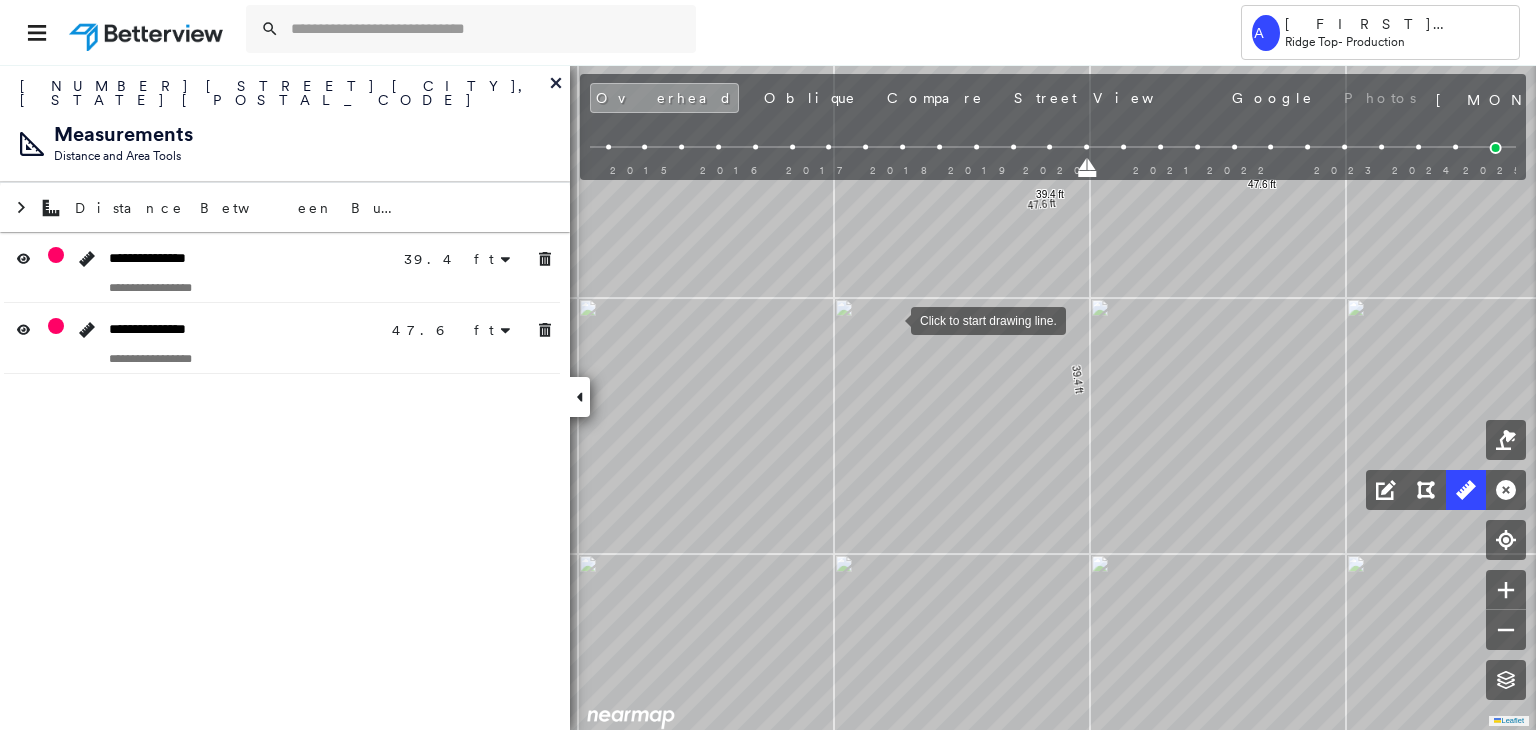drag, startPoint x: 876, startPoint y: 282, endPoint x: 895, endPoint y: 361, distance: 81.25269 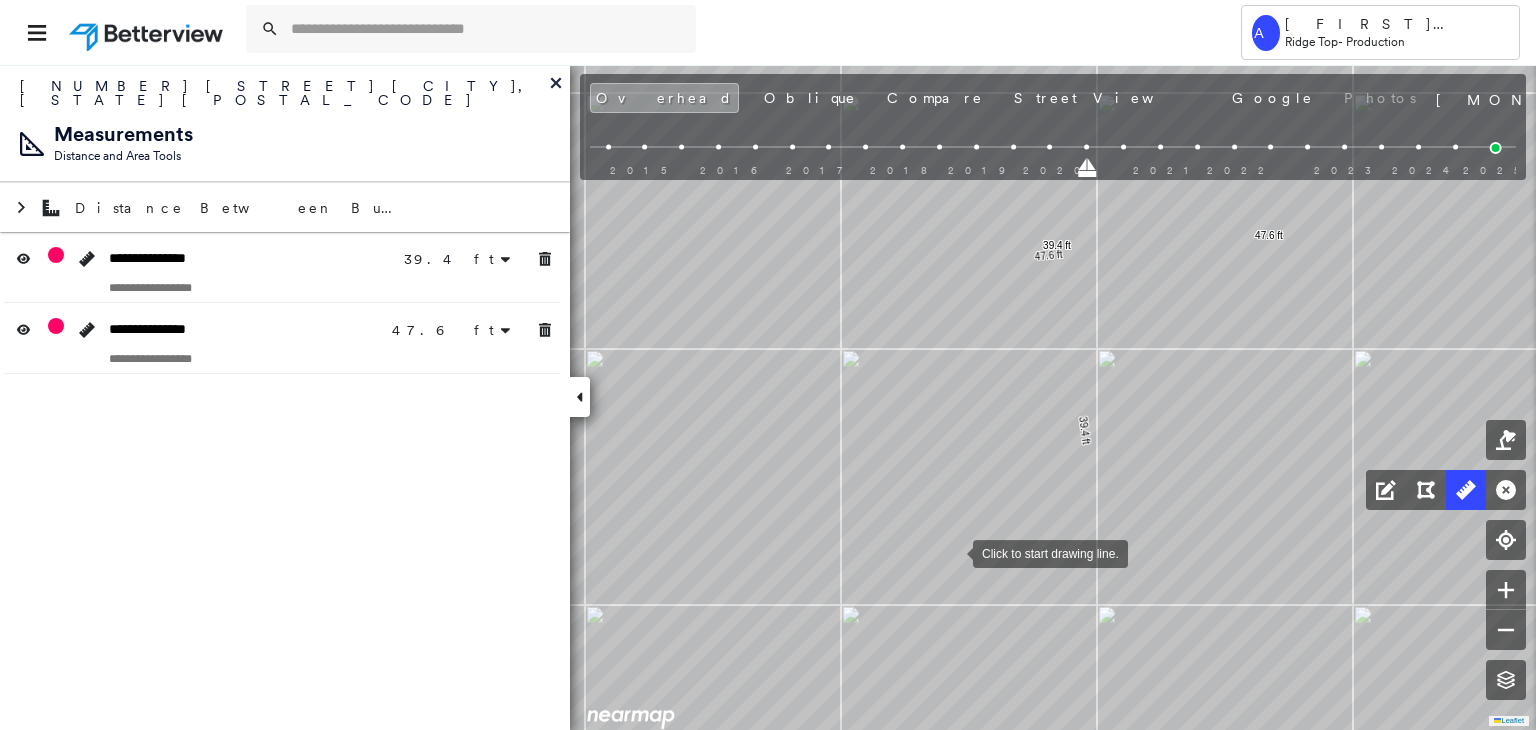 click at bounding box center [953, 552] 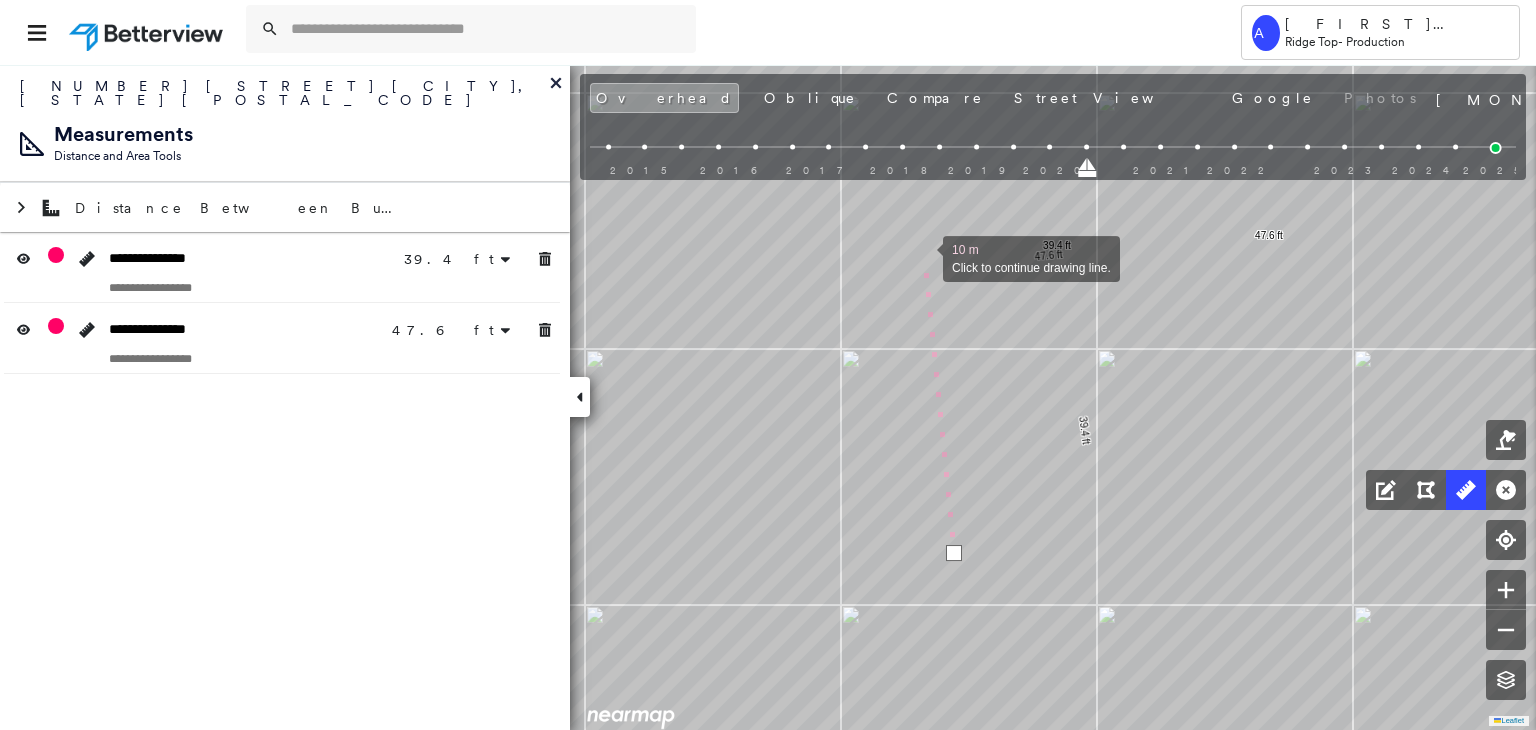 click at bounding box center [923, 257] 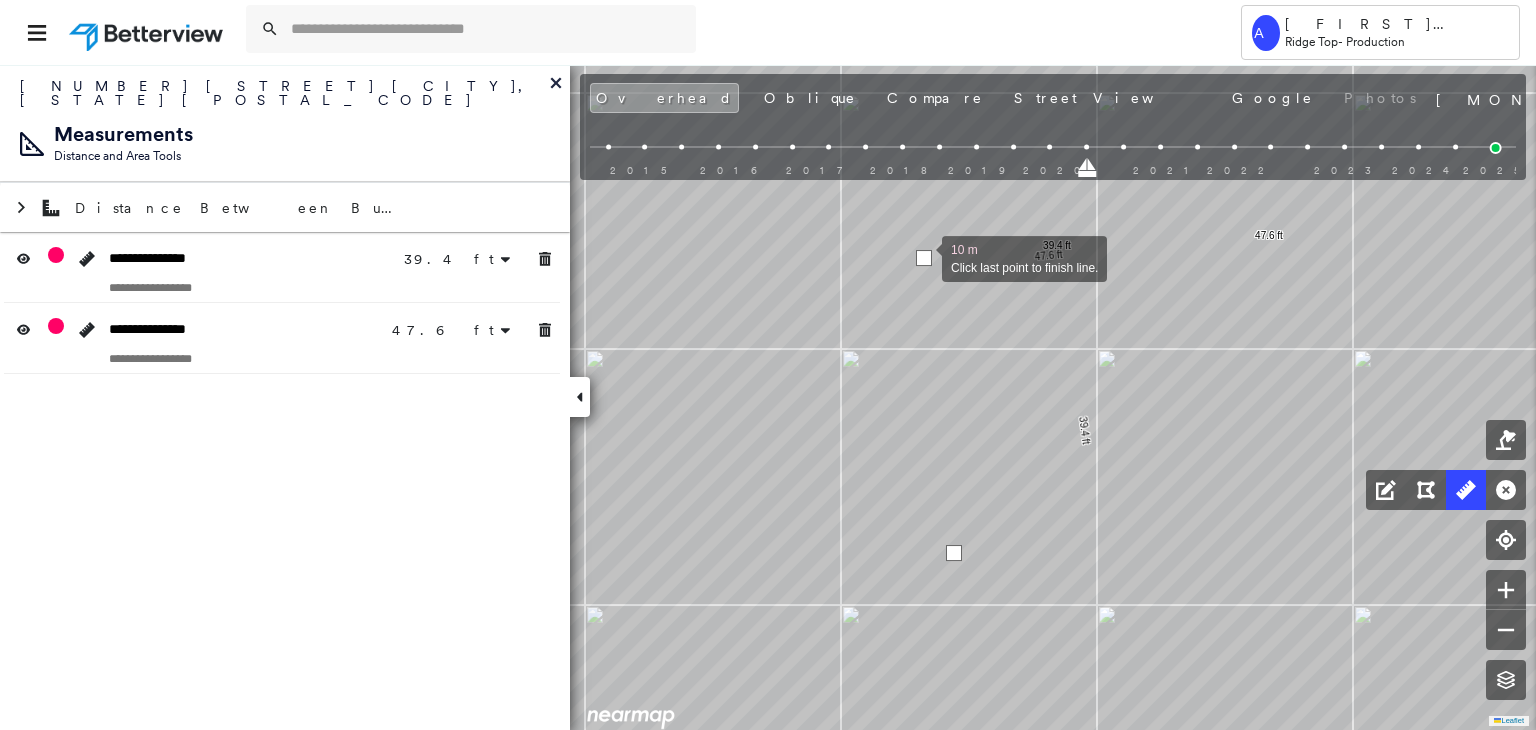 click at bounding box center (924, 258) 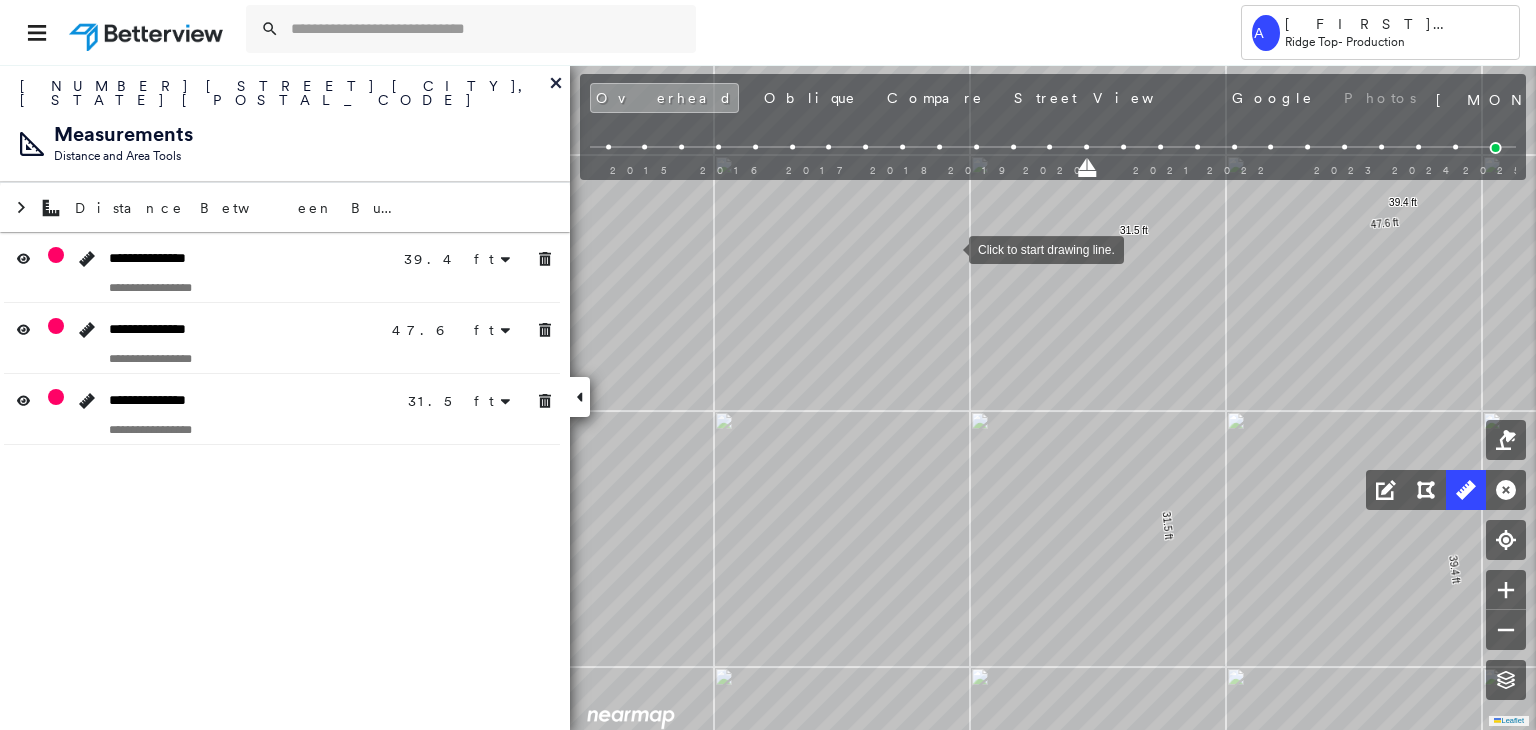click at bounding box center [949, 248] 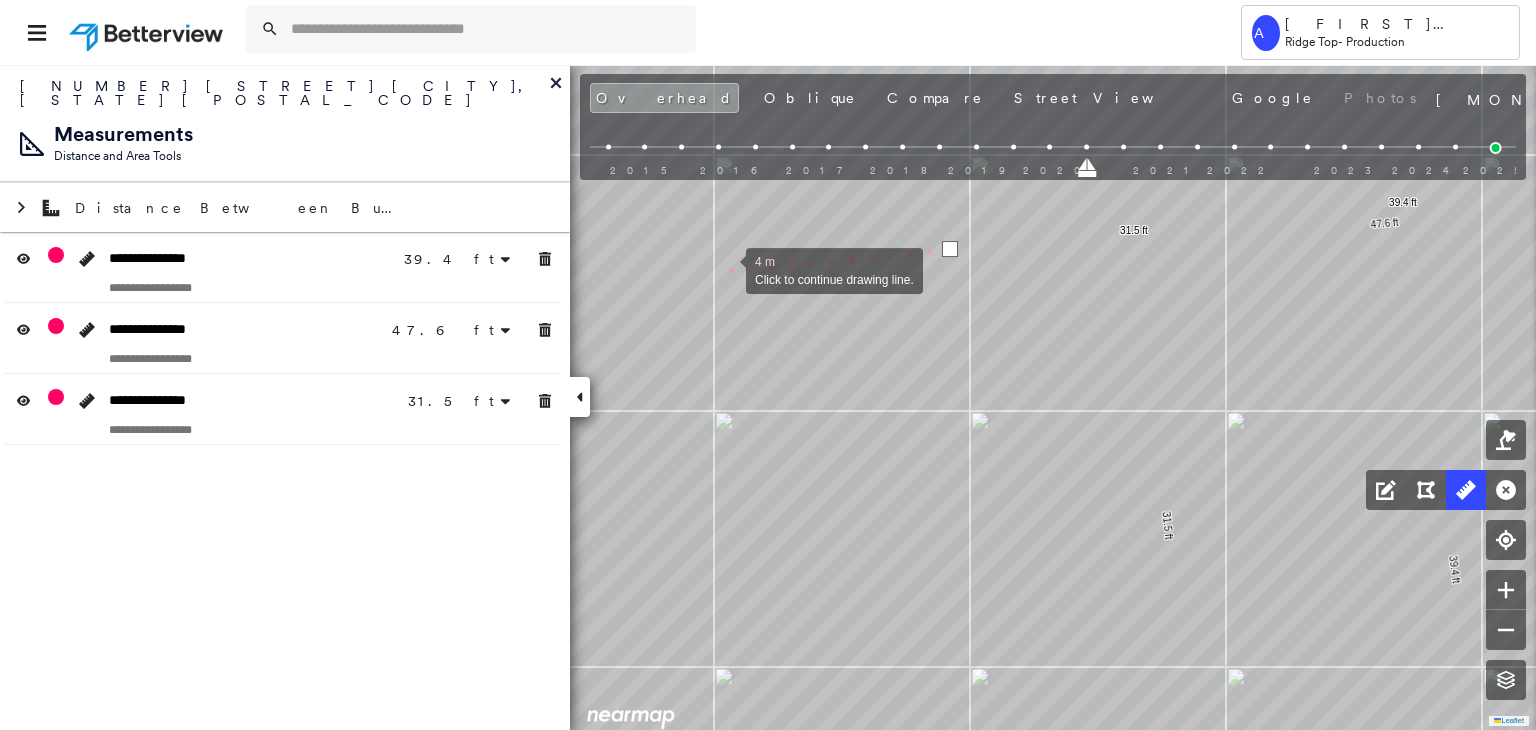 click at bounding box center [726, 269] 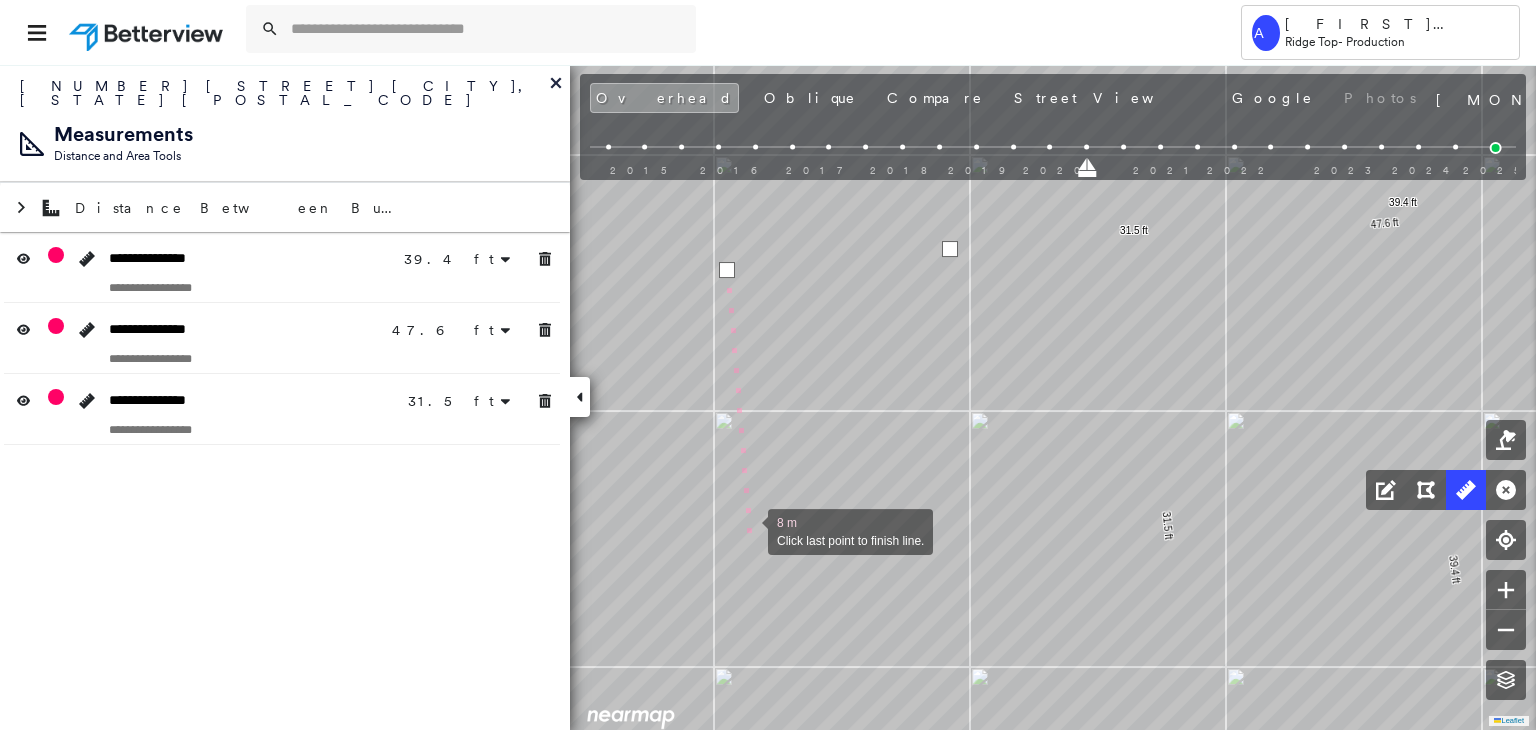 click at bounding box center (748, 530) 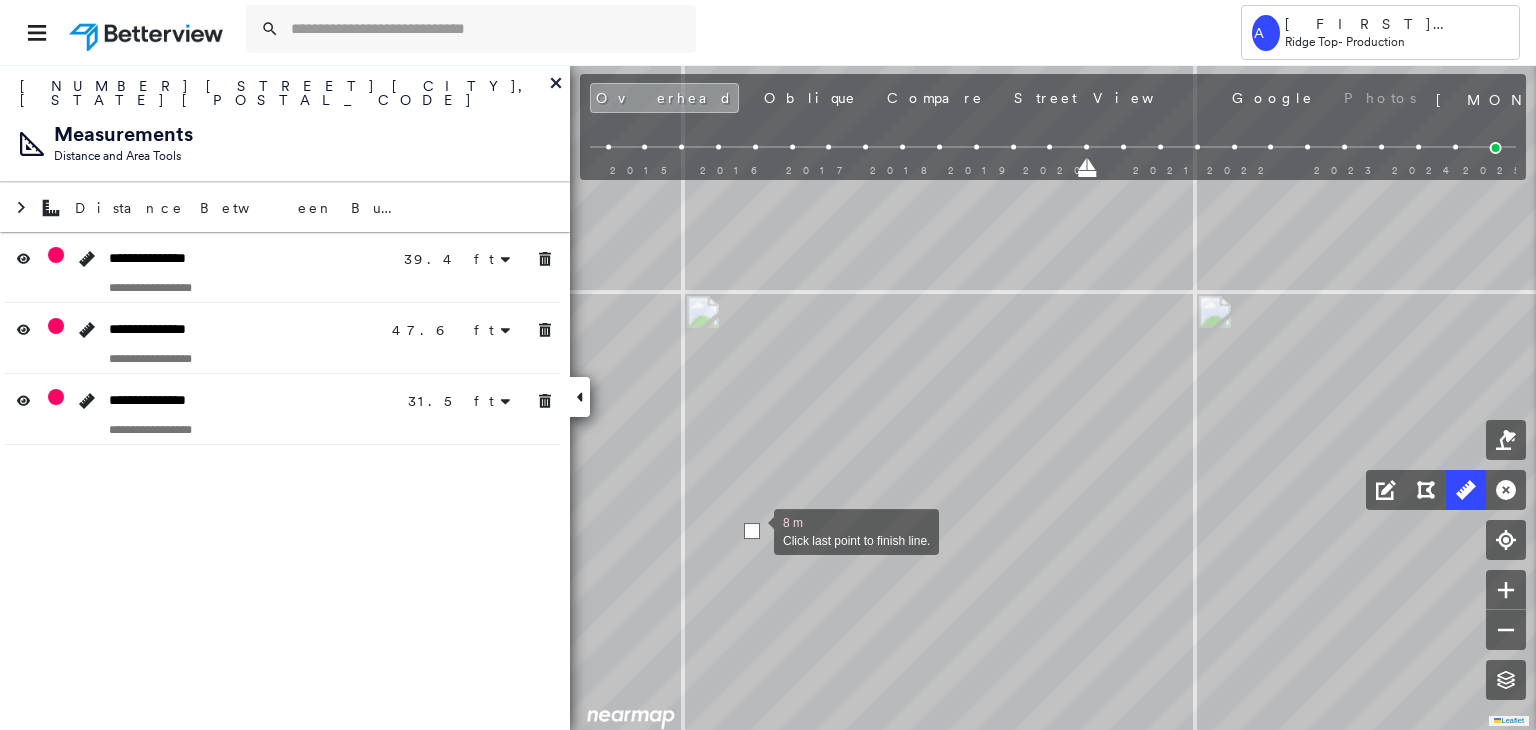 click at bounding box center [752, 531] 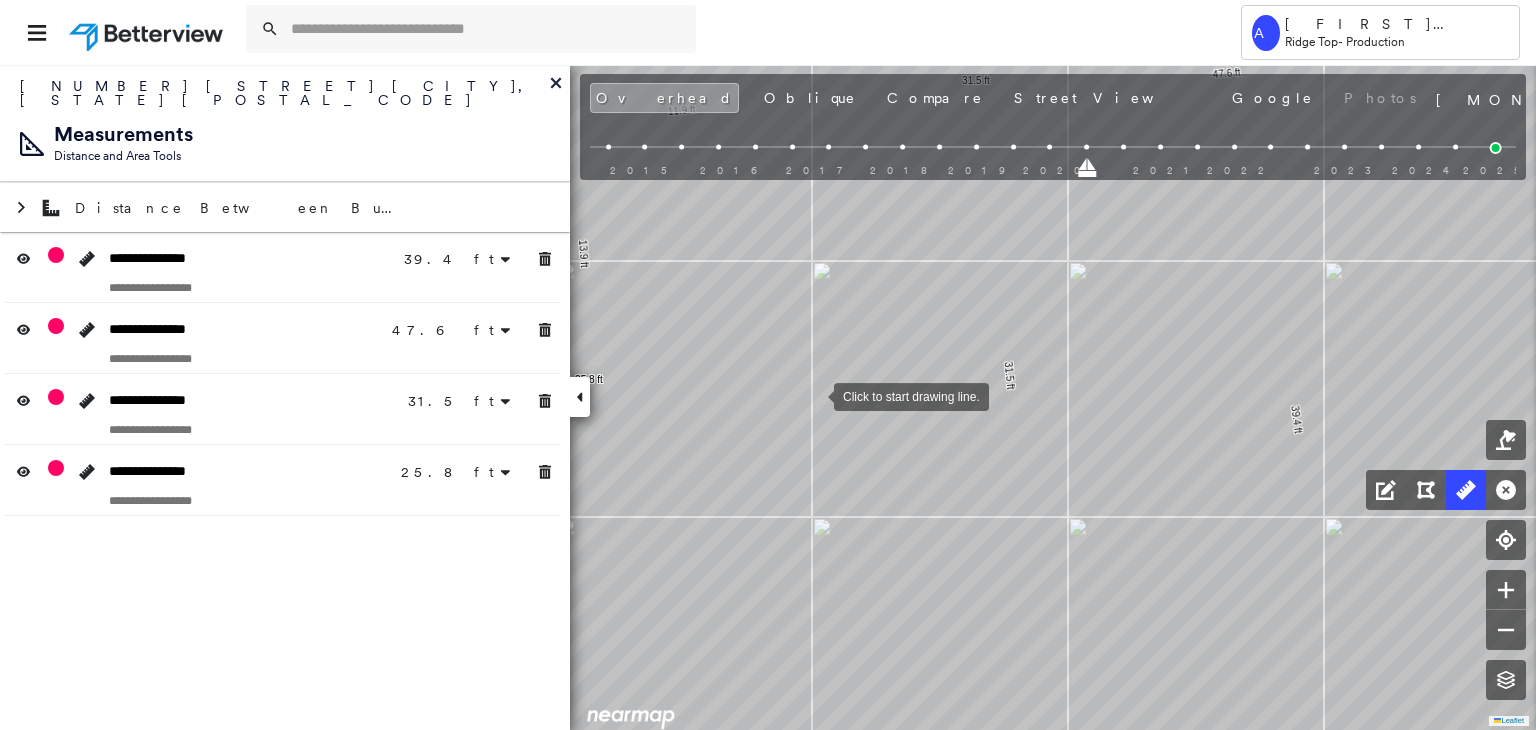 click at bounding box center (814, 395) 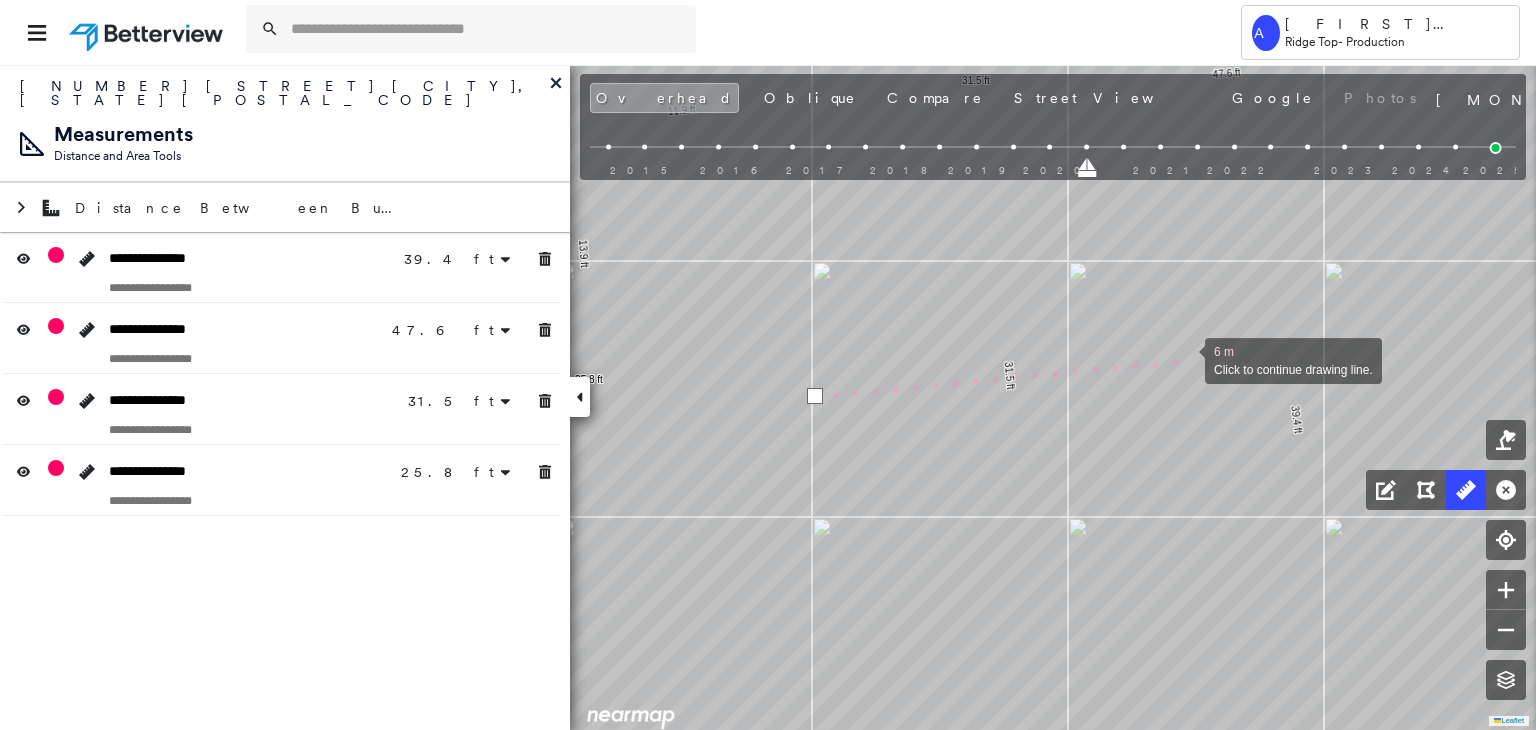 click at bounding box center (1185, 359) 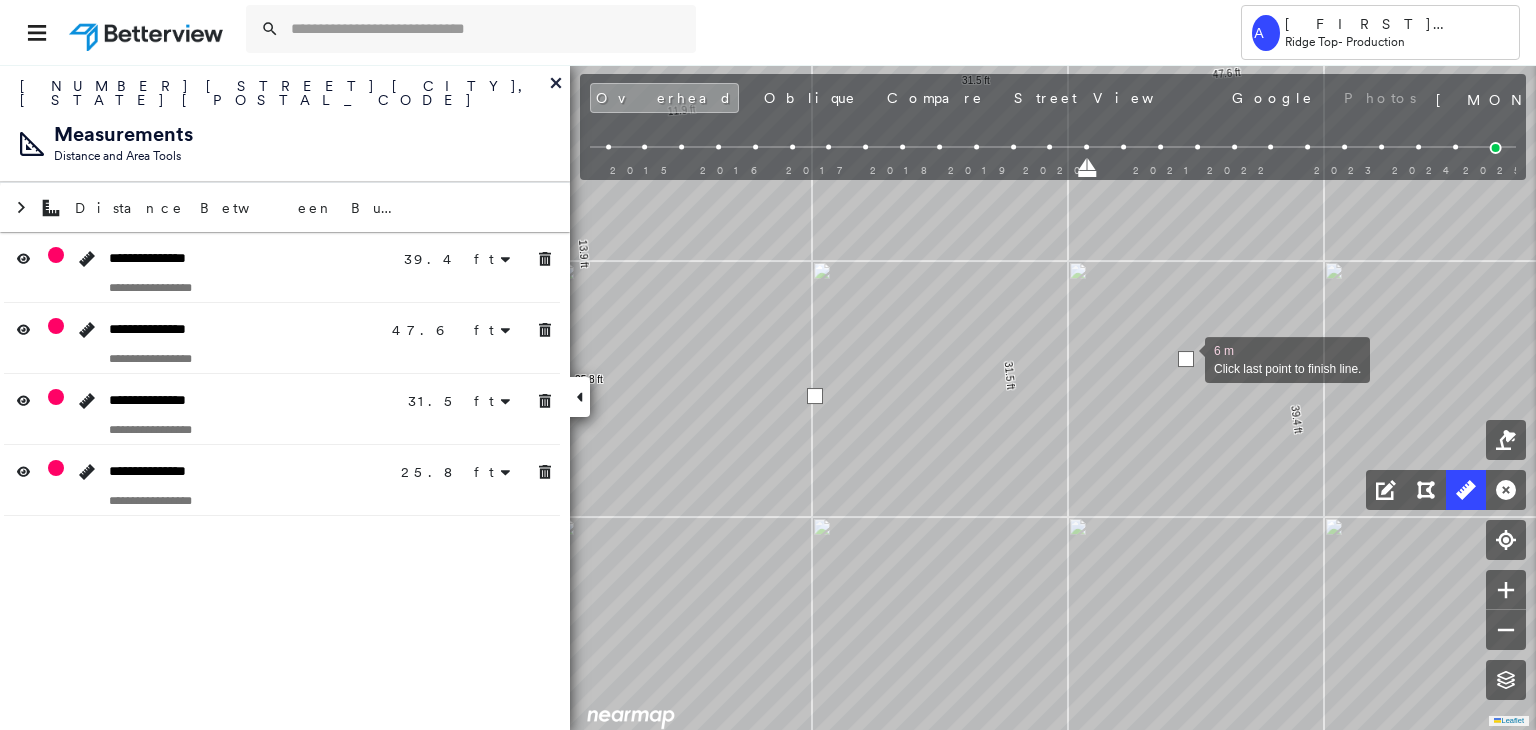 click at bounding box center (1186, 359) 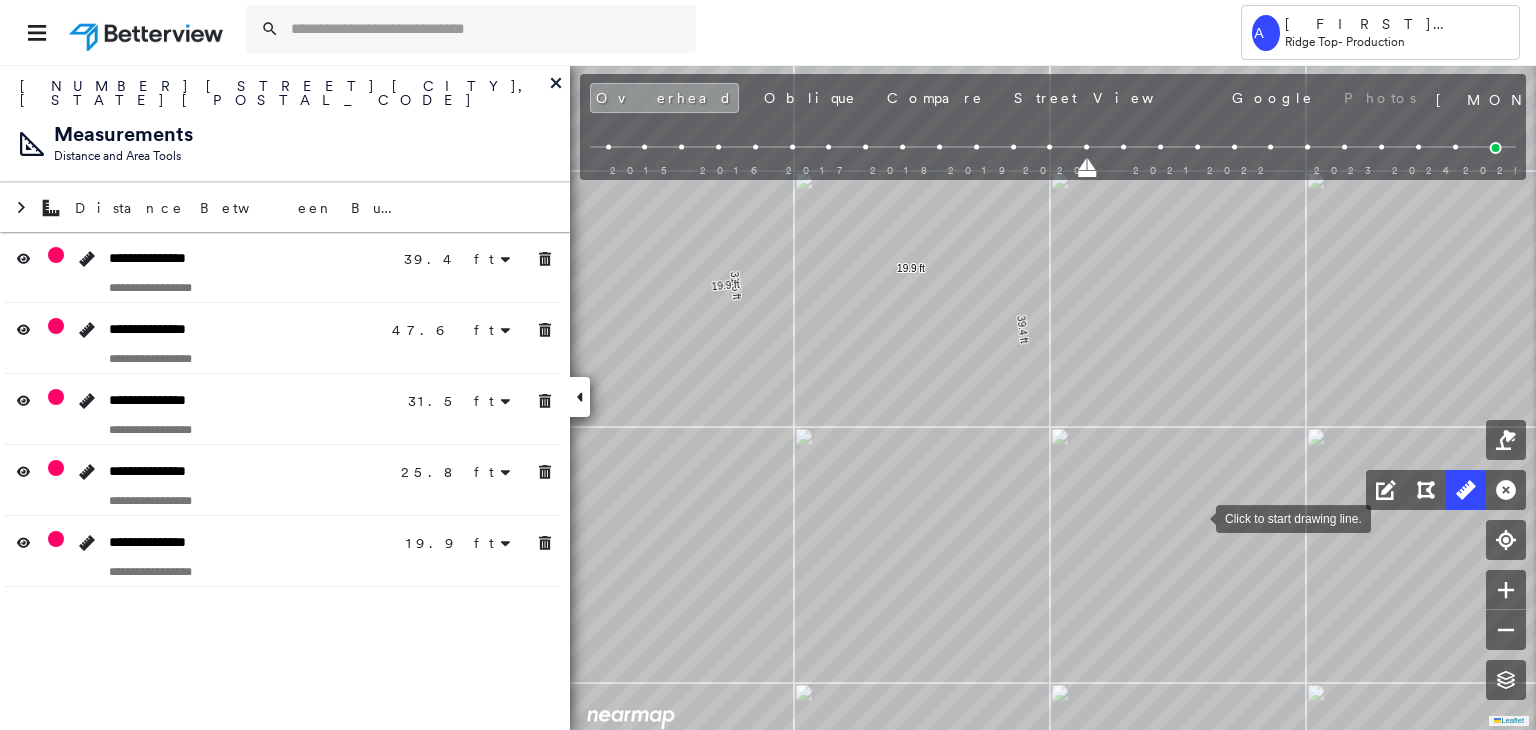 click at bounding box center [1196, 517] 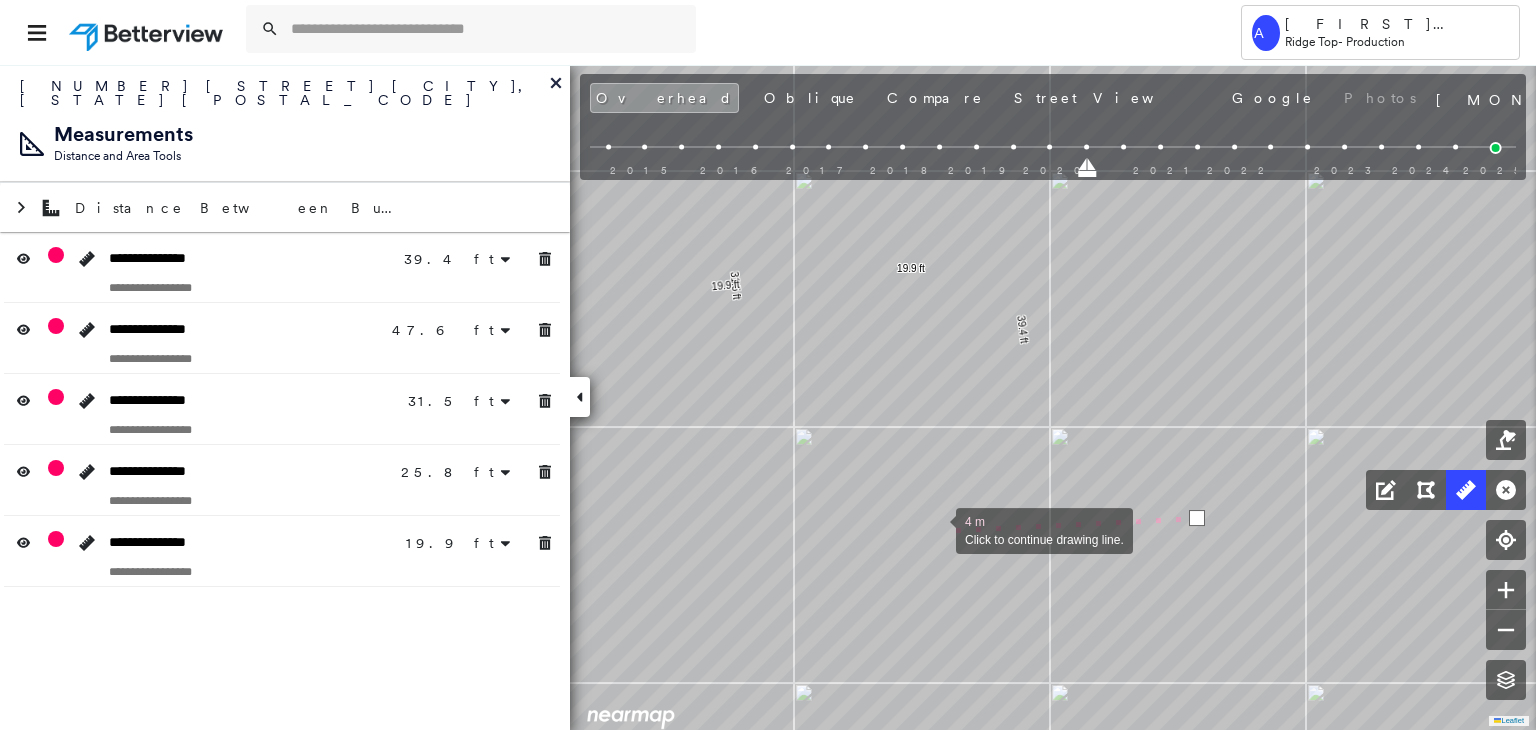click at bounding box center (936, 529) 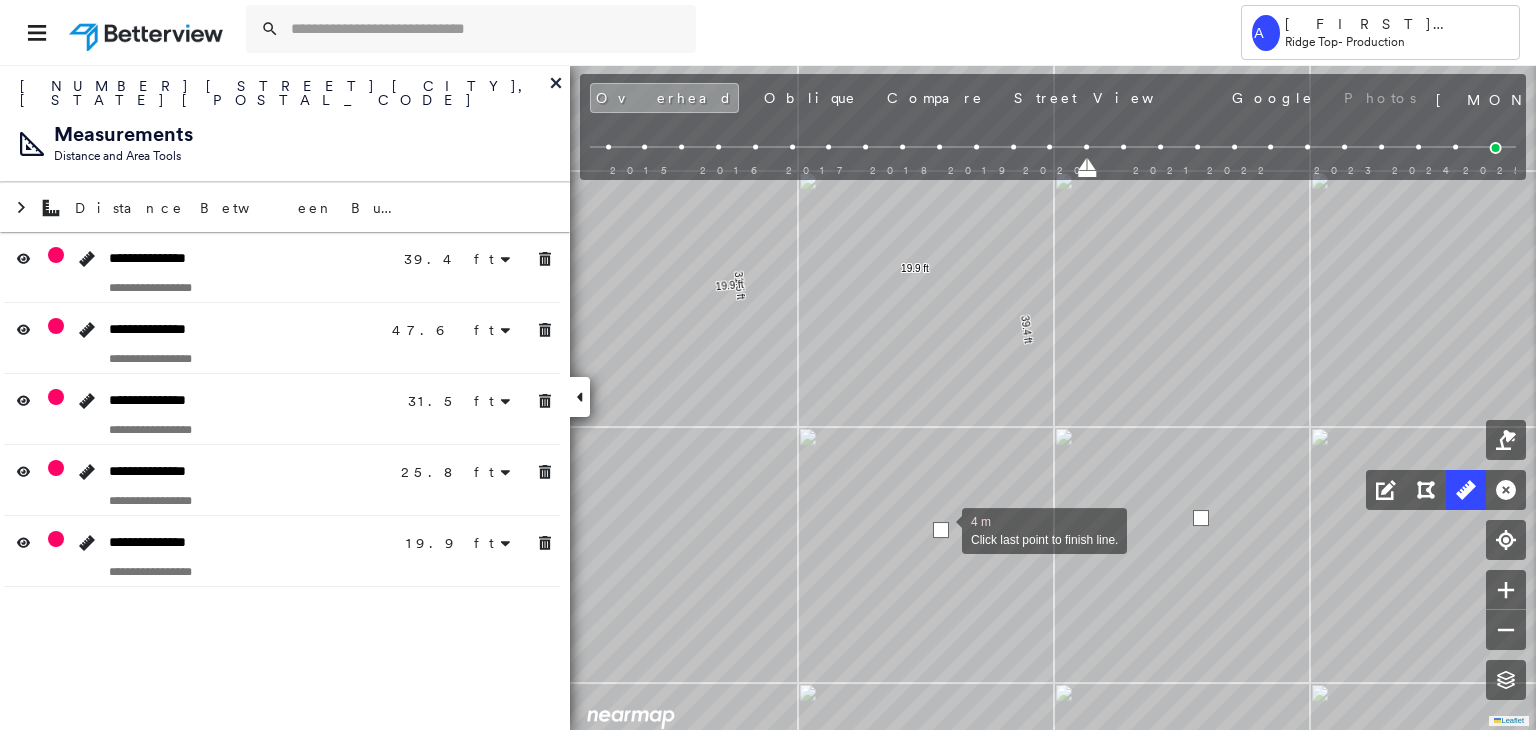 click at bounding box center (941, 530) 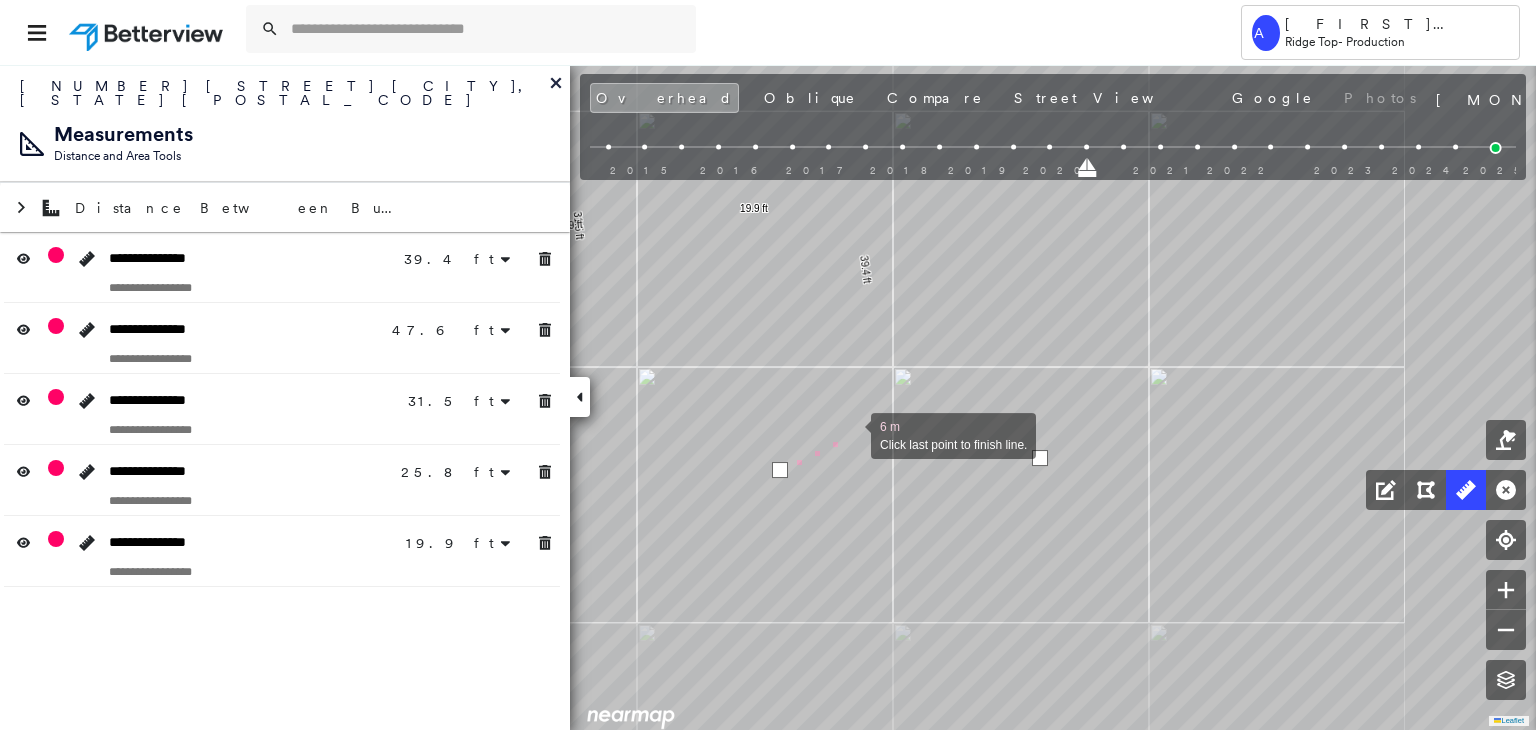 click at bounding box center [851, 434] 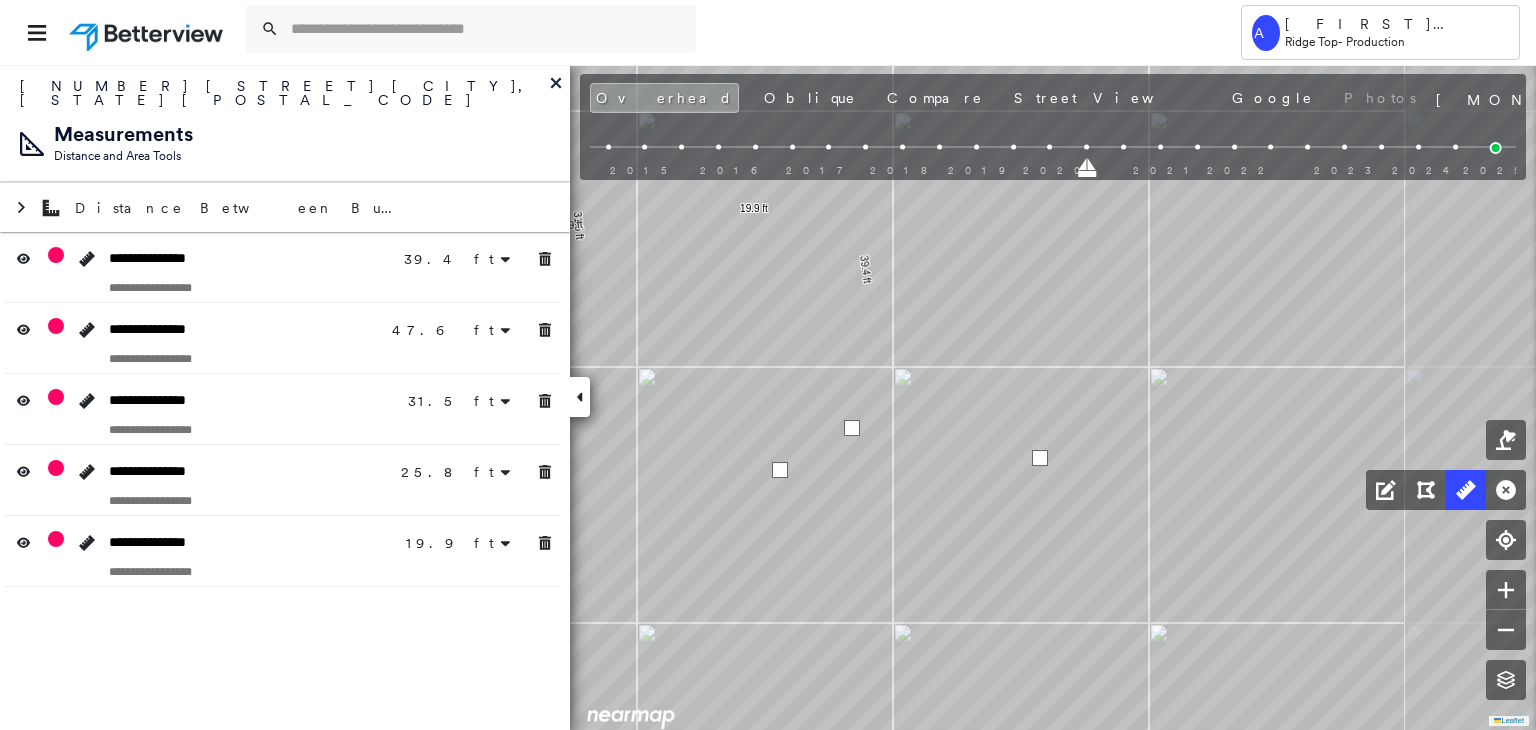 click at bounding box center (852, 428) 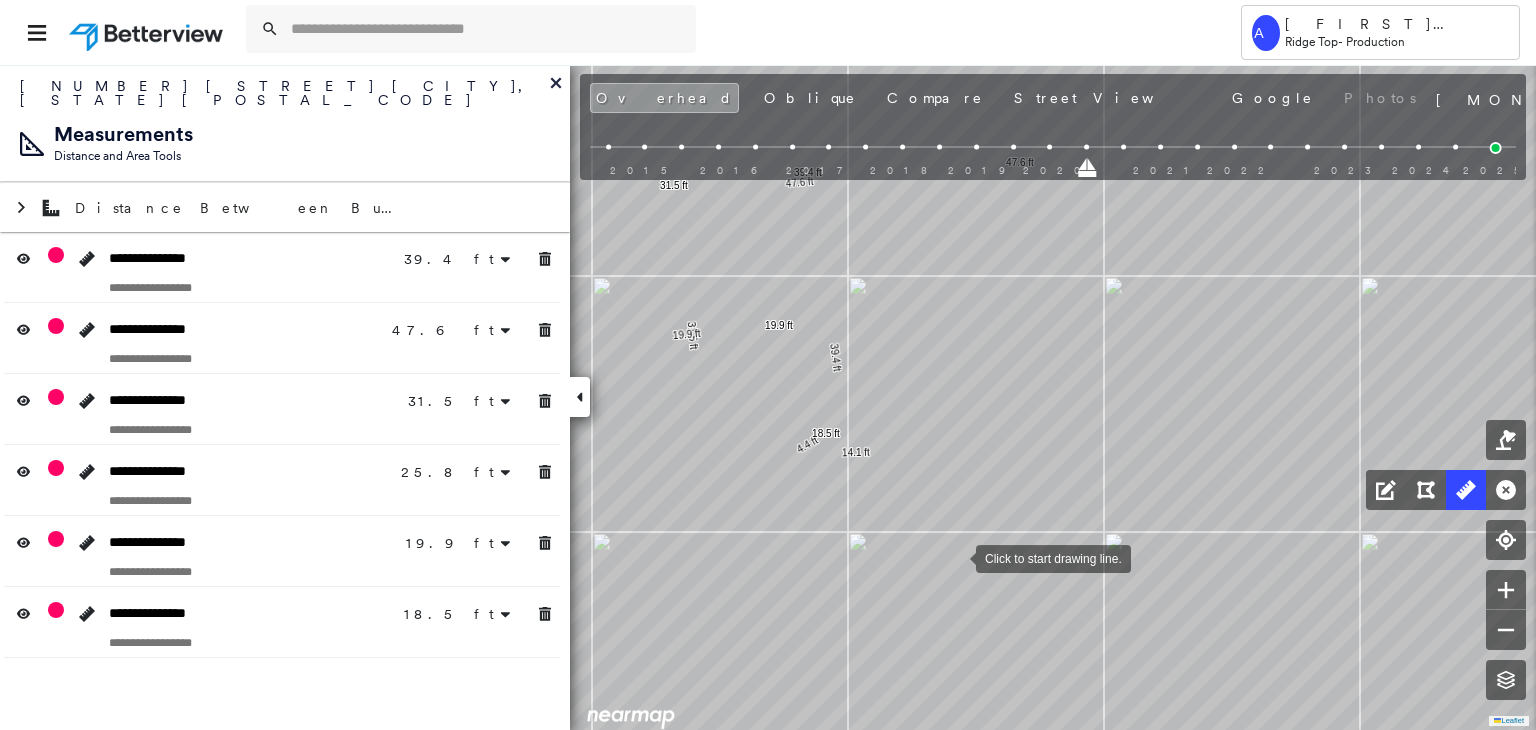 click at bounding box center (956, 557) 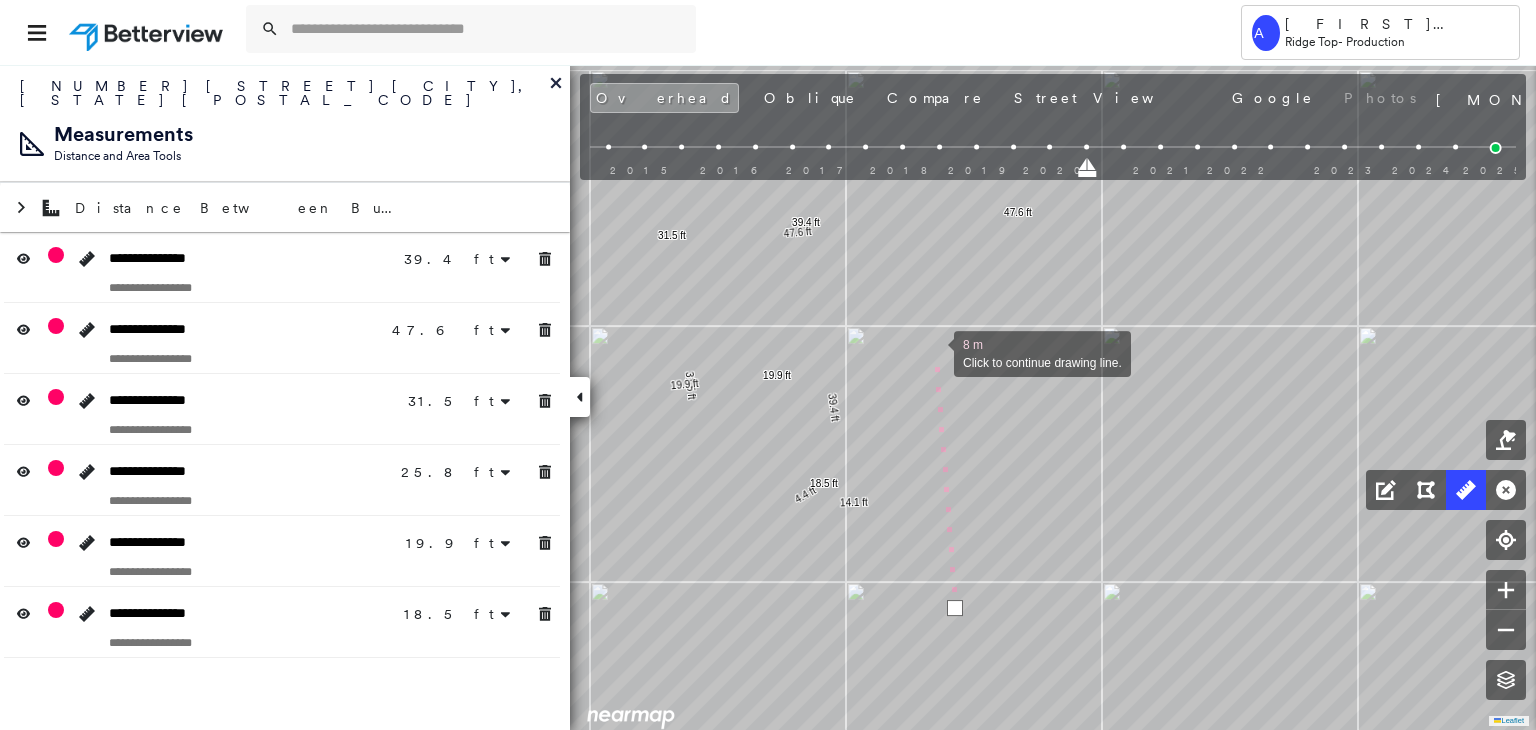 drag, startPoint x: 938, startPoint y: 287, endPoint x: 932, endPoint y: 387, distance: 100.17984 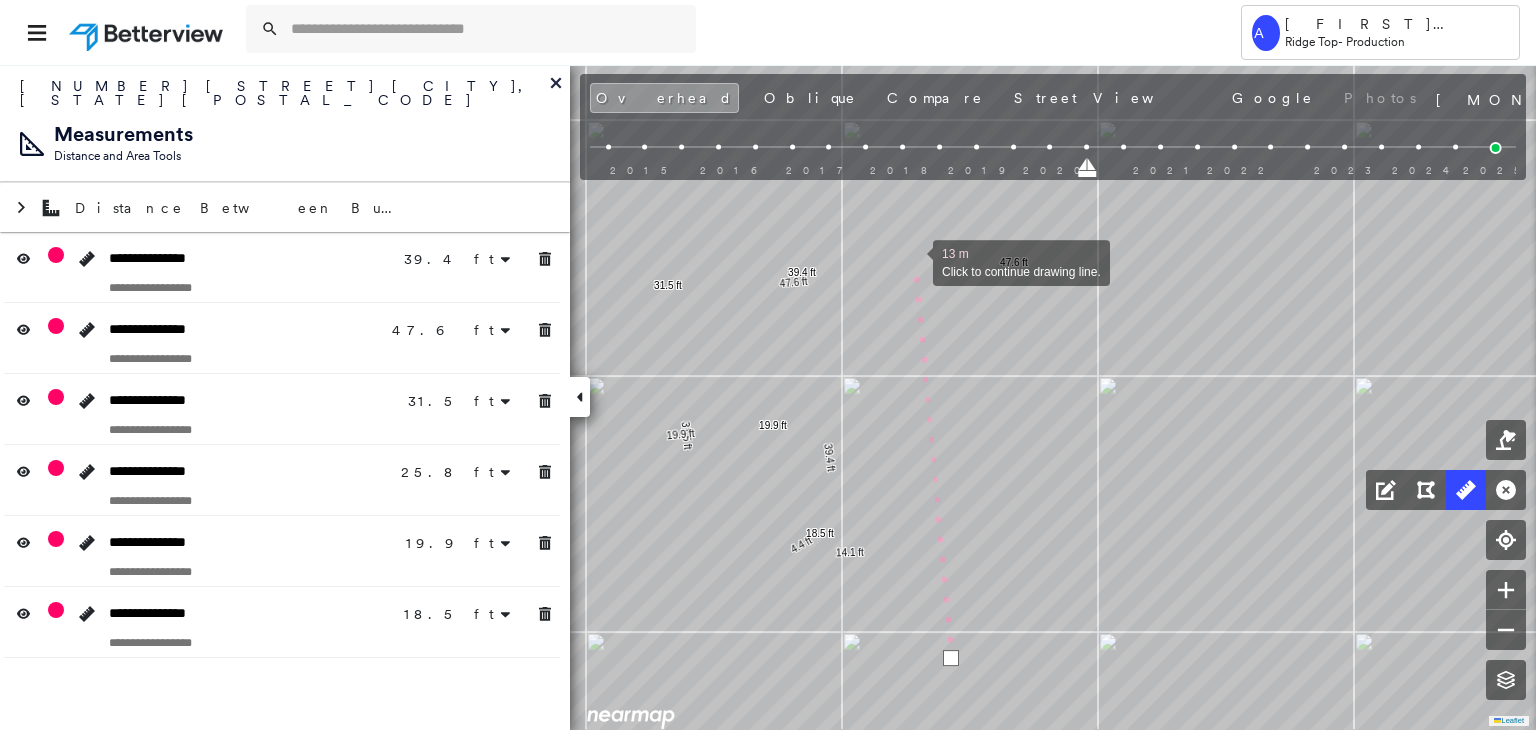 click at bounding box center (913, 261) 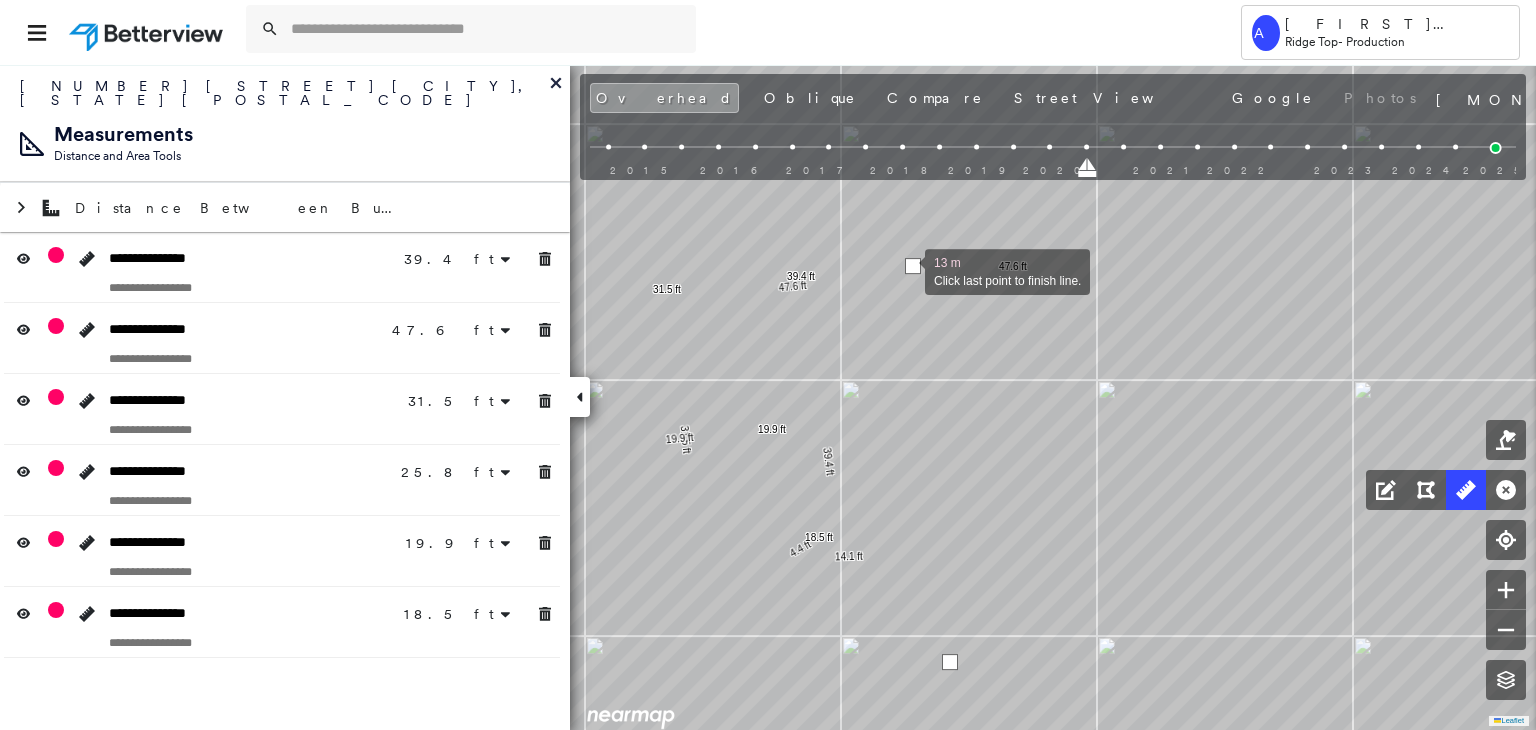 click at bounding box center (913, 266) 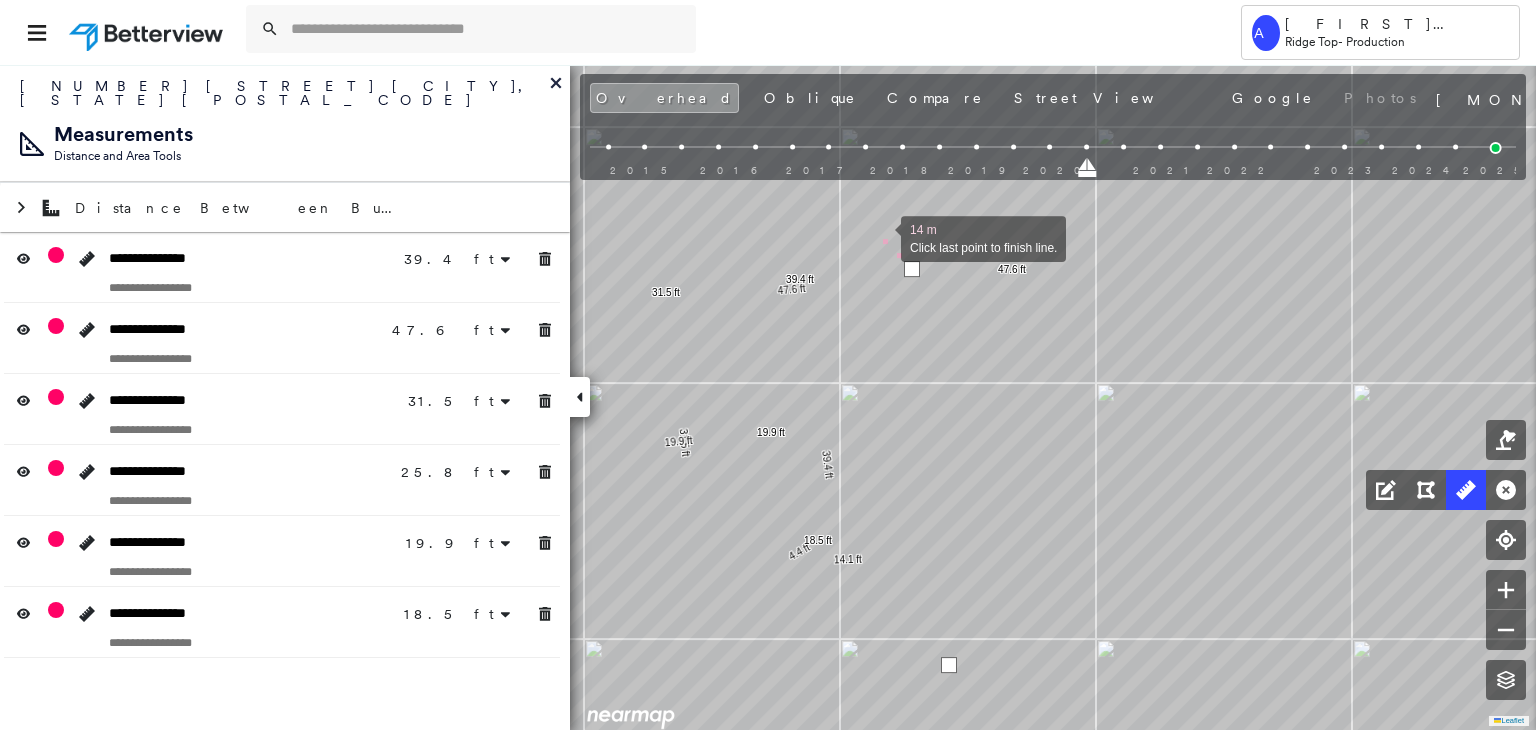 click at bounding box center [881, 237] 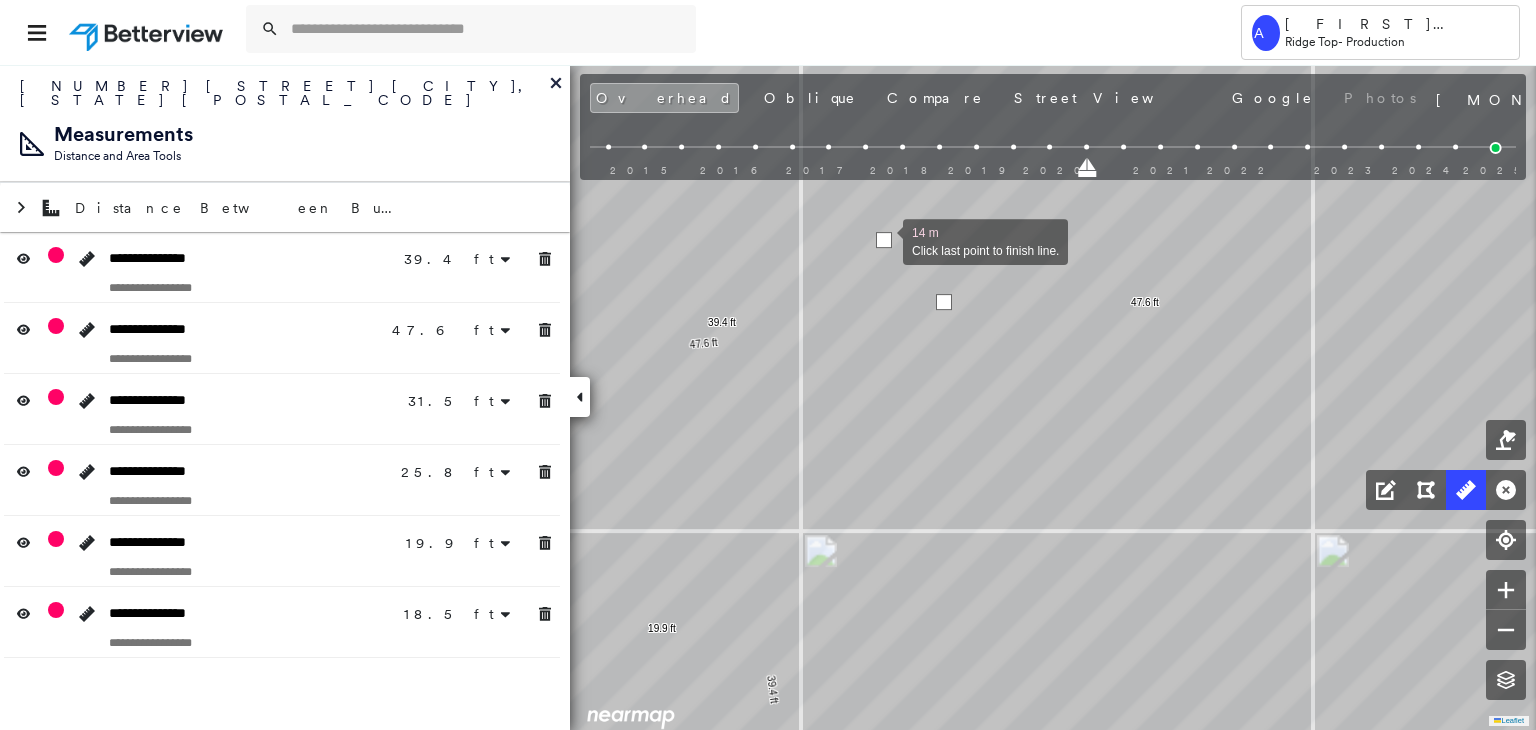 click at bounding box center (884, 240) 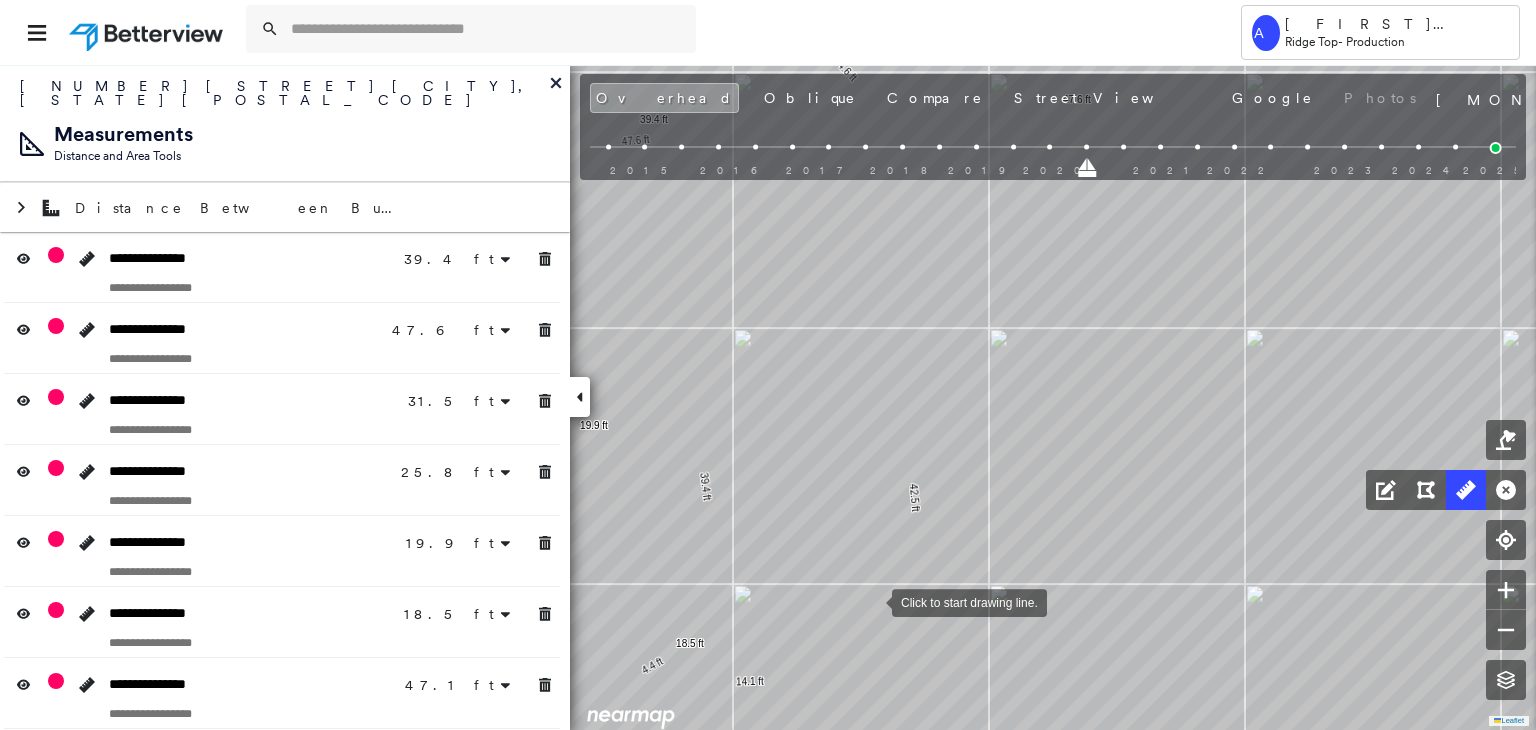 click at bounding box center [872, 601] 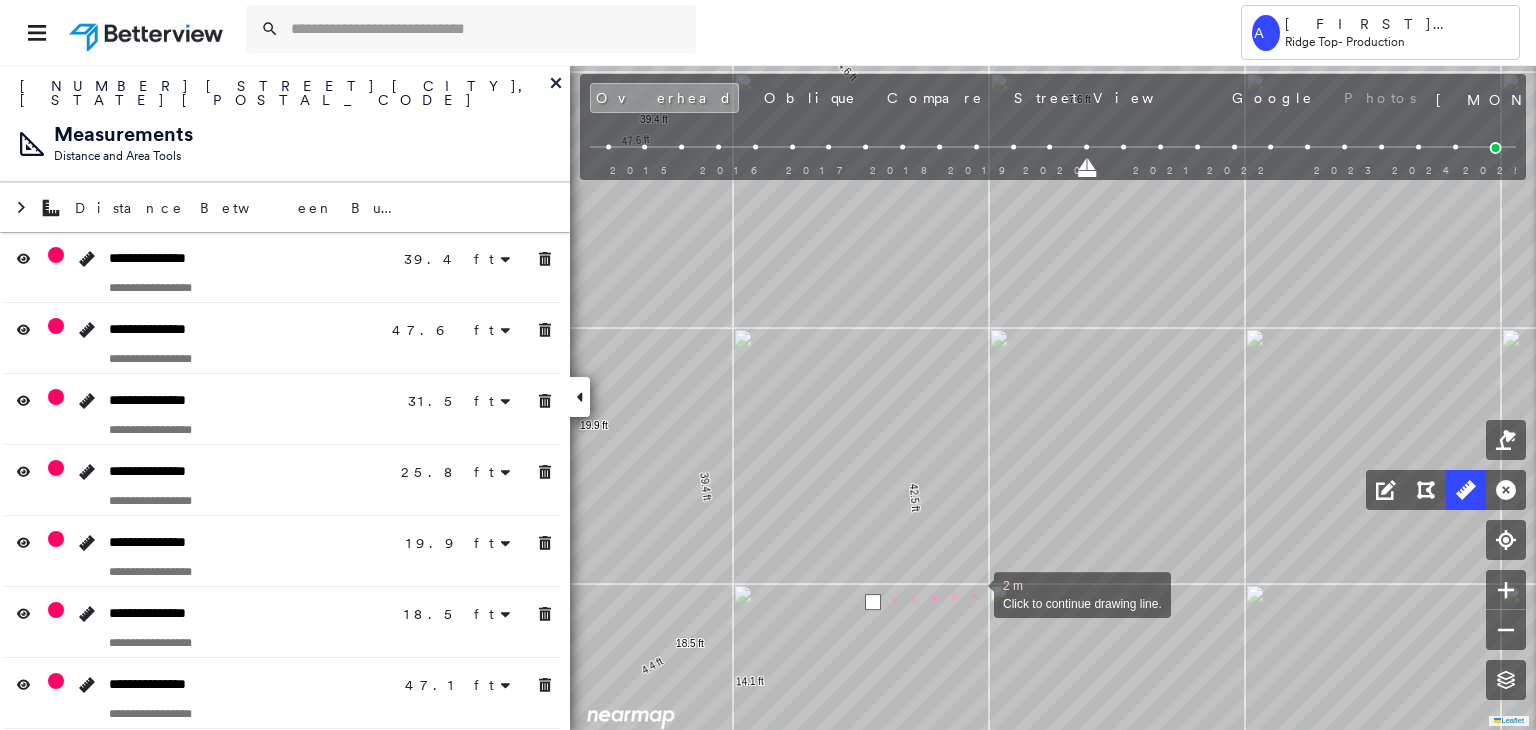 click at bounding box center (974, 593) 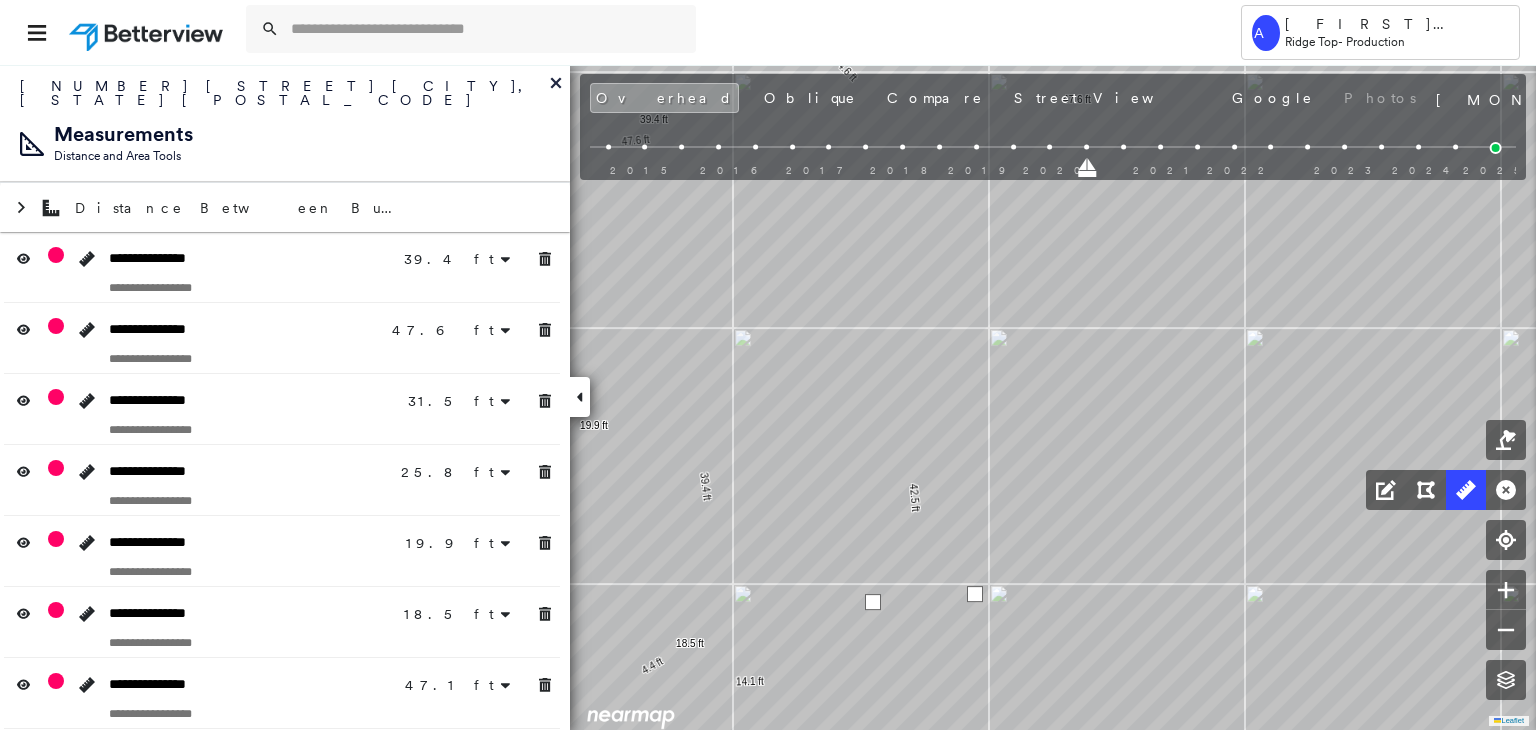 click at bounding box center [975, 594] 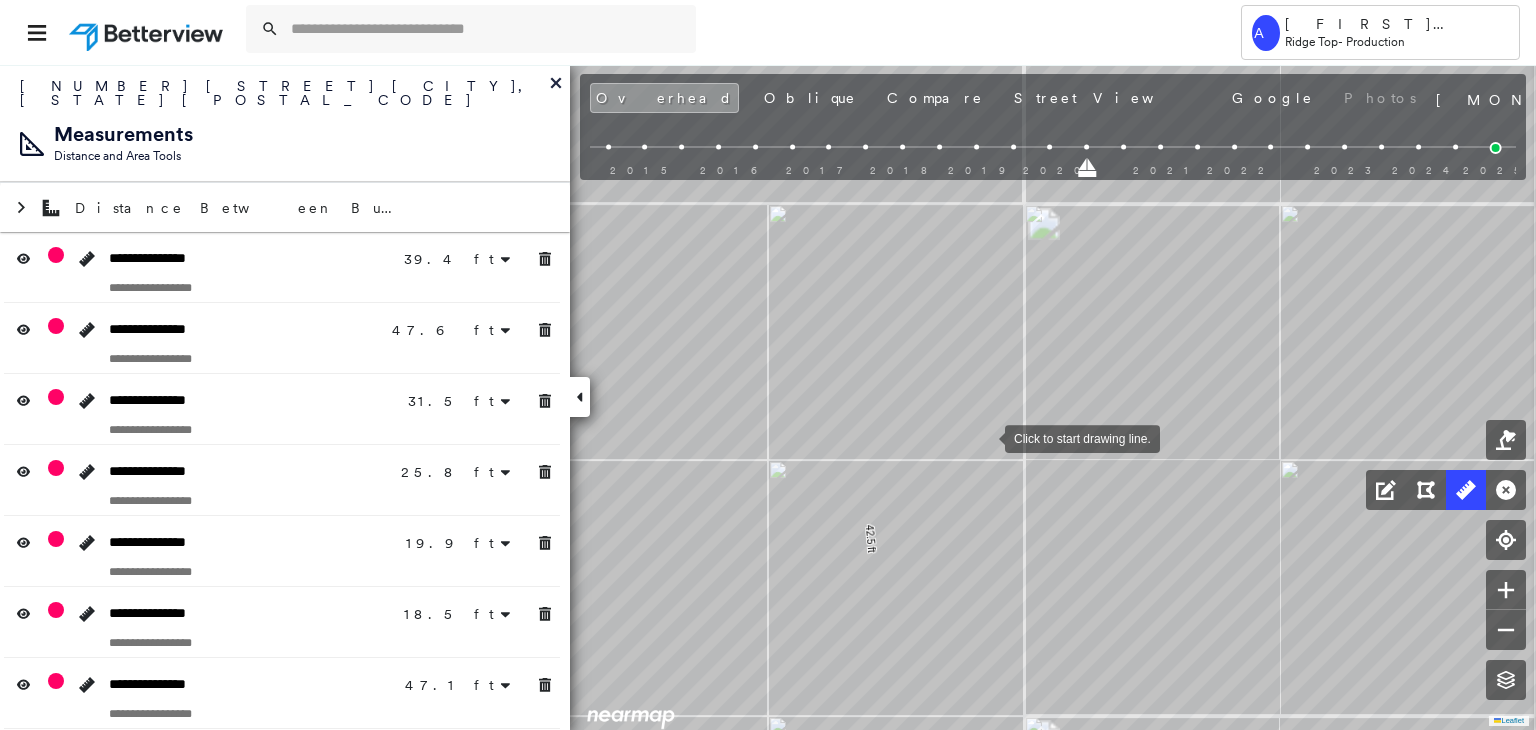 click at bounding box center [985, 437] 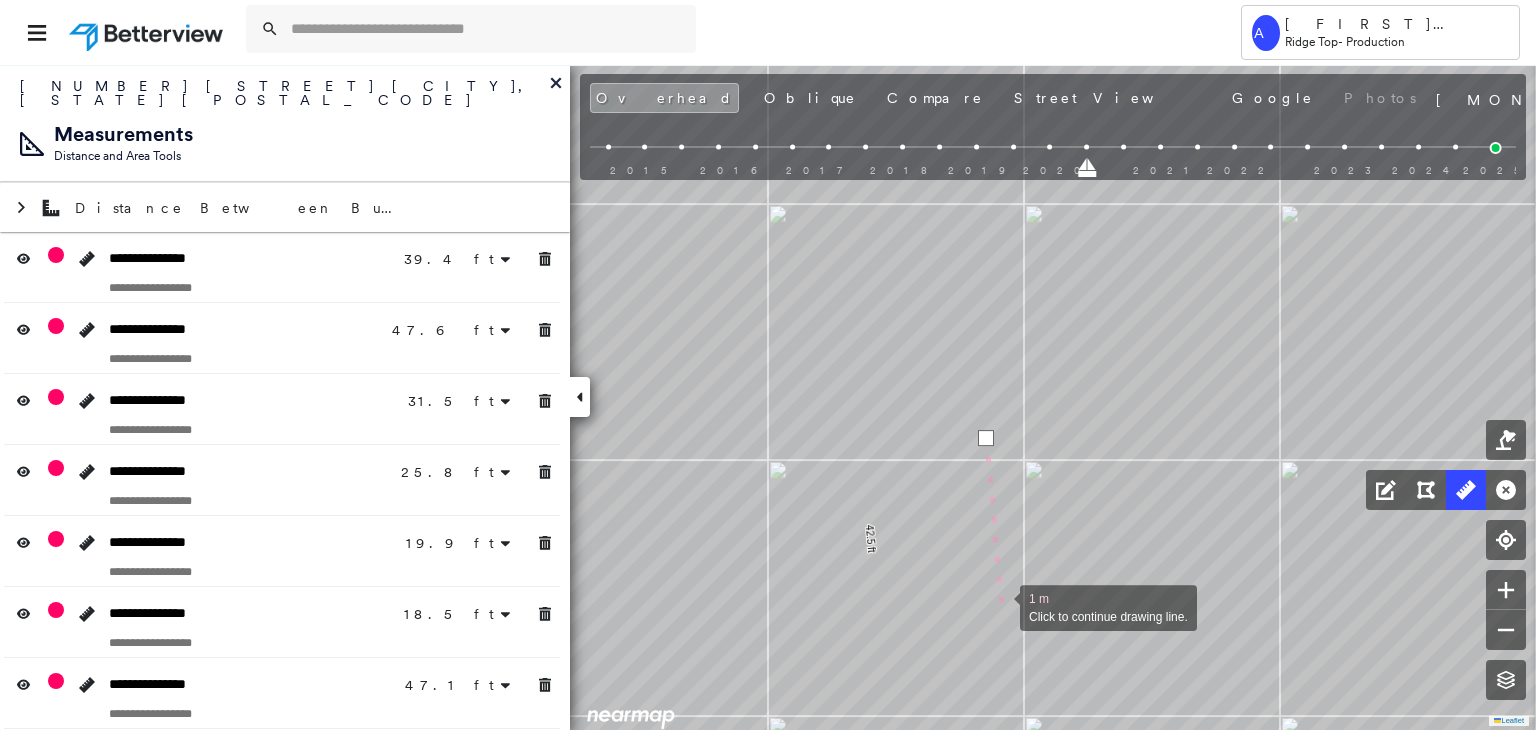 click at bounding box center [1000, 606] 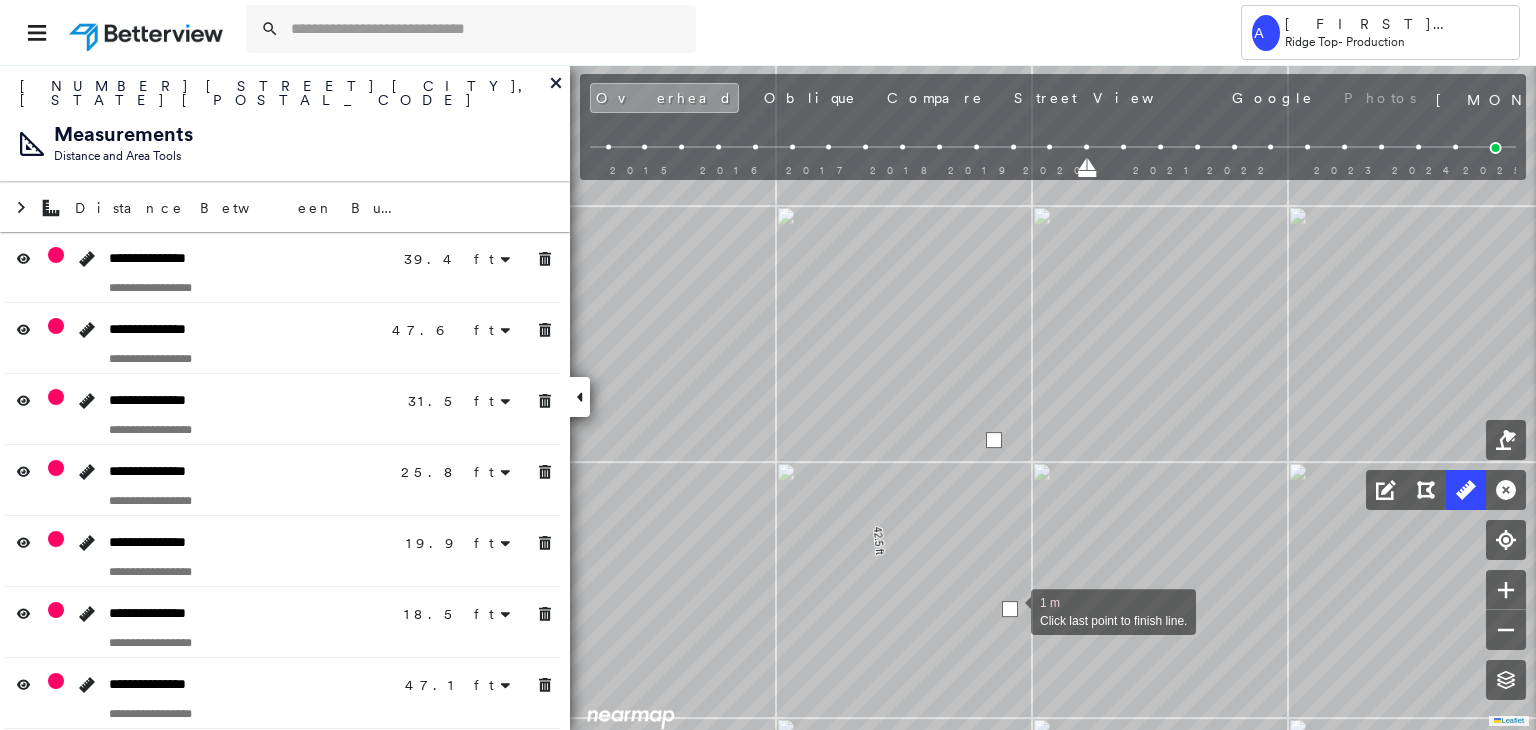 click at bounding box center (1010, 609) 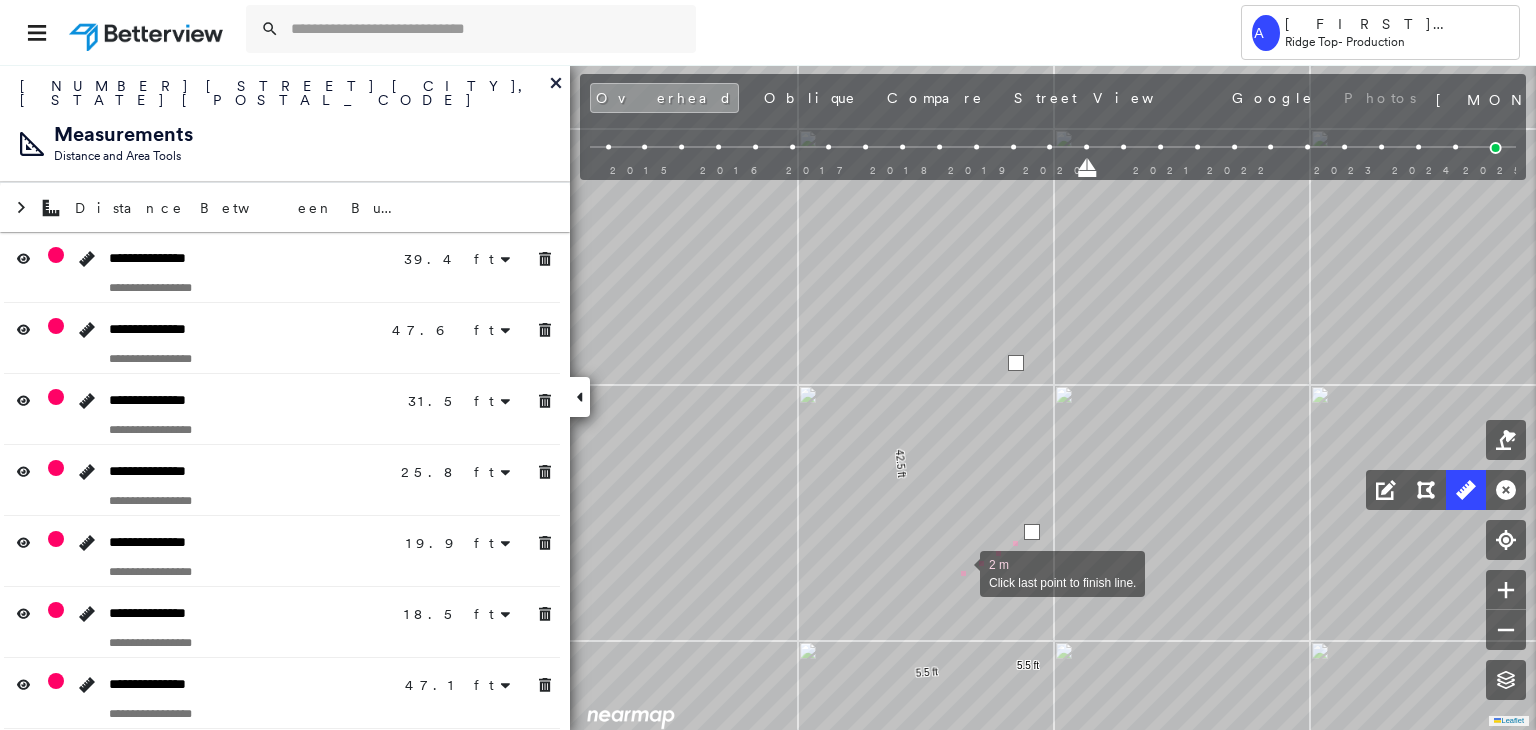 click at bounding box center (960, 572) 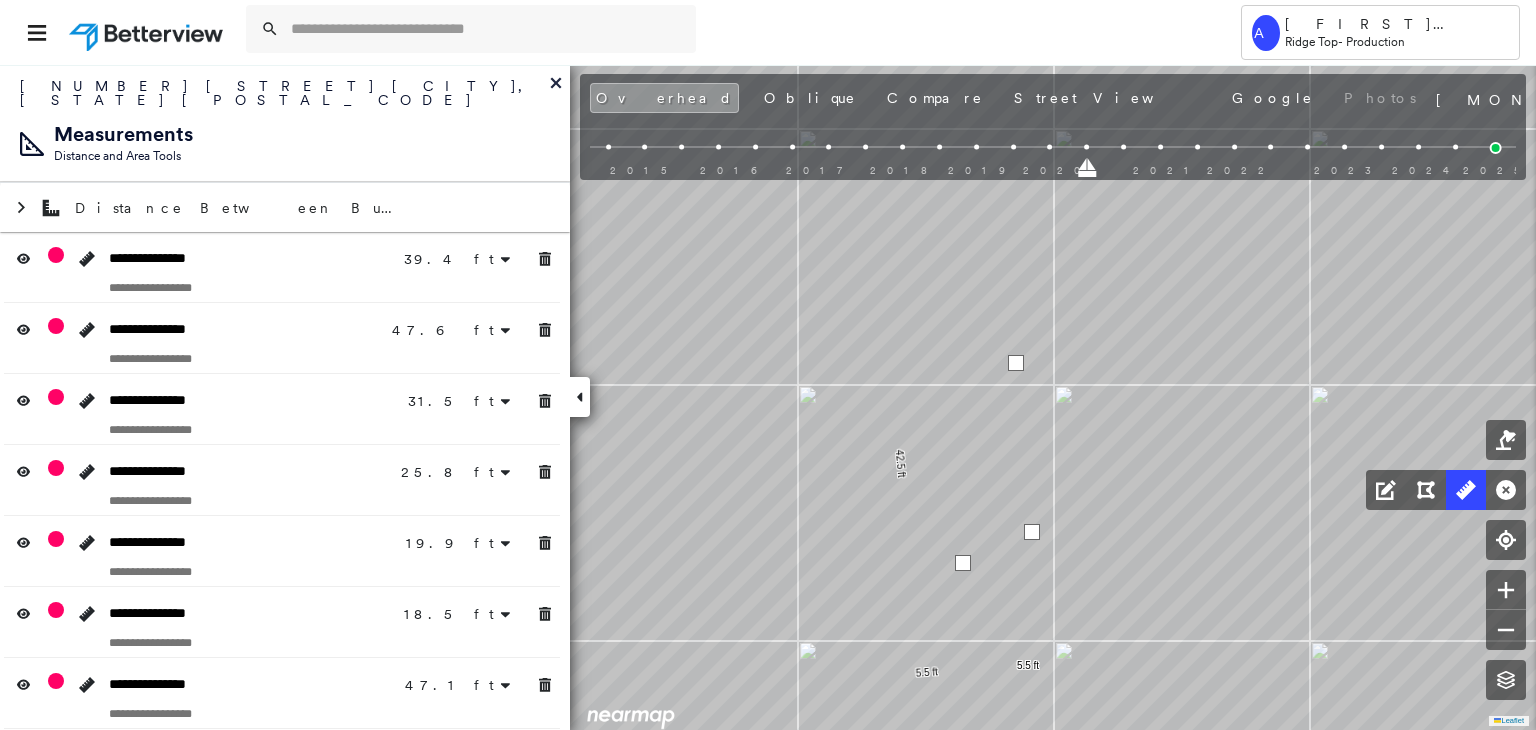click at bounding box center (963, 563) 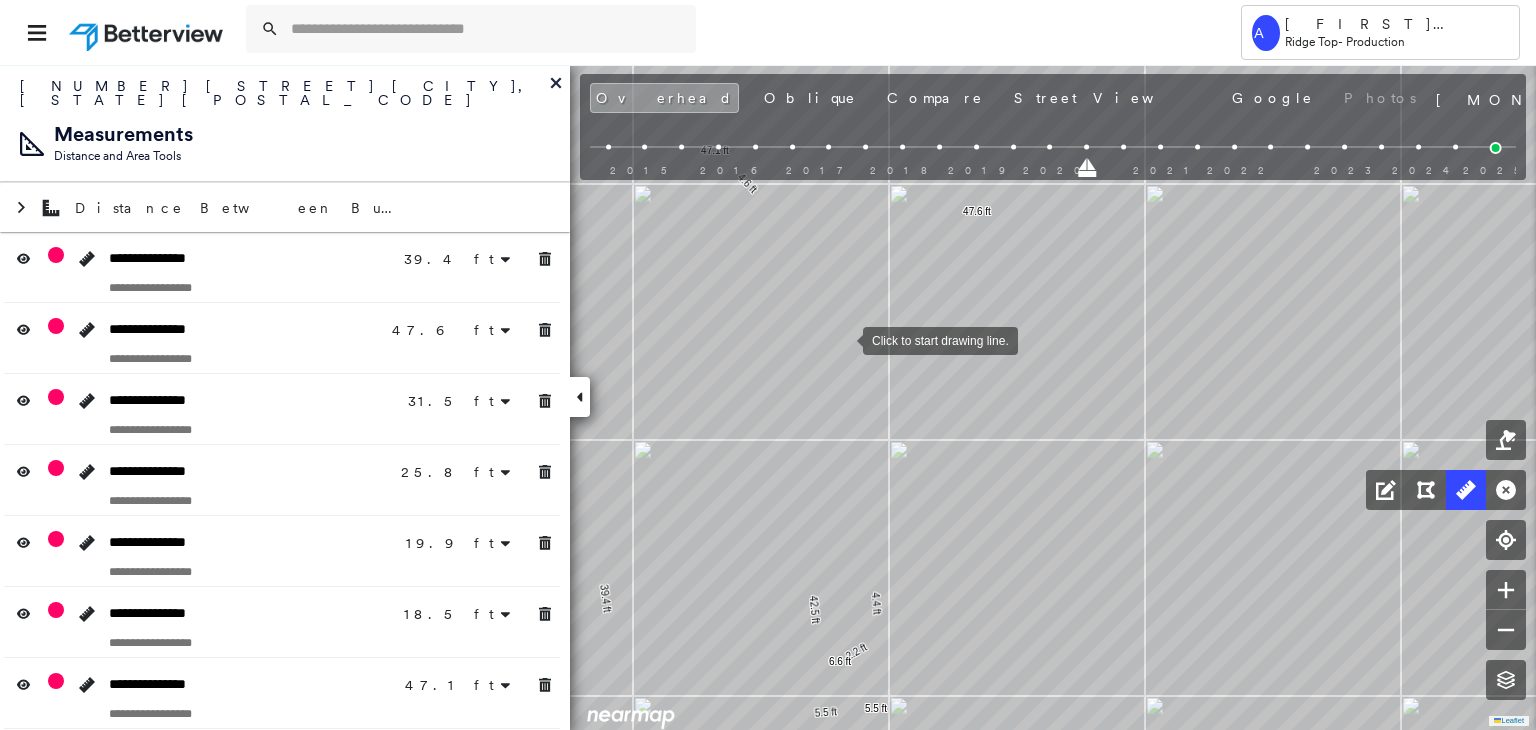 click at bounding box center (843, 339) 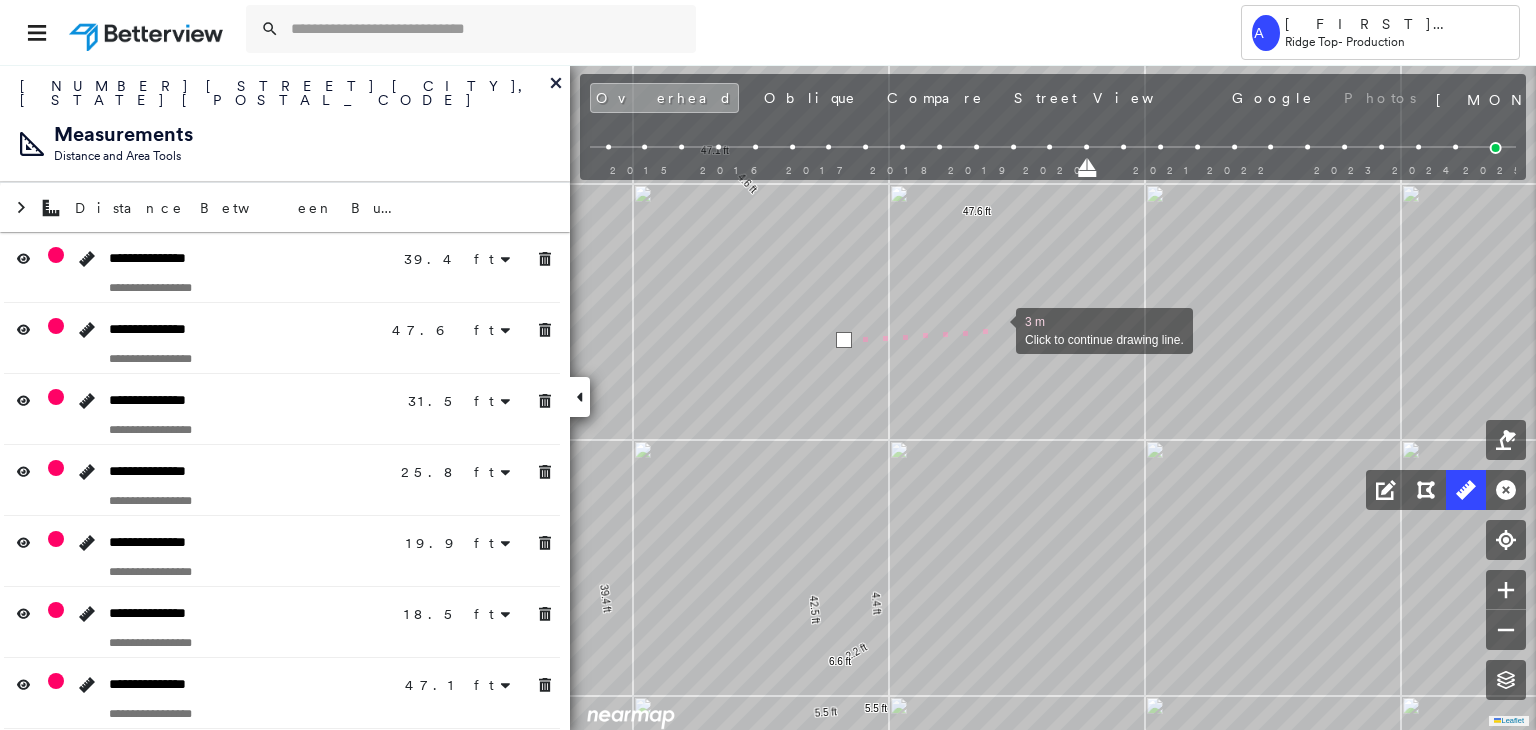 click at bounding box center [996, 329] 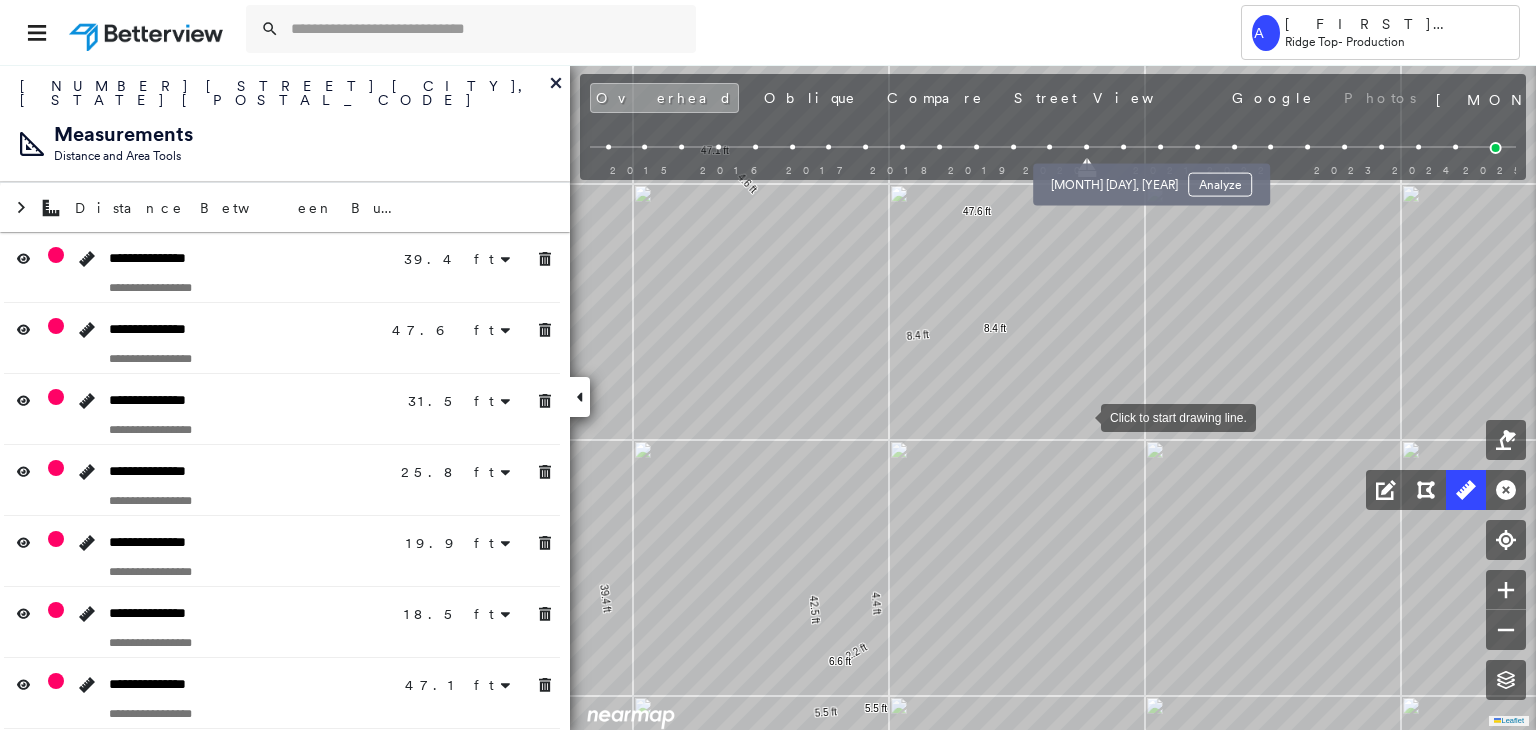 click at bounding box center (1123, 147) 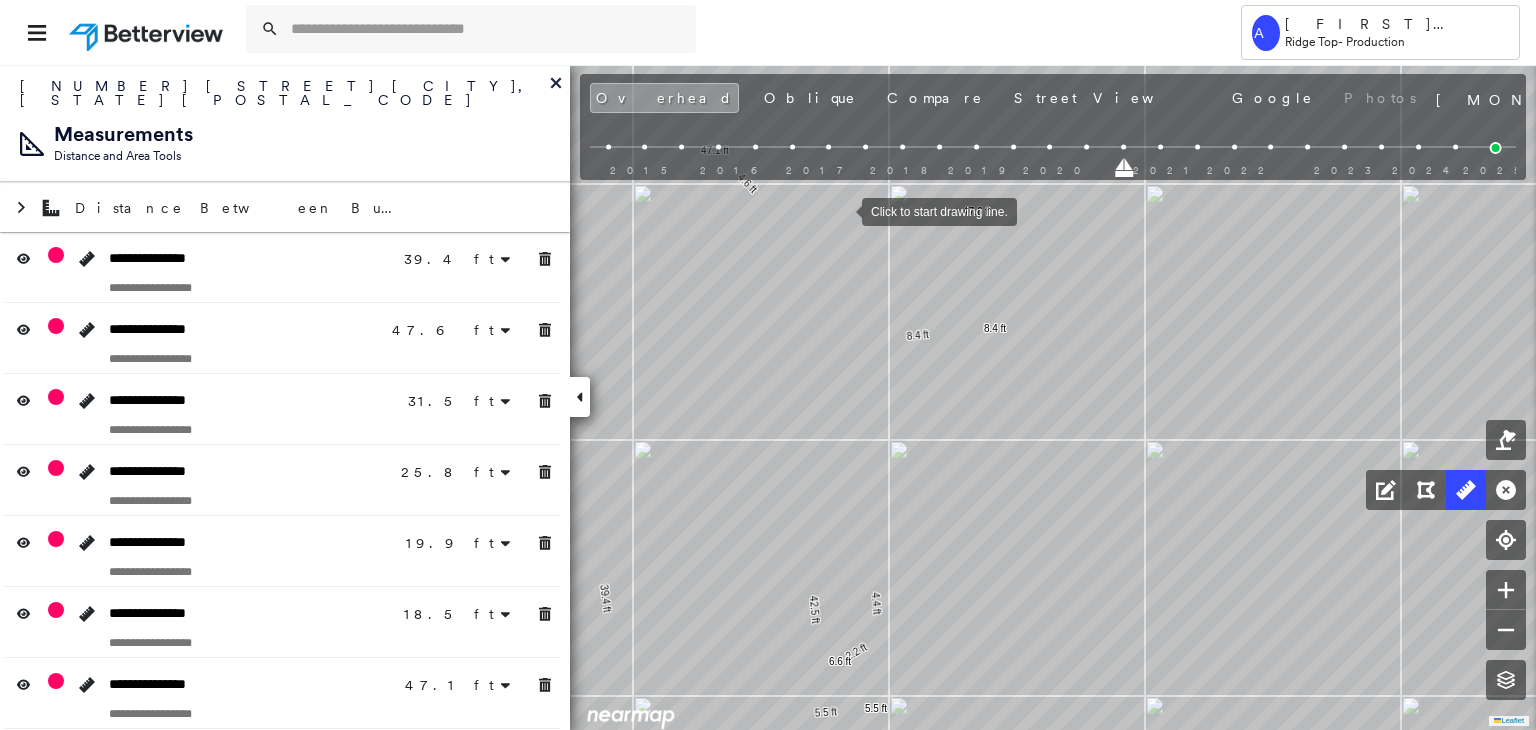 click at bounding box center [842, 210] 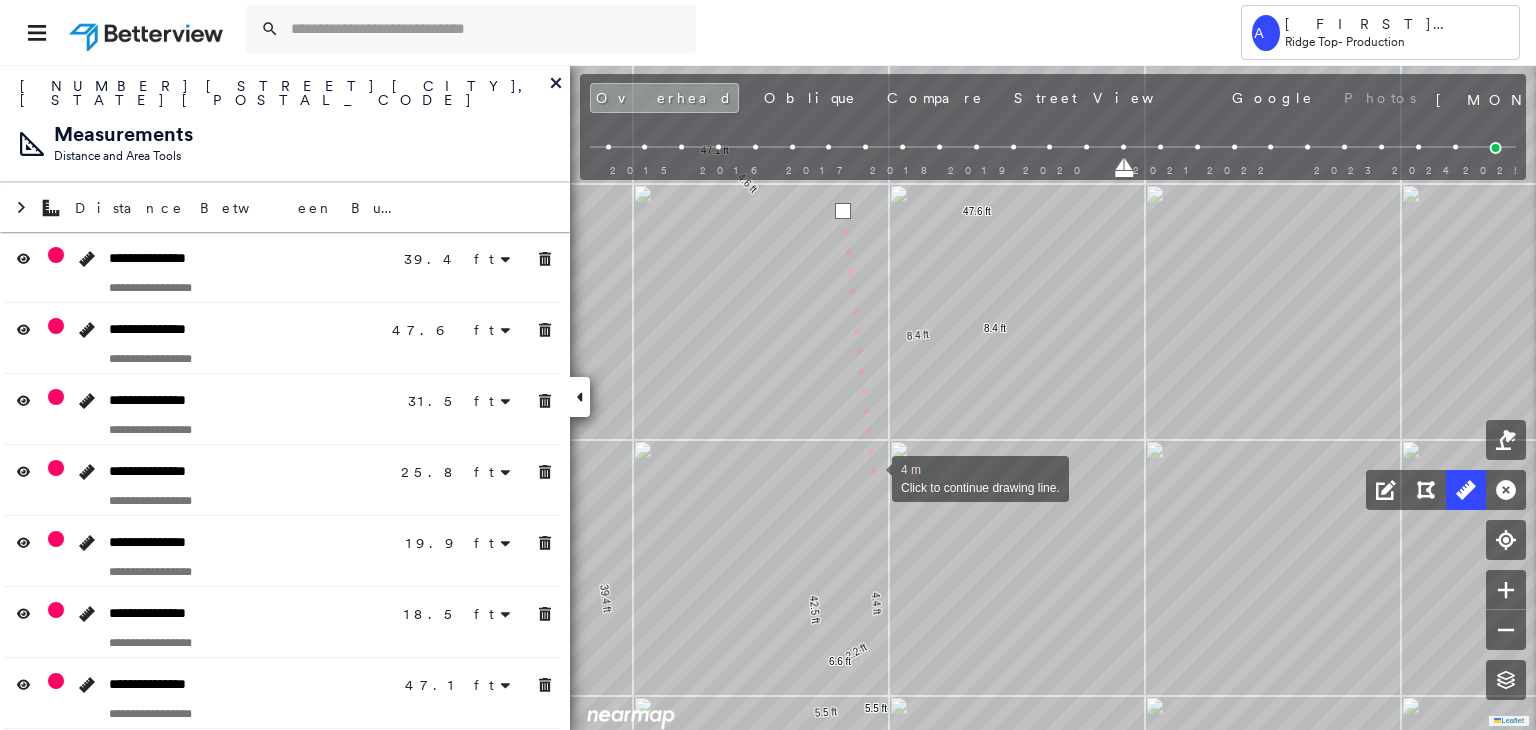 click at bounding box center (872, 477) 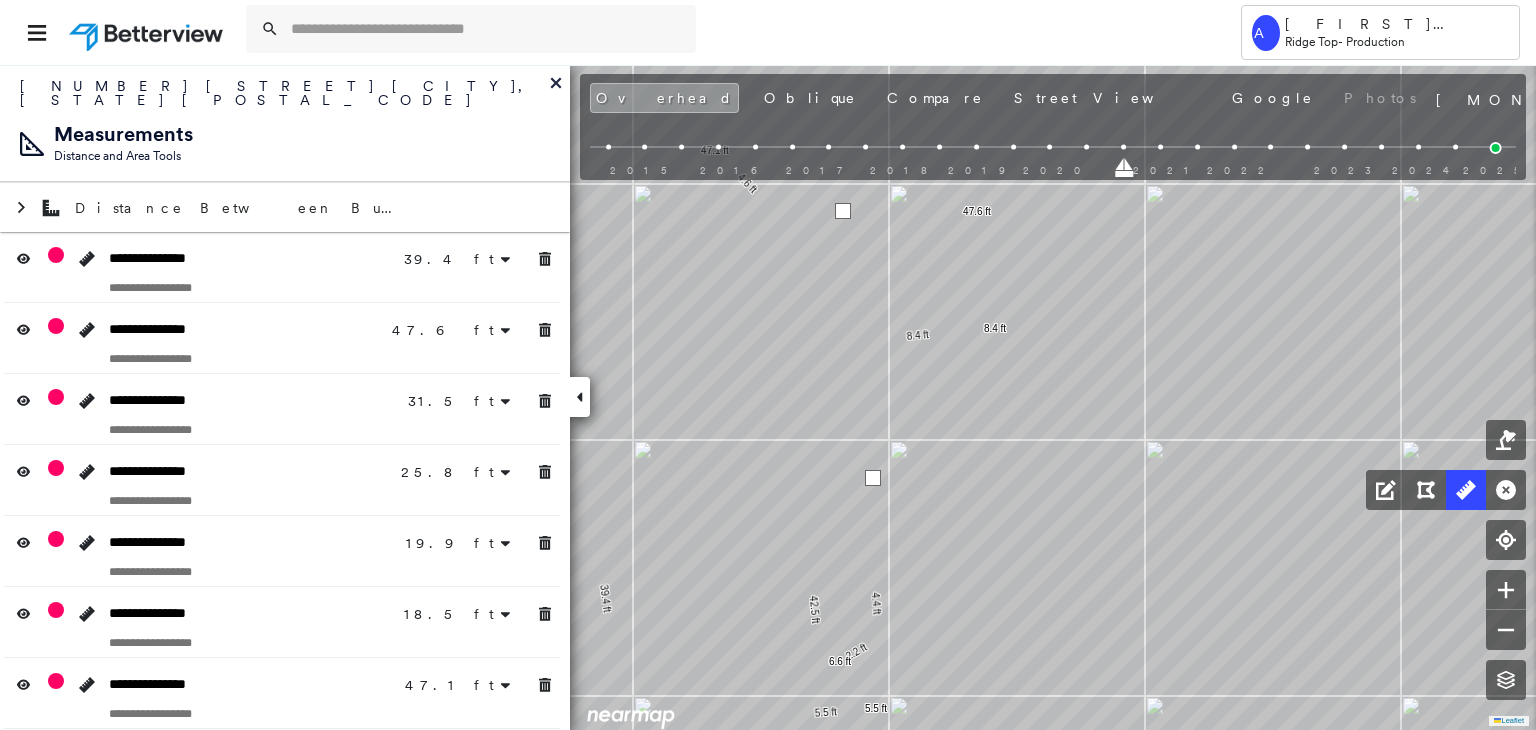 click at bounding box center [873, 478] 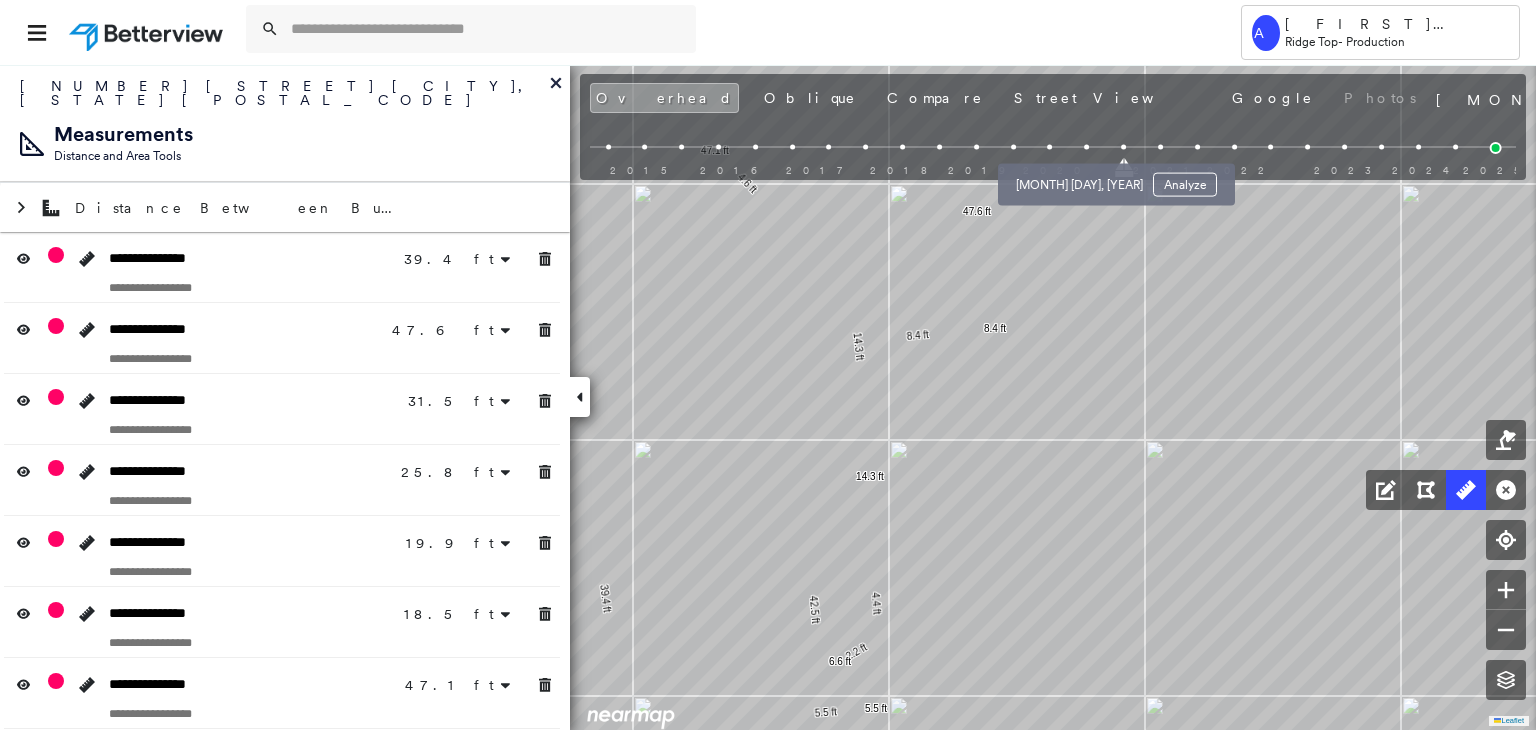 click at bounding box center [1086, 147] 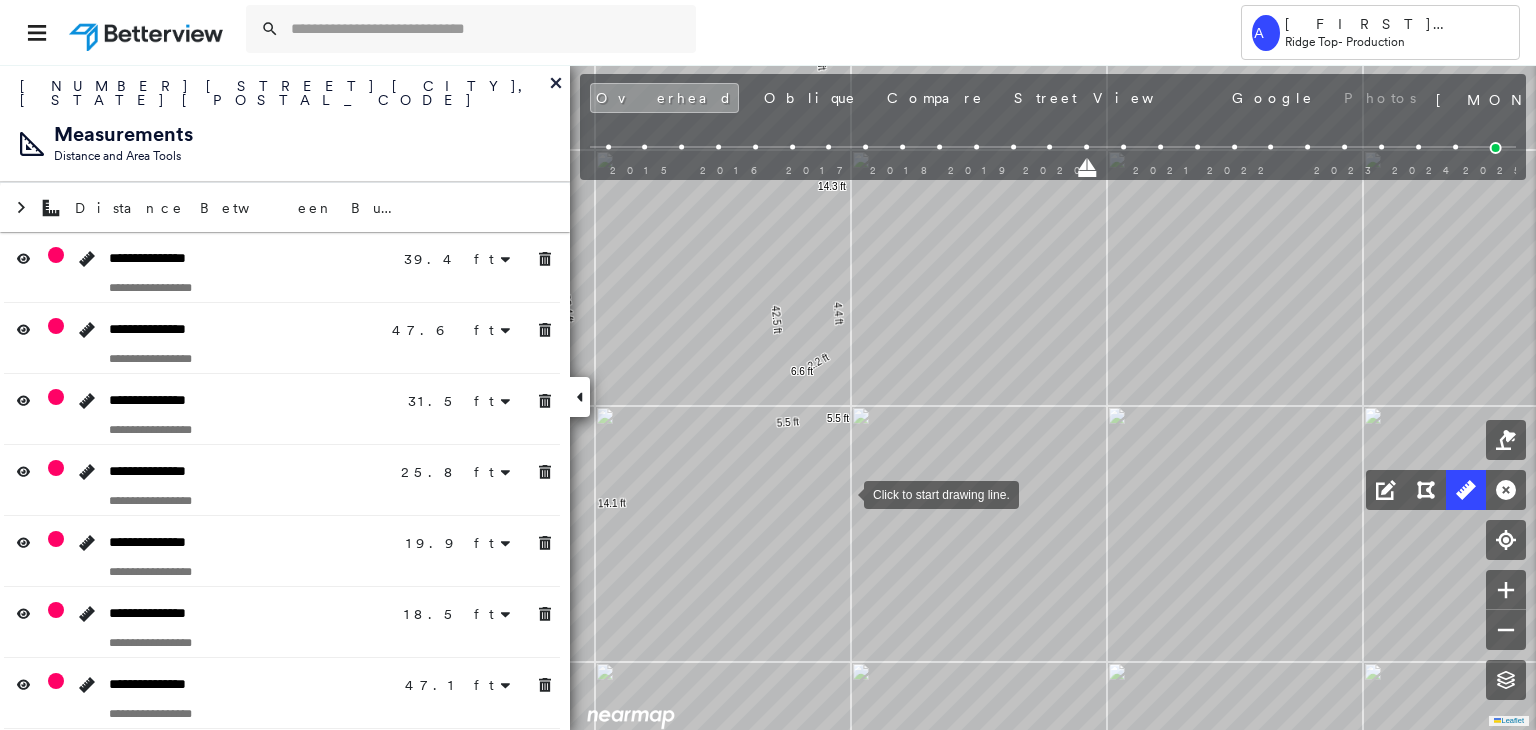 click at bounding box center (844, 493) 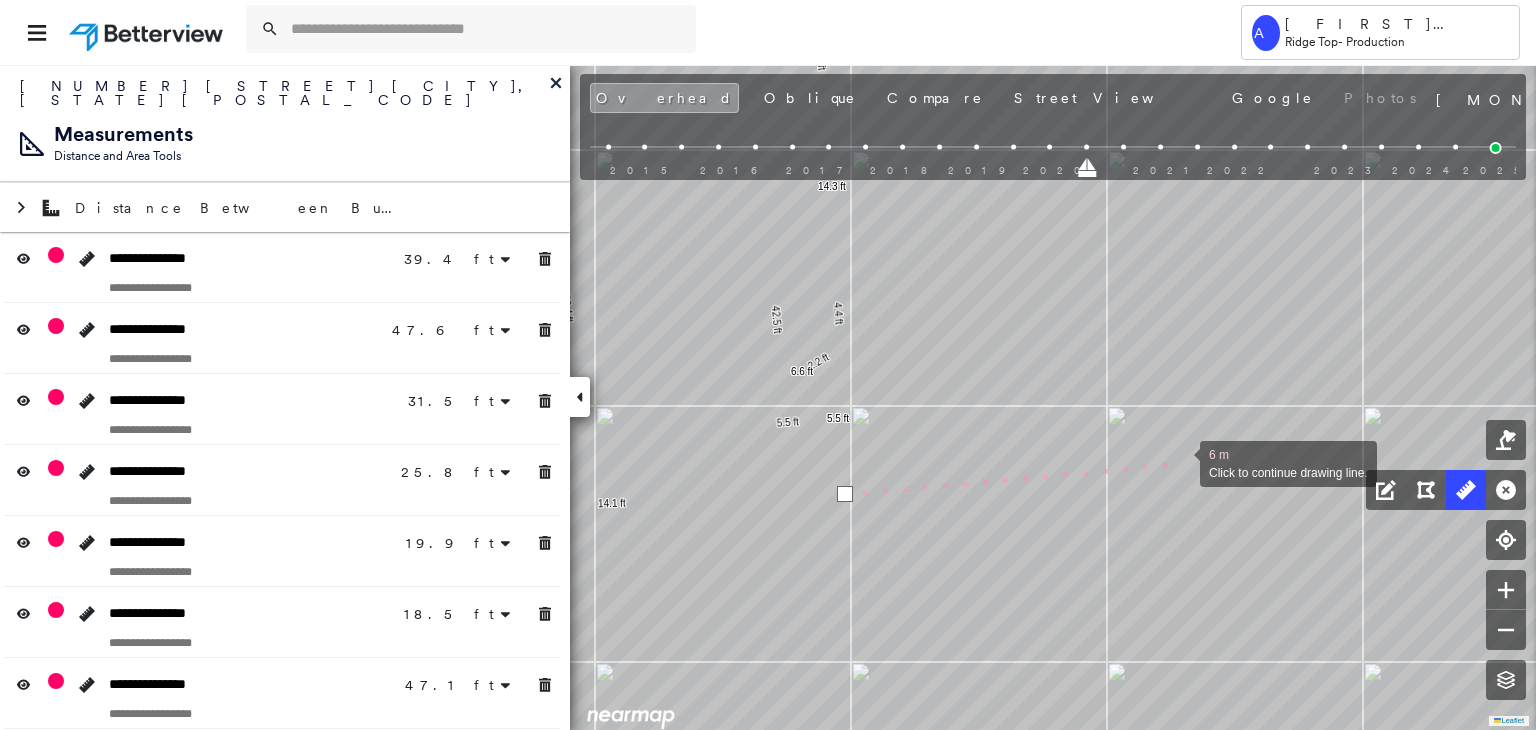 click at bounding box center (1180, 462) 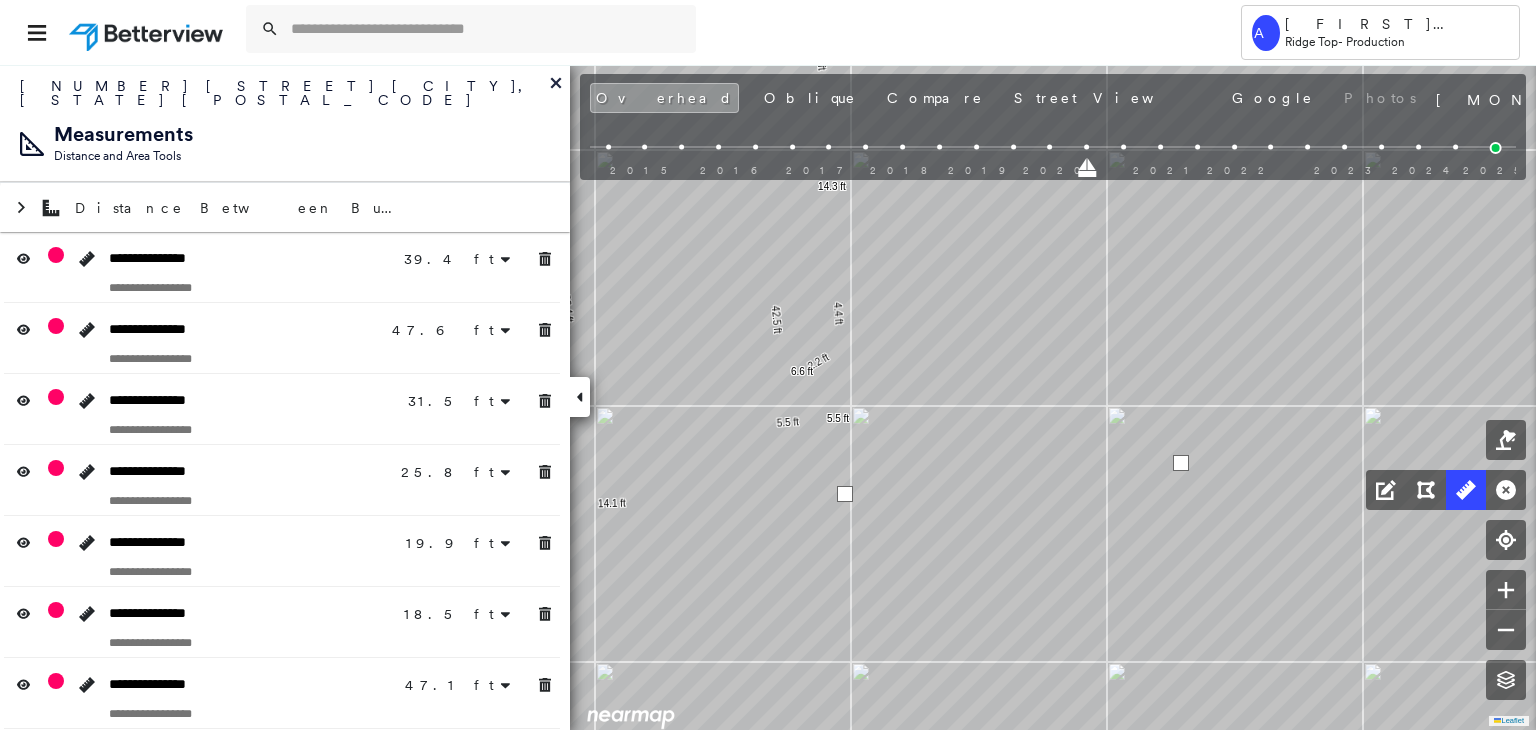 click at bounding box center (1181, 463) 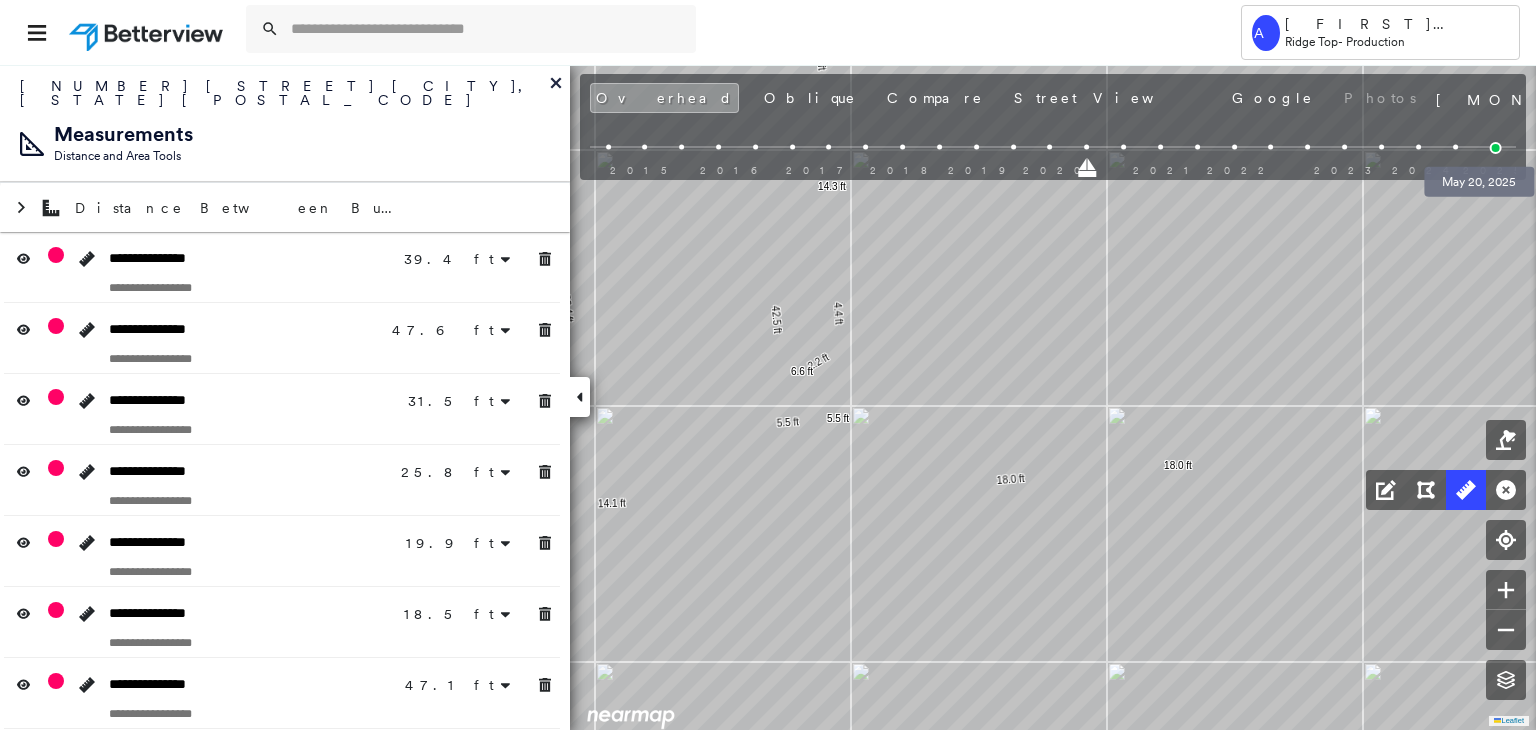 click at bounding box center (1496, 148) 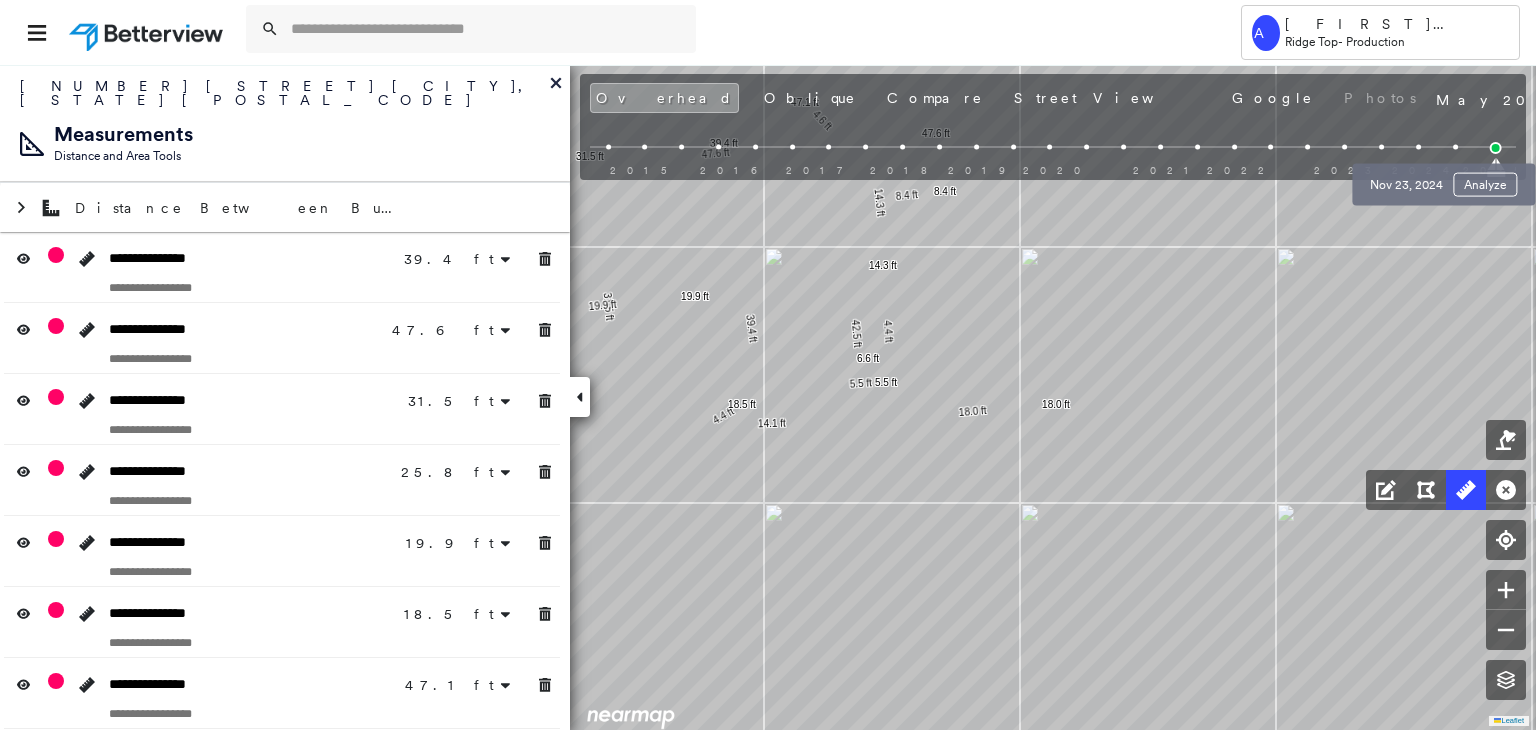 click at bounding box center (1455, 147) 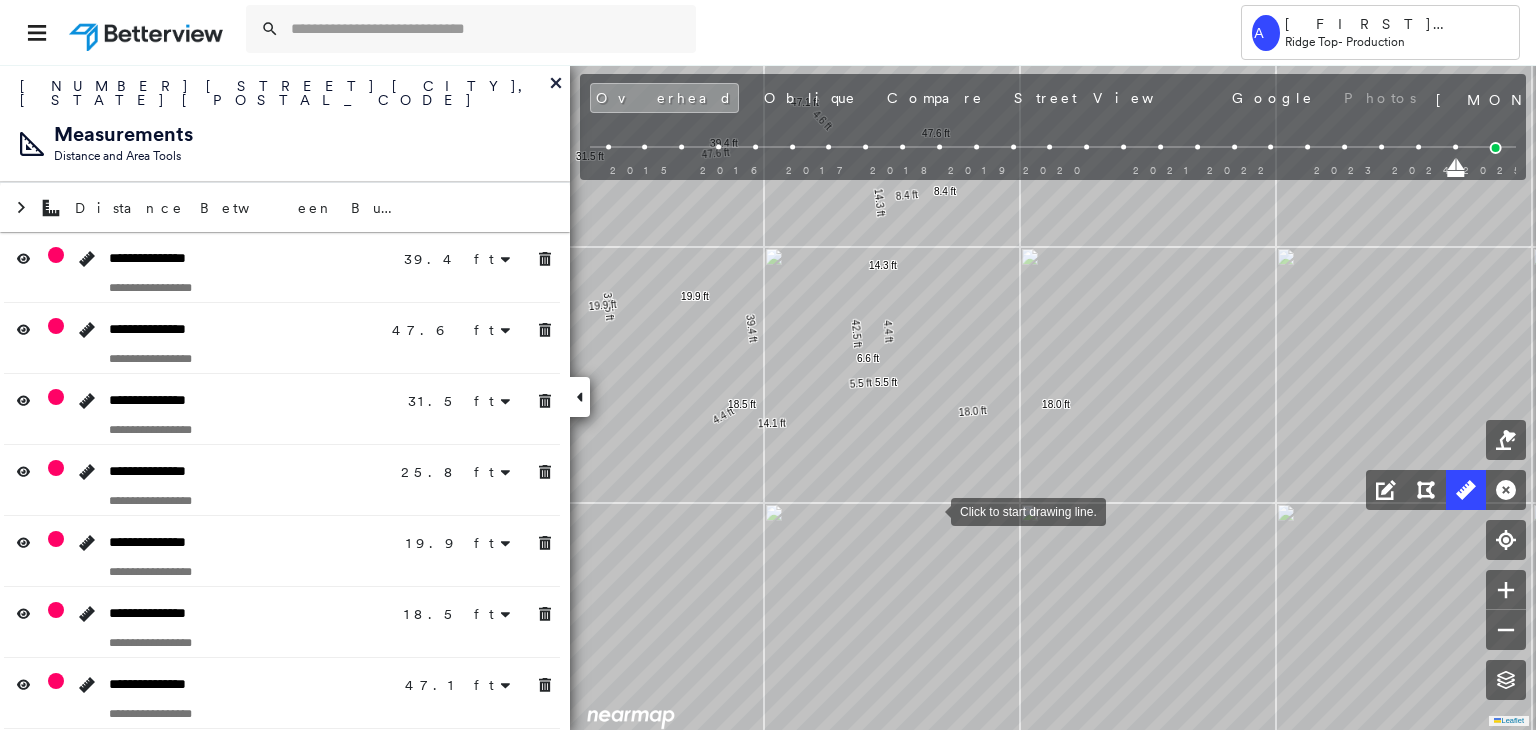 click at bounding box center (931, 510) 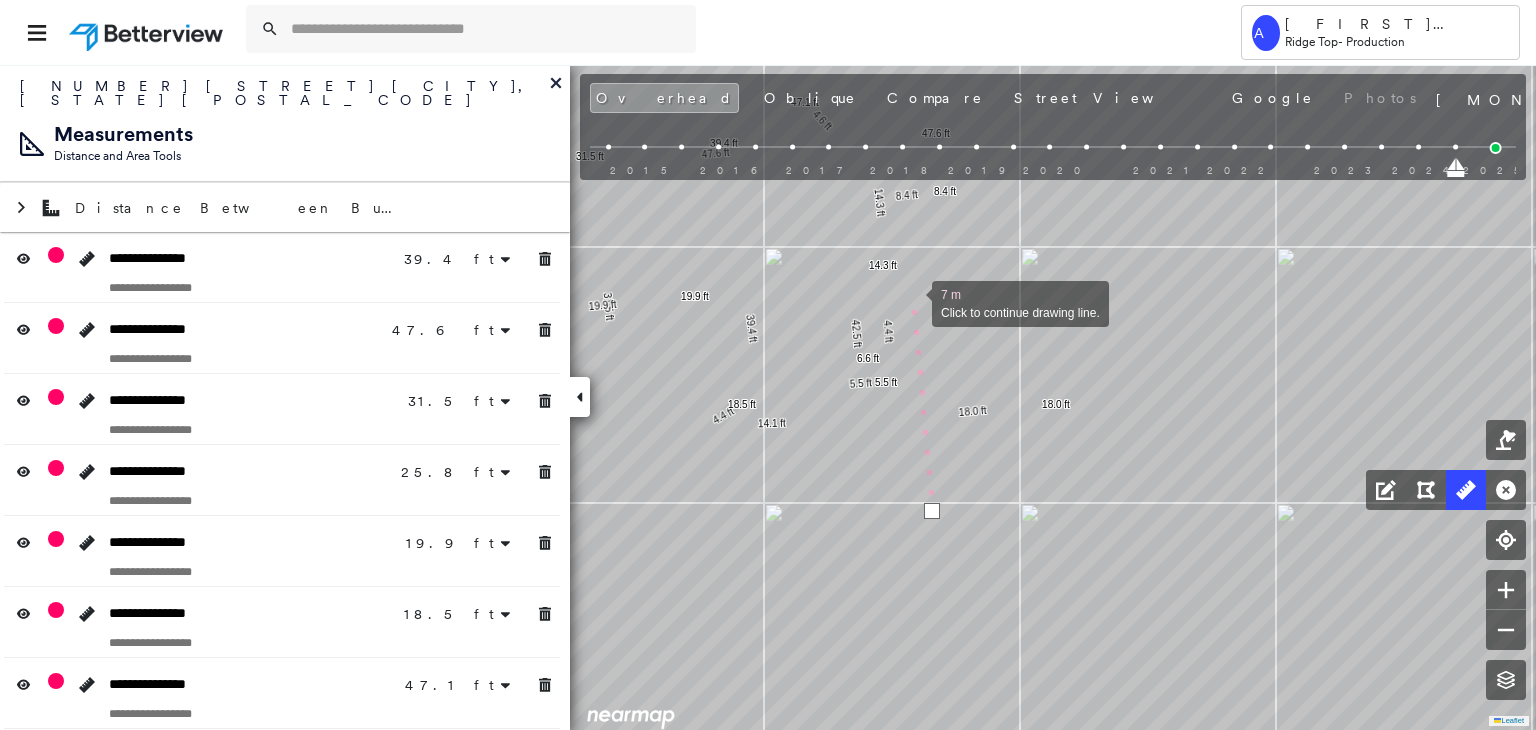 click at bounding box center (912, 302) 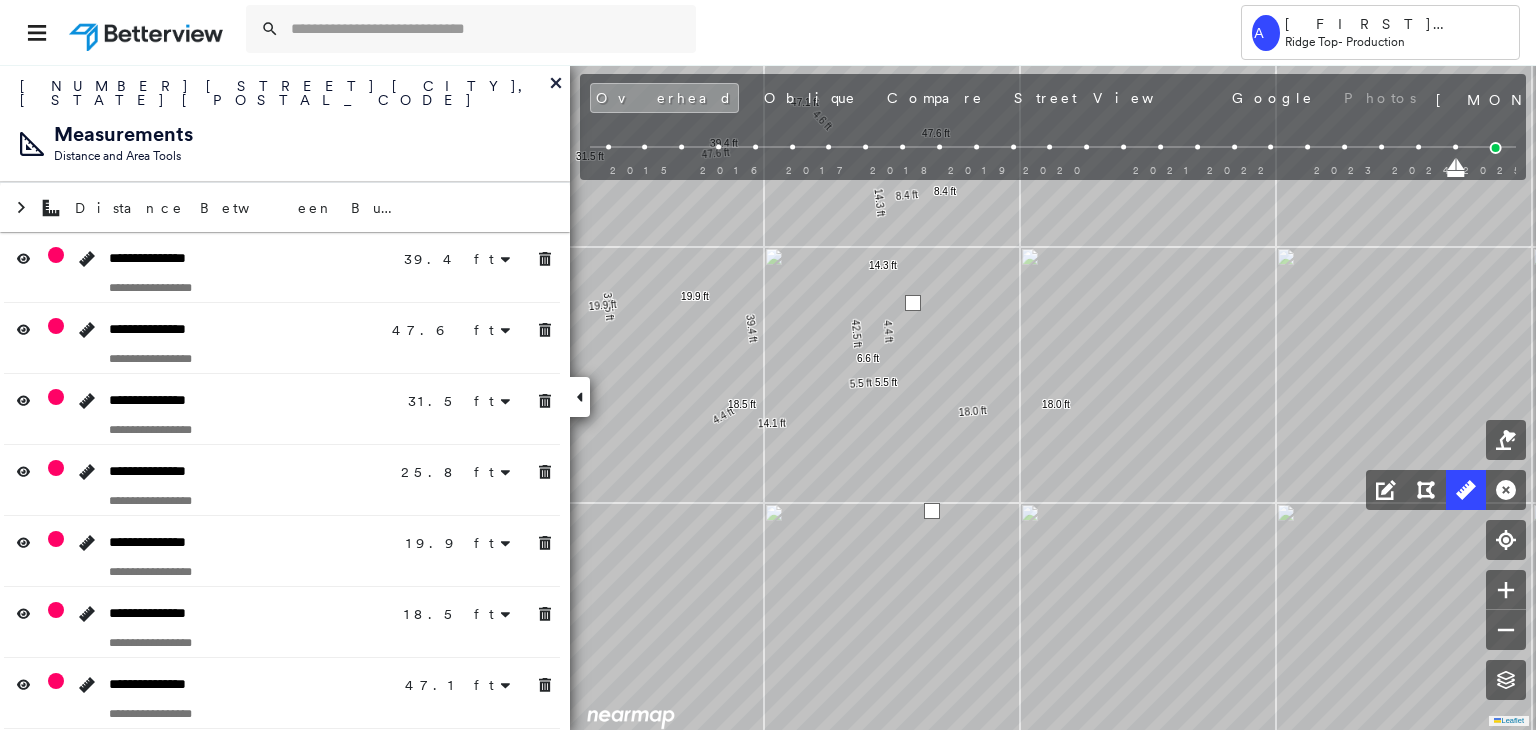 click at bounding box center (913, 303) 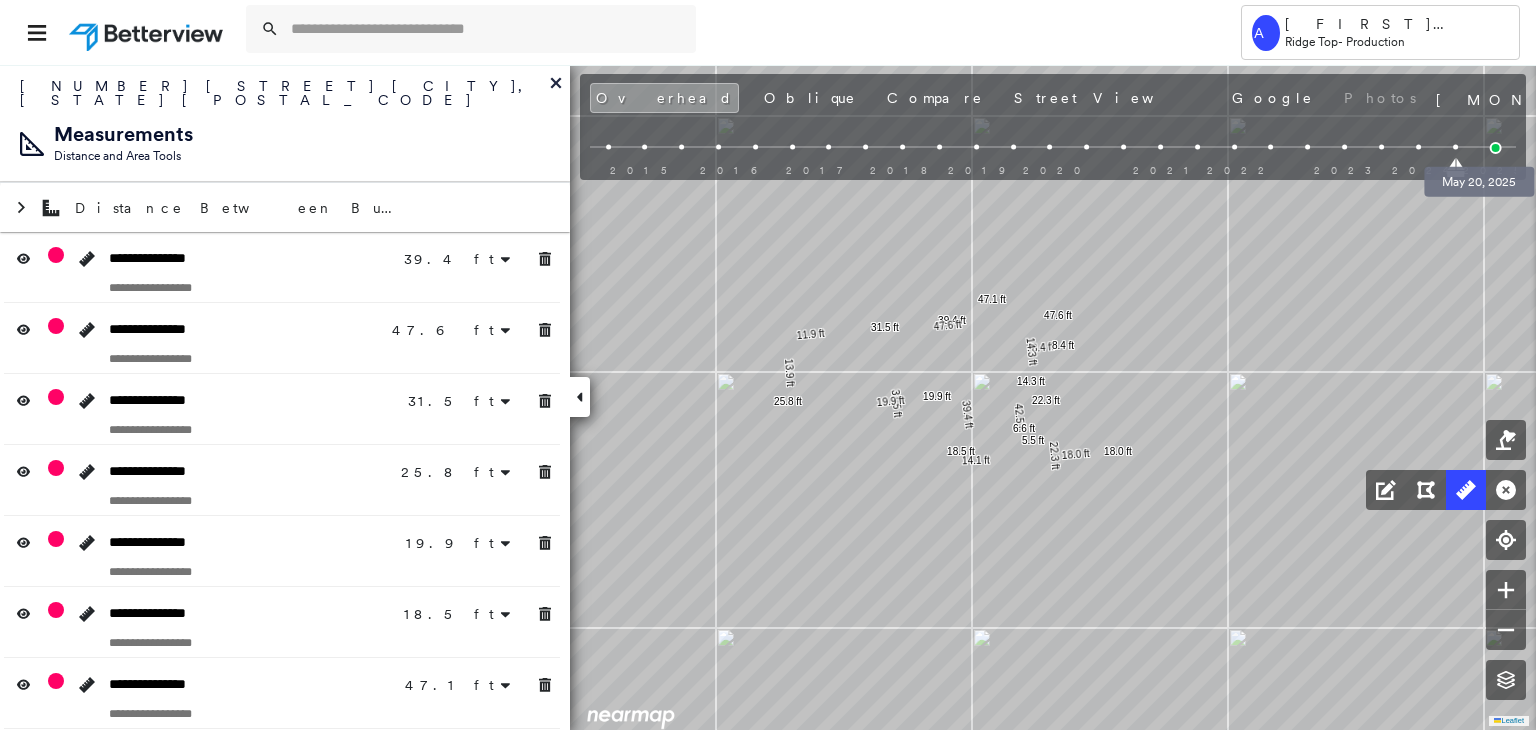 click at bounding box center [1496, 148] 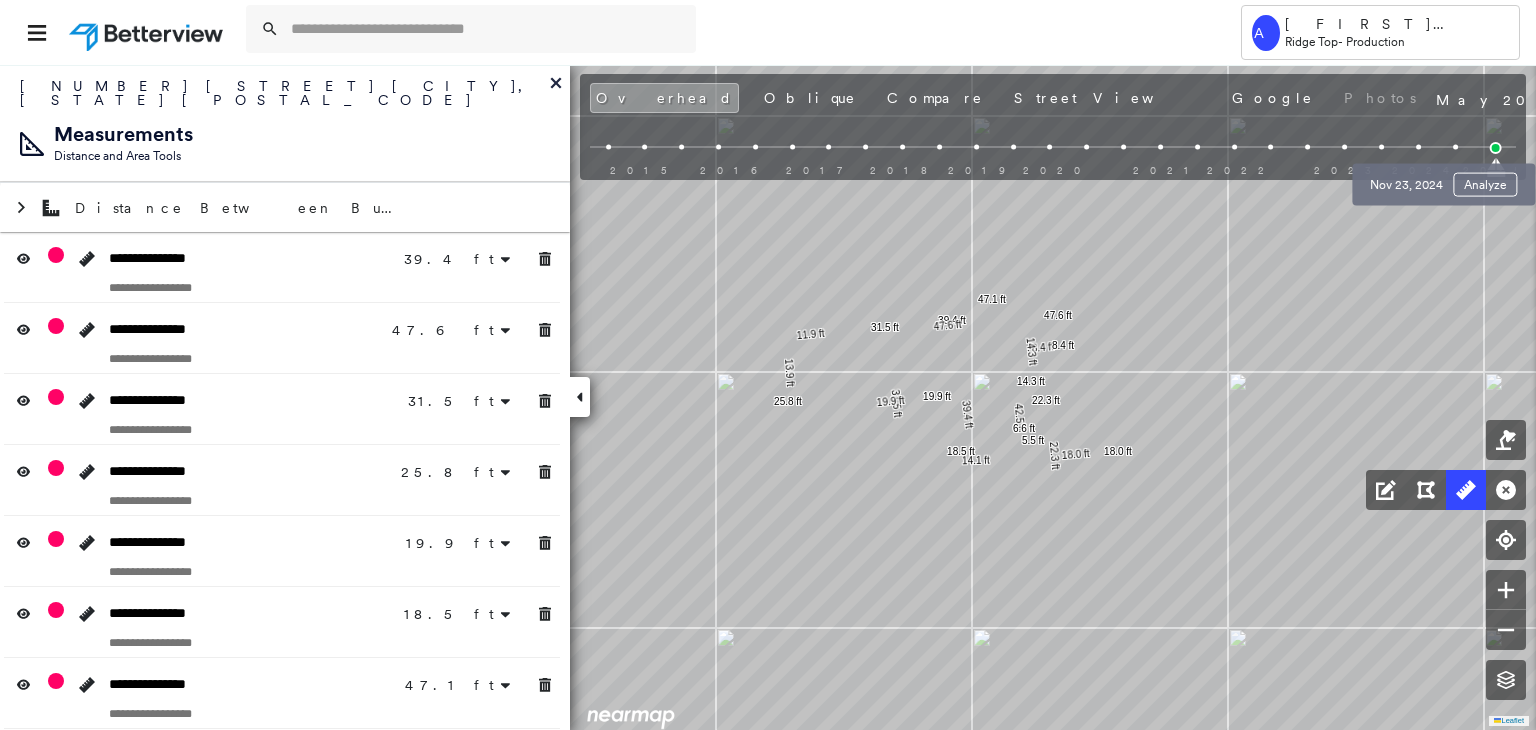 click on "[MONTH] [DAY], [YEAR] Analyze" at bounding box center [1443, 179] 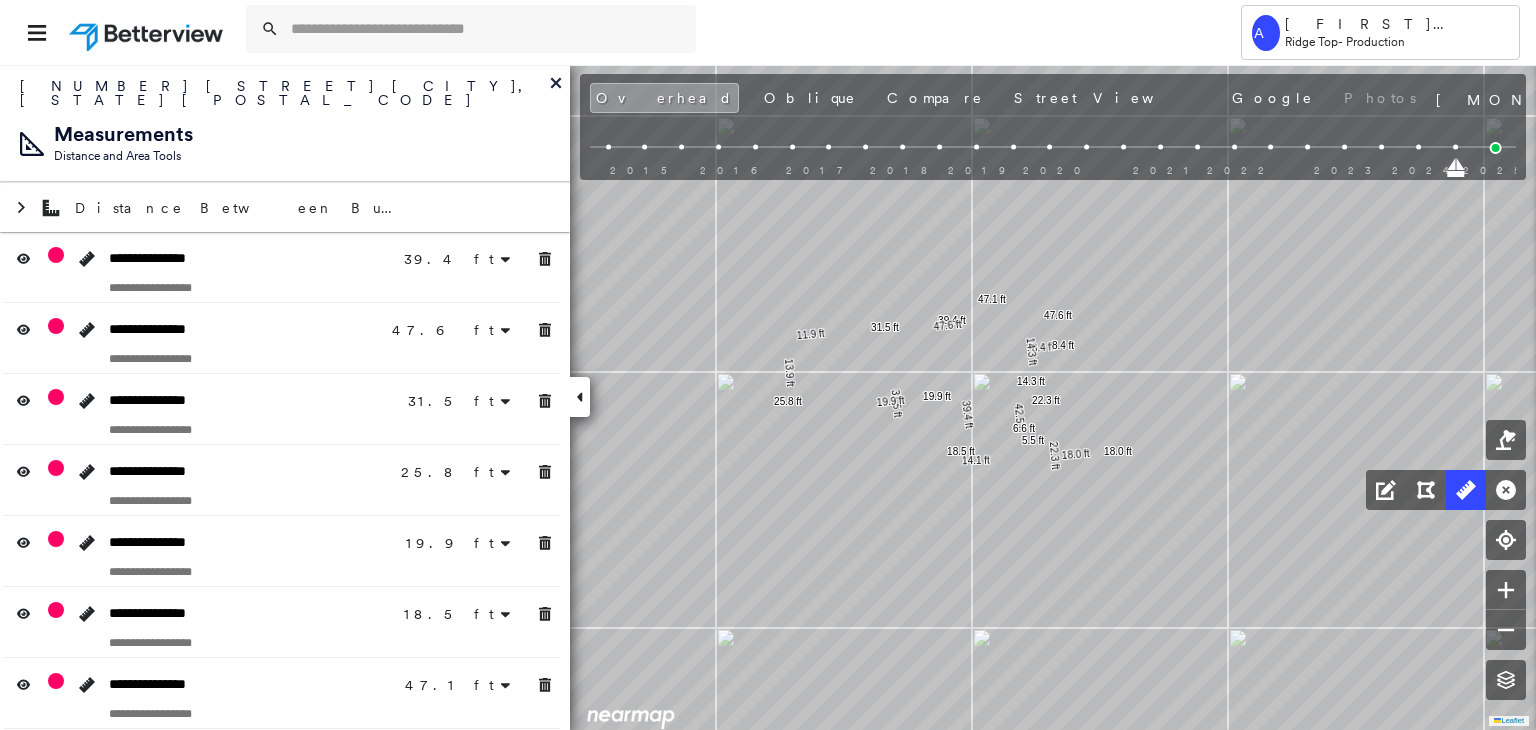 click on "2015 2016 2017 2018 2019 2020 2021 2022 2023 2024 2025" at bounding box center [1053, 150] 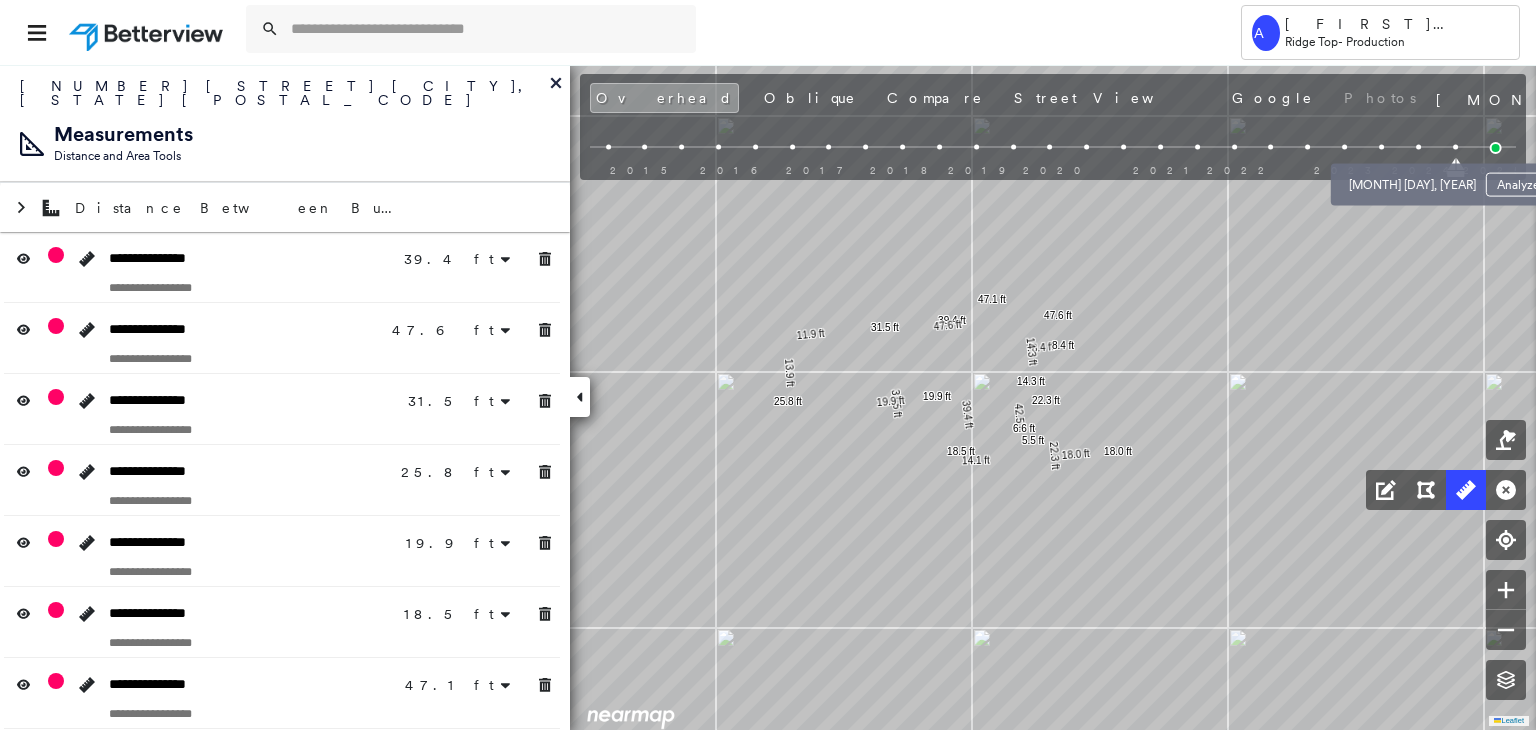 click at bounding box center [1418, 147] 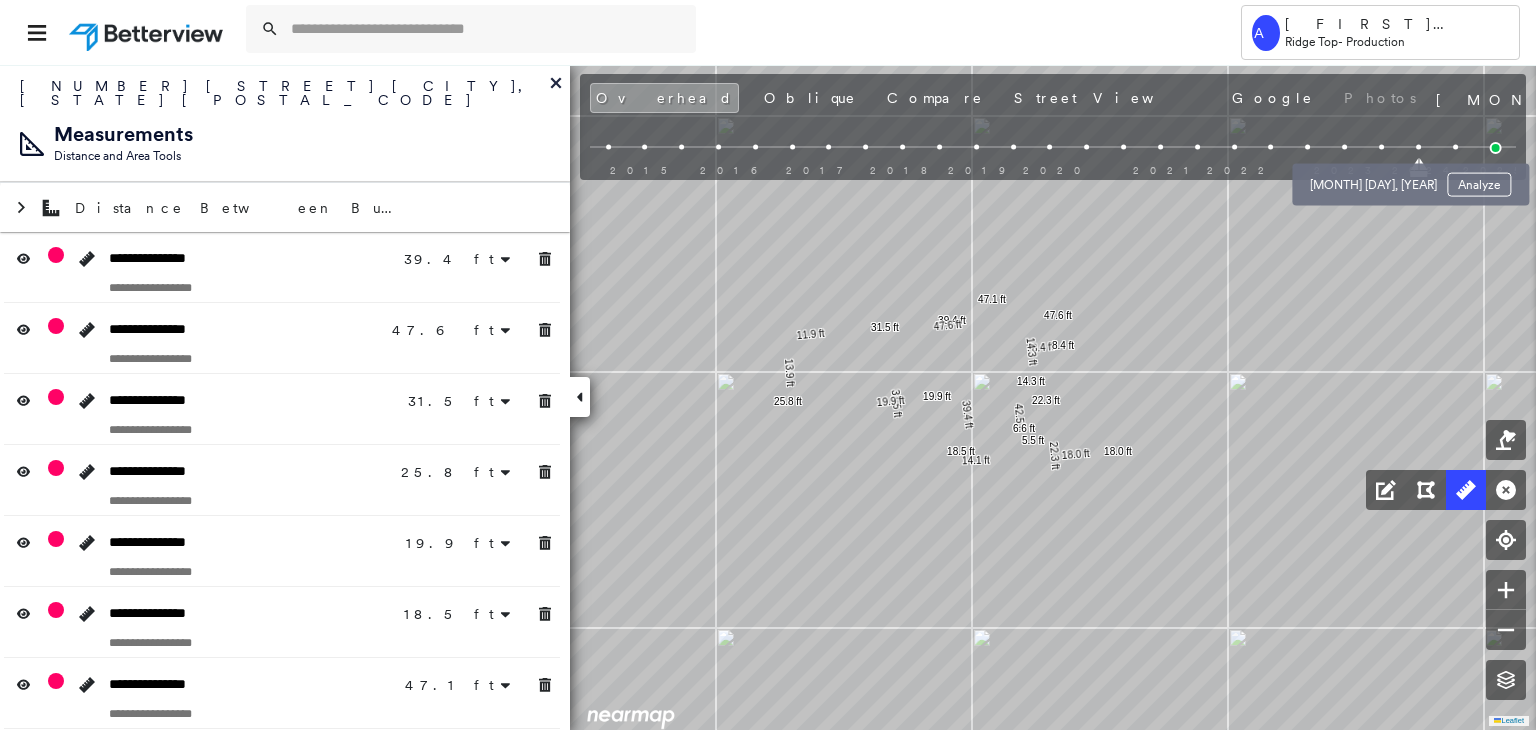click at bounding box center [1381, 147] 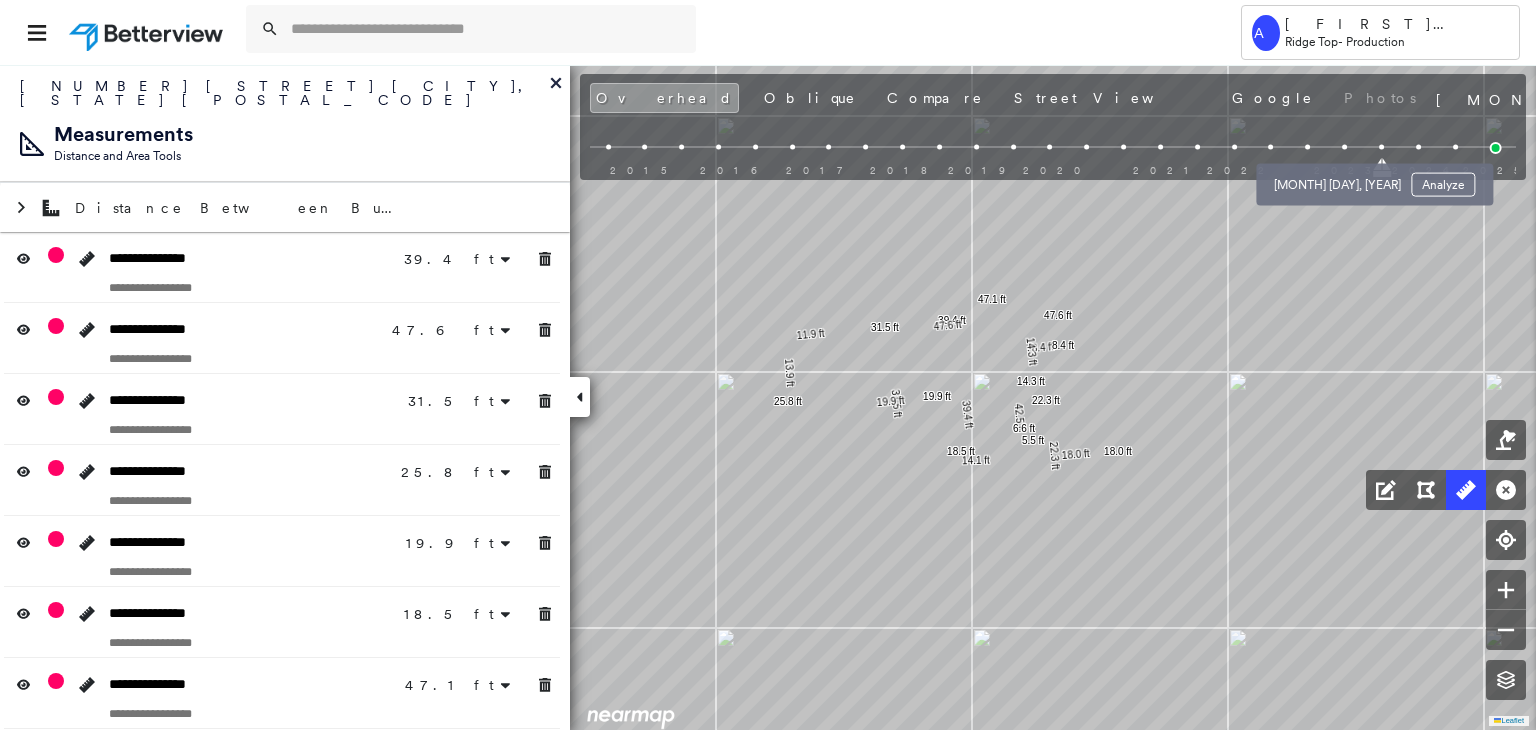 click at bounding box center (1344, 147) 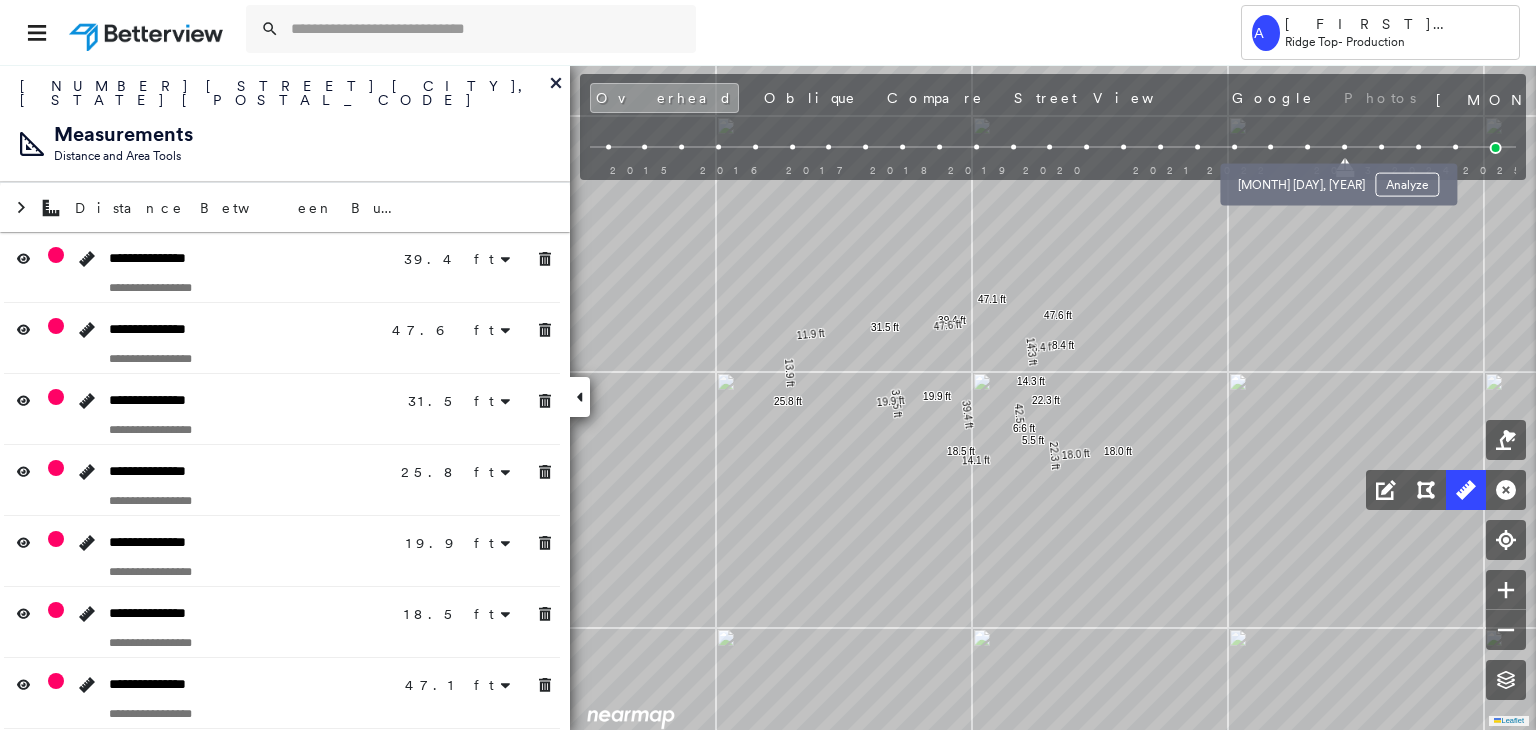 click at bounding box center (1307, 147) 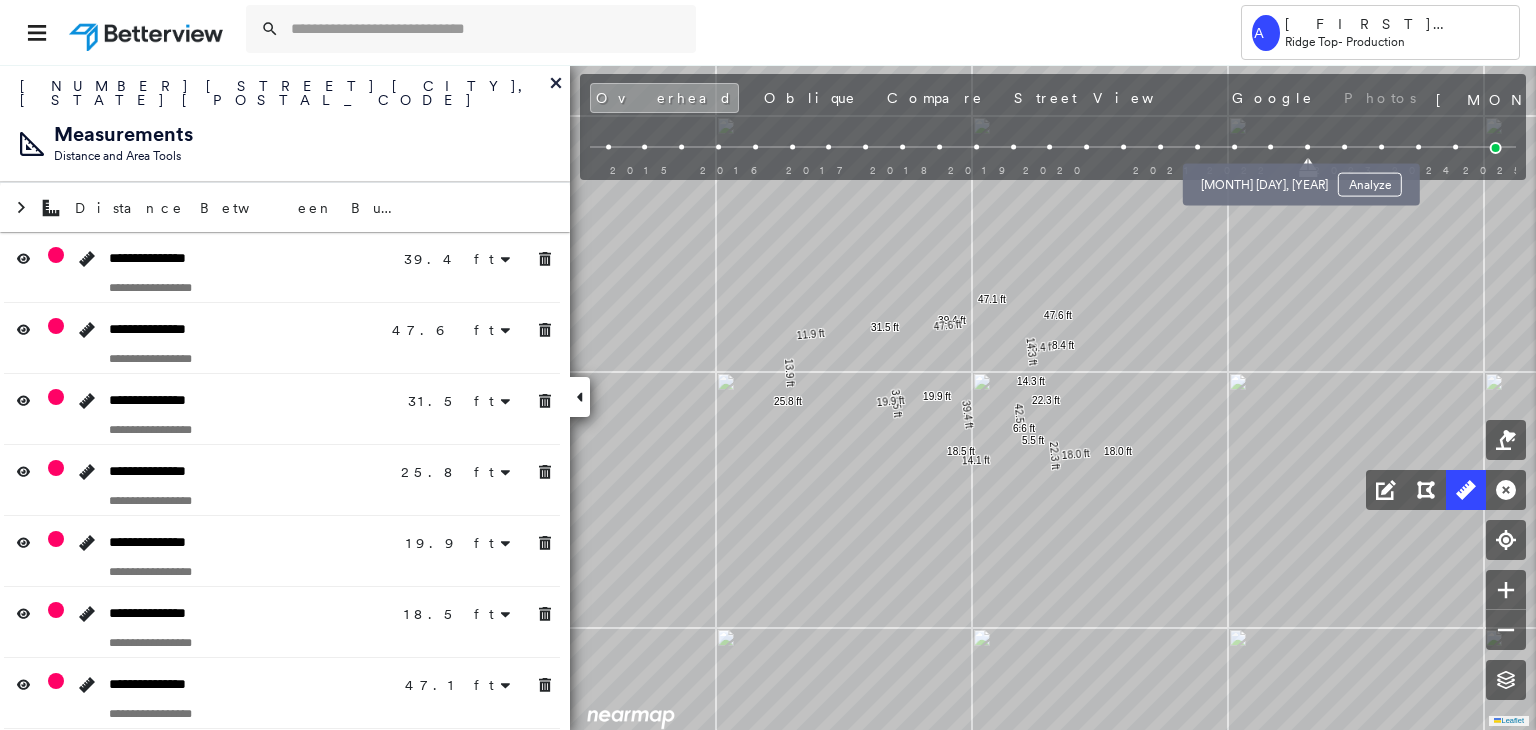 click at bounding box center [1271, 147] 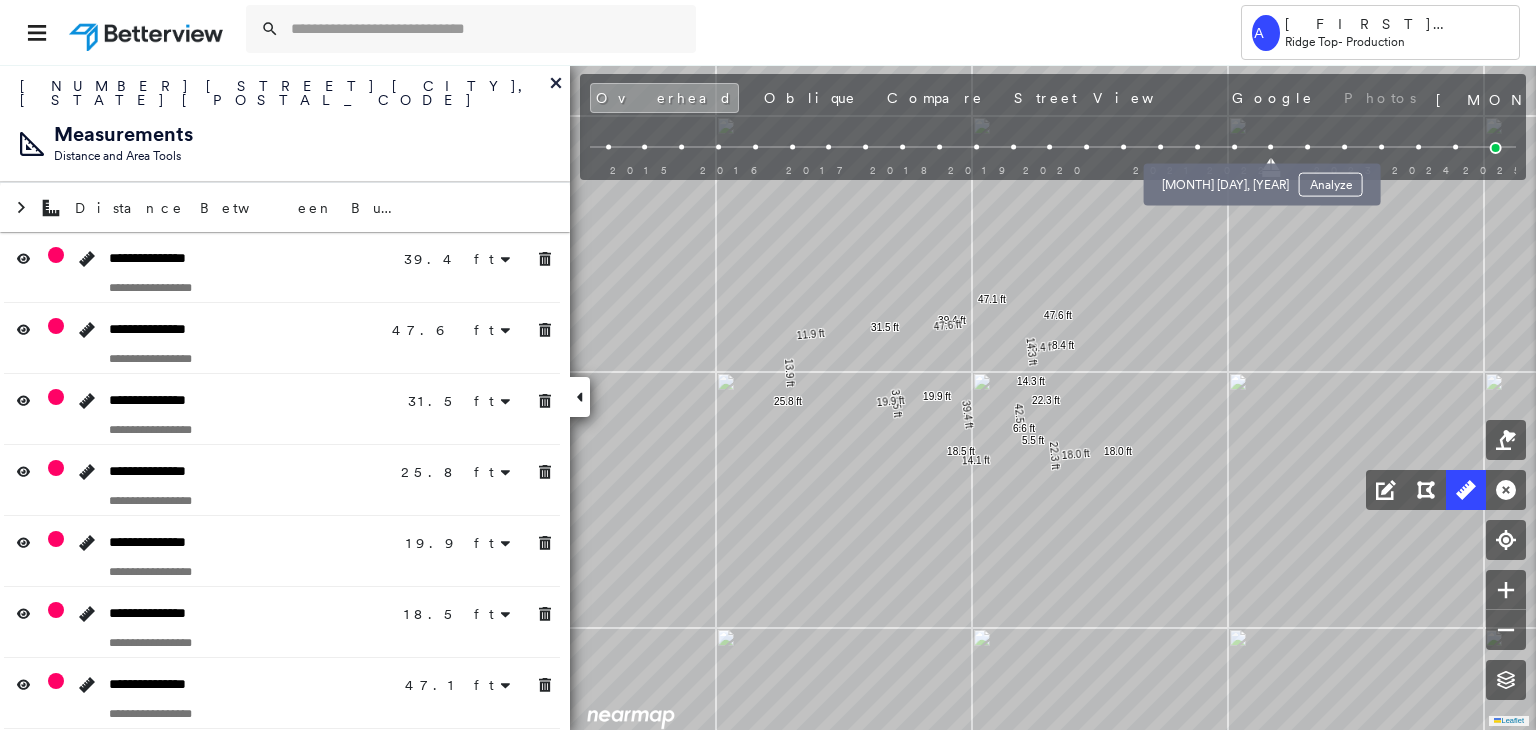 click at bounding box center [1234, 147] 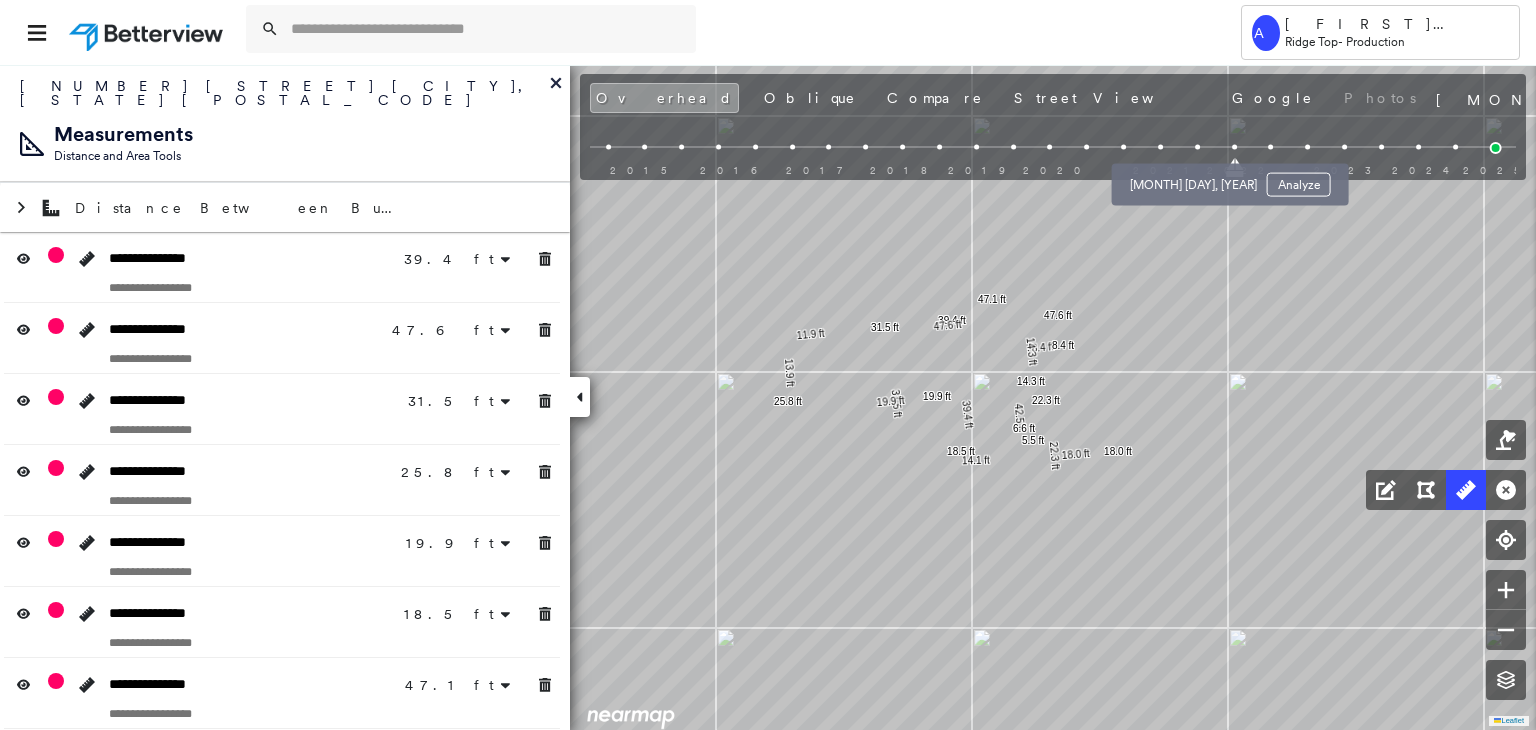 click at bounding box center [1197, 147] 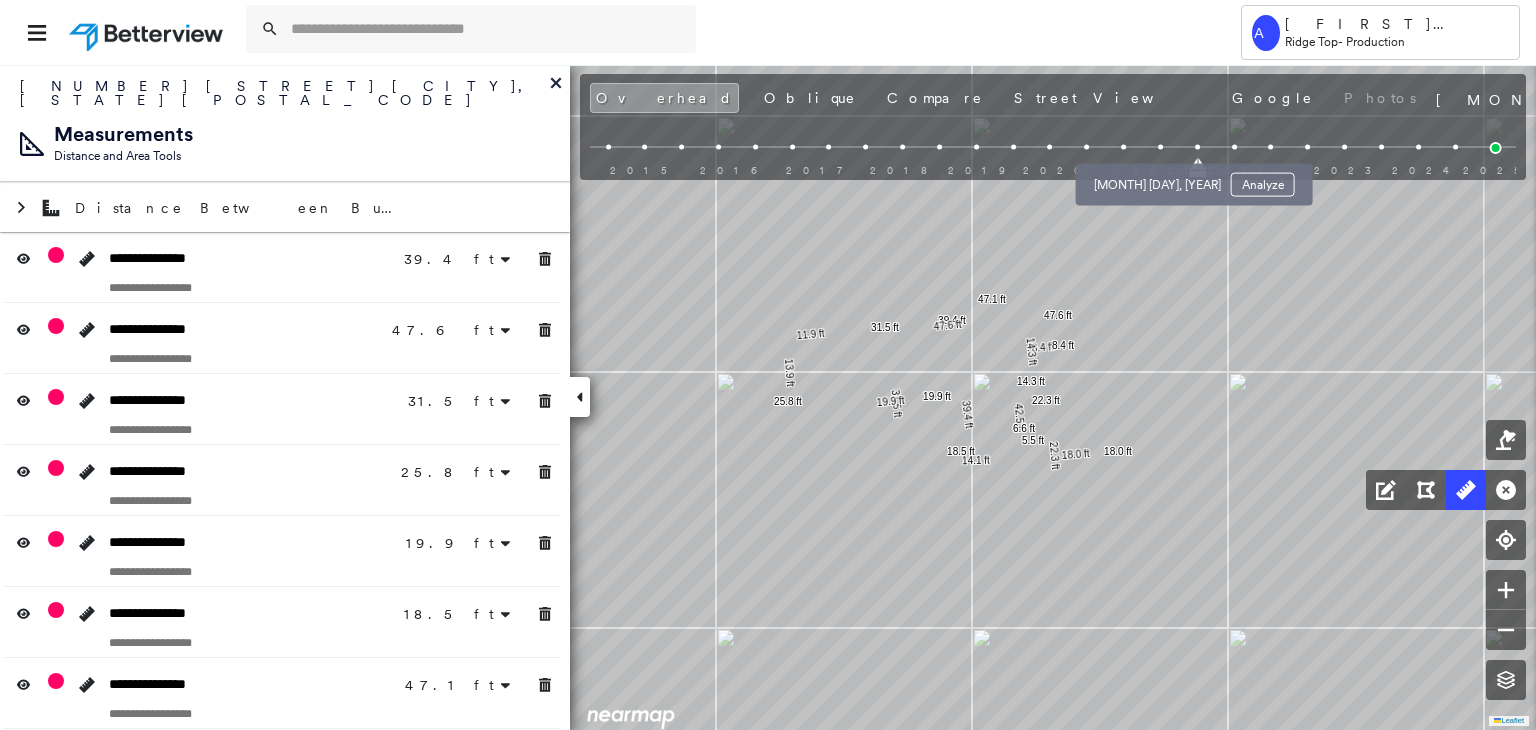 click at bounding box center [1160, 147] 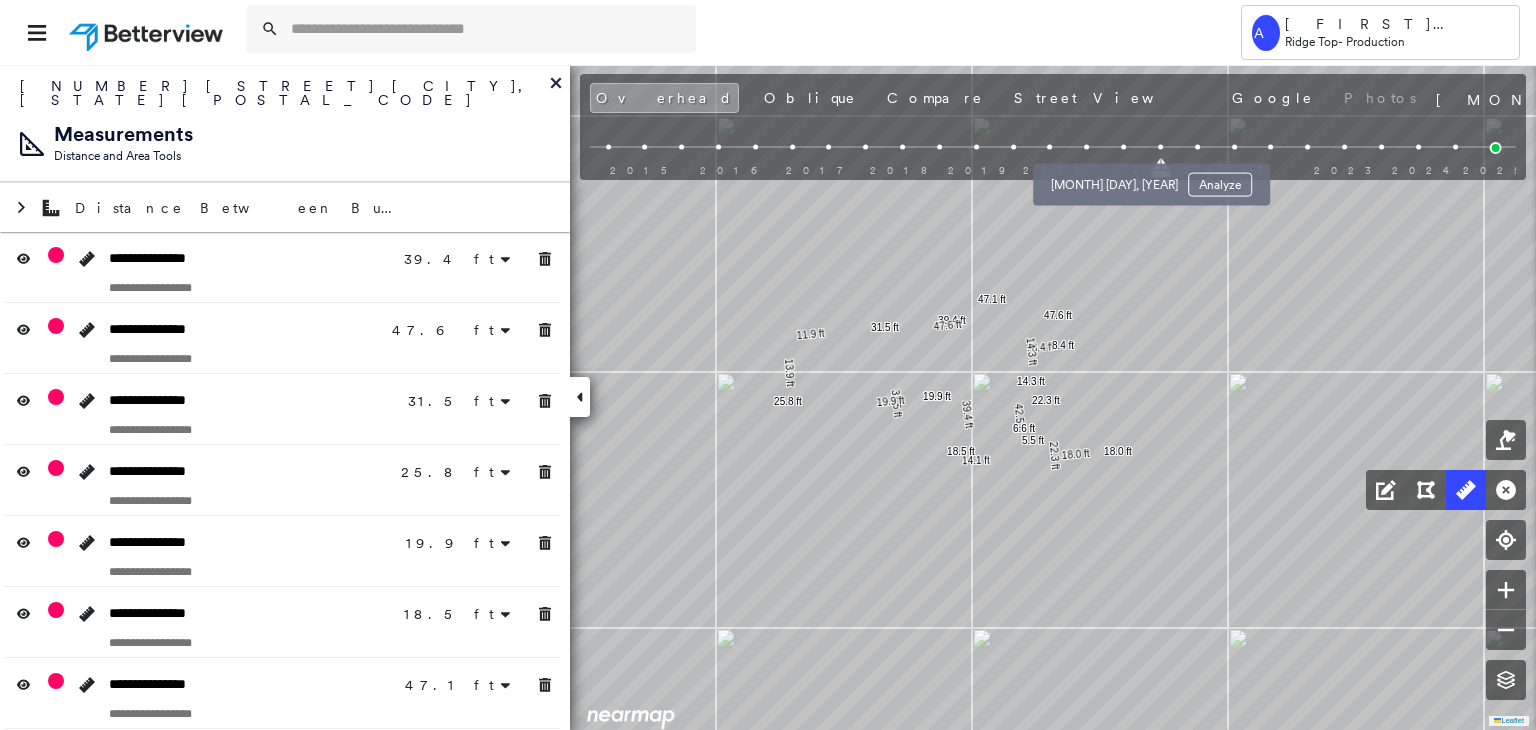 click at bounding box center (1123, 147) 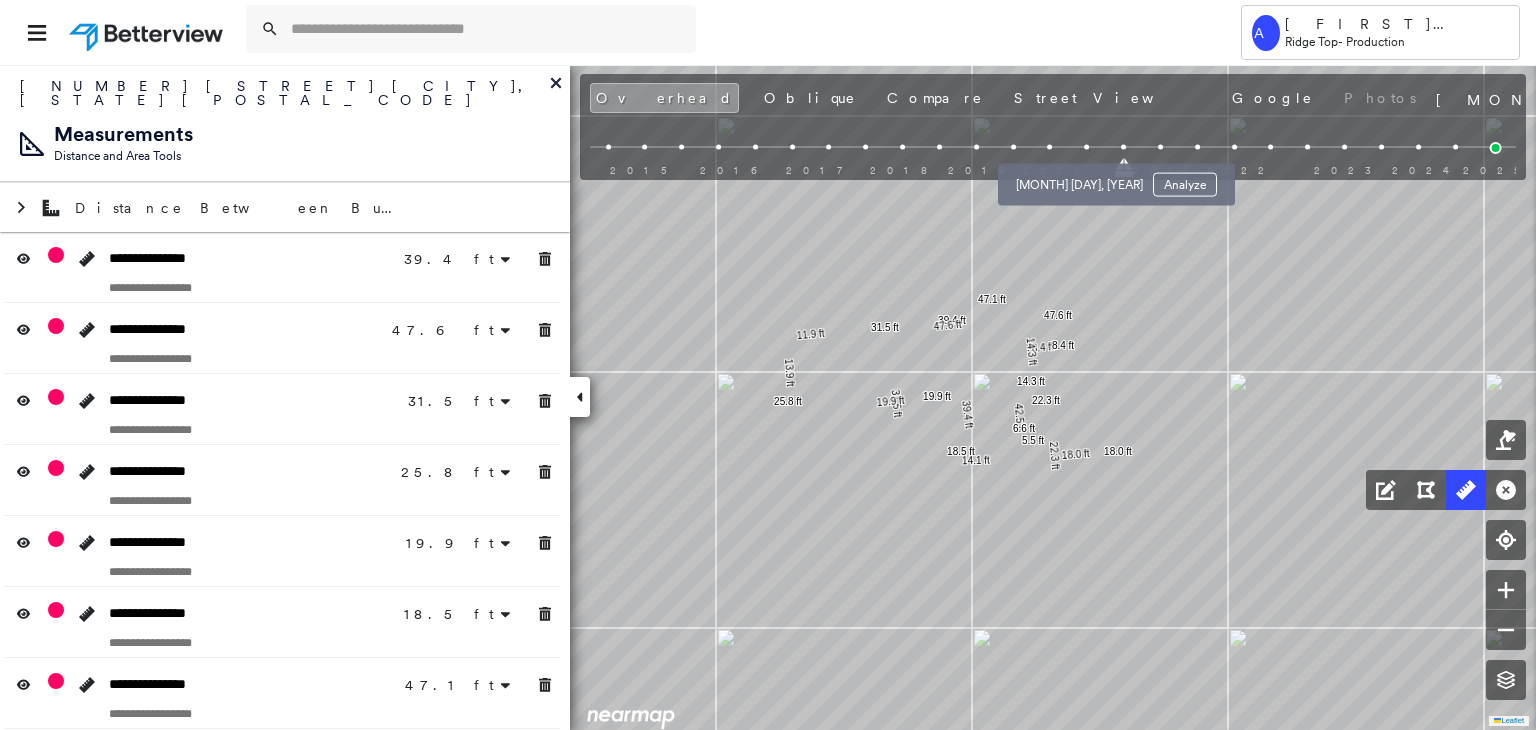 click at bounding box center [1086, 147] 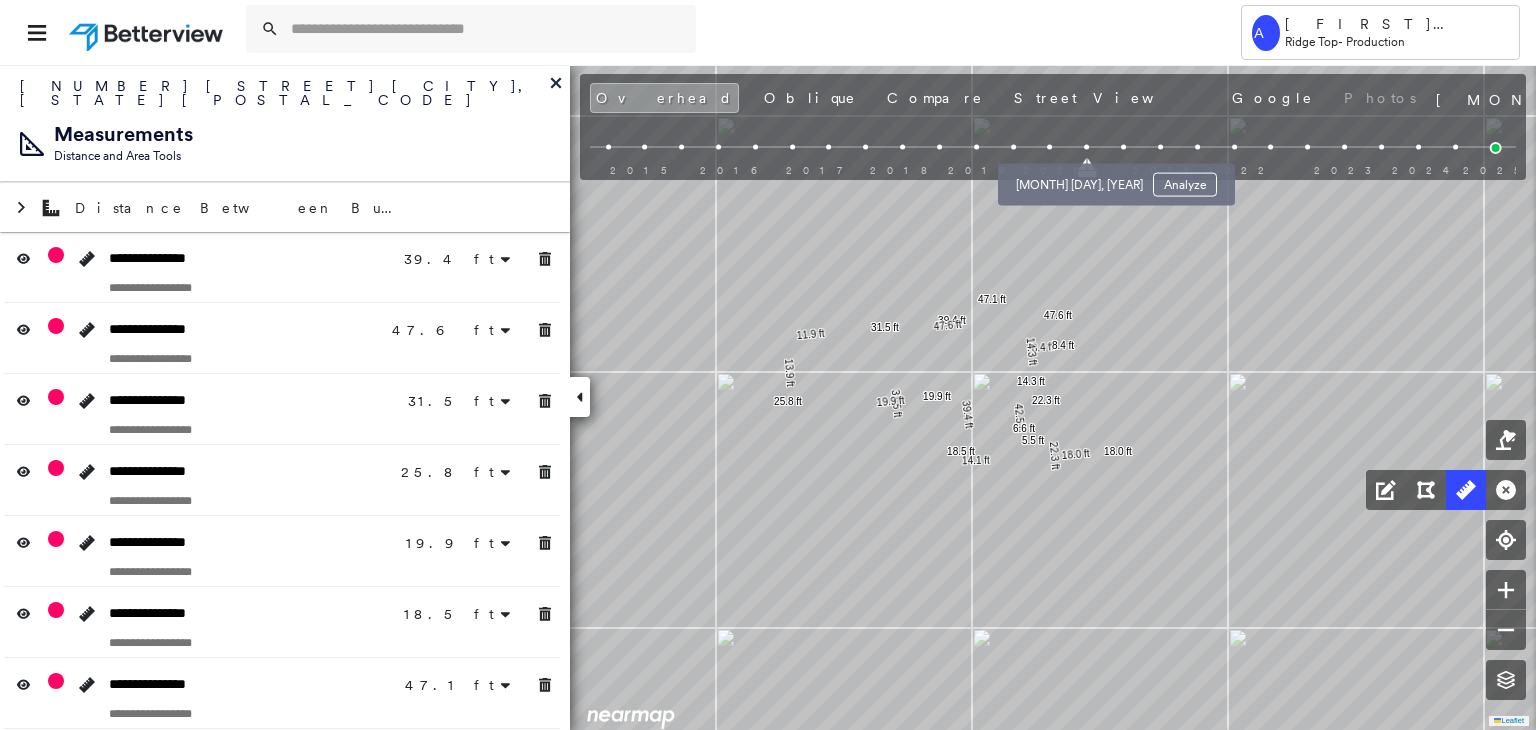 click on "[MONTH] [DAY], [YEAR] Analyze" at bounding box center (1116, 179) 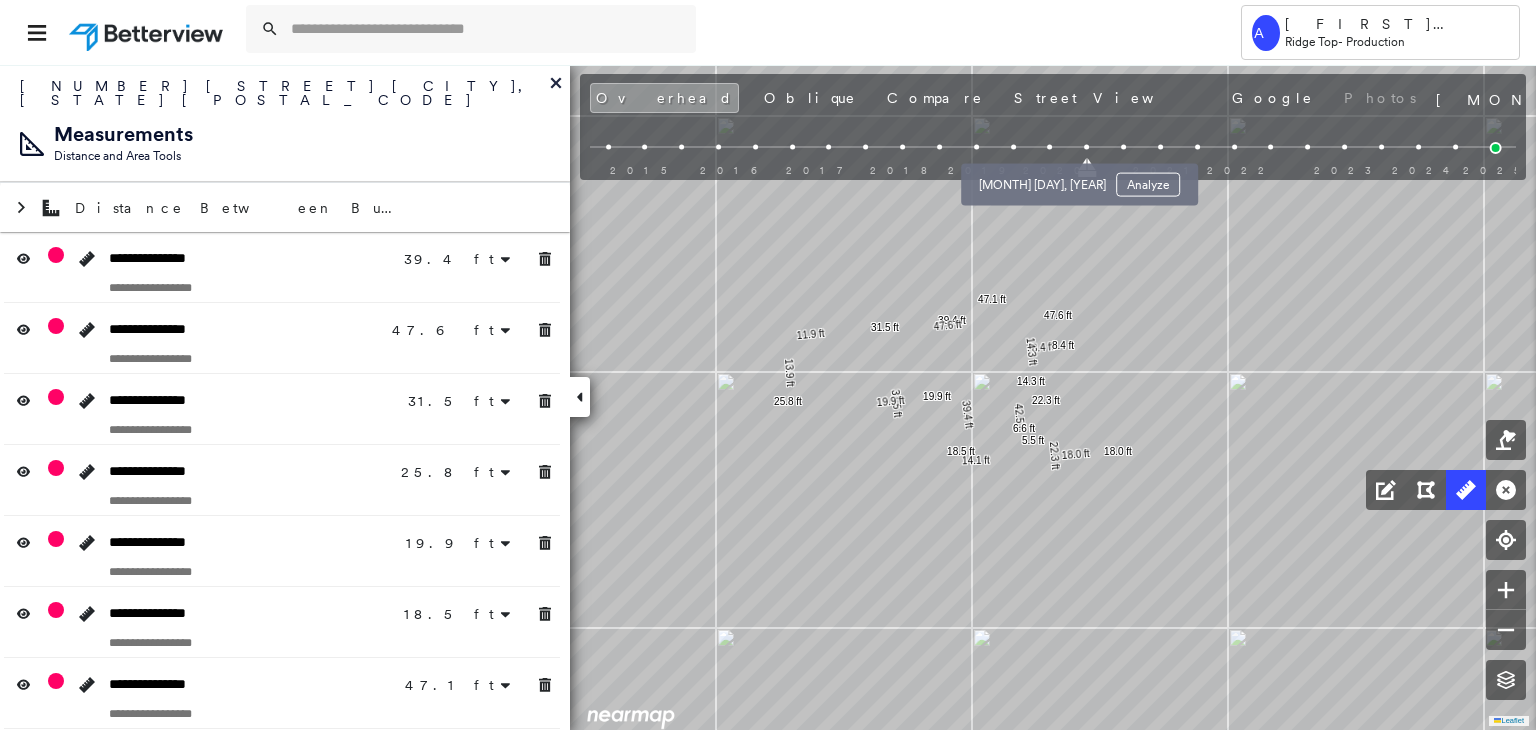 click at bounding box center [1050, 147] 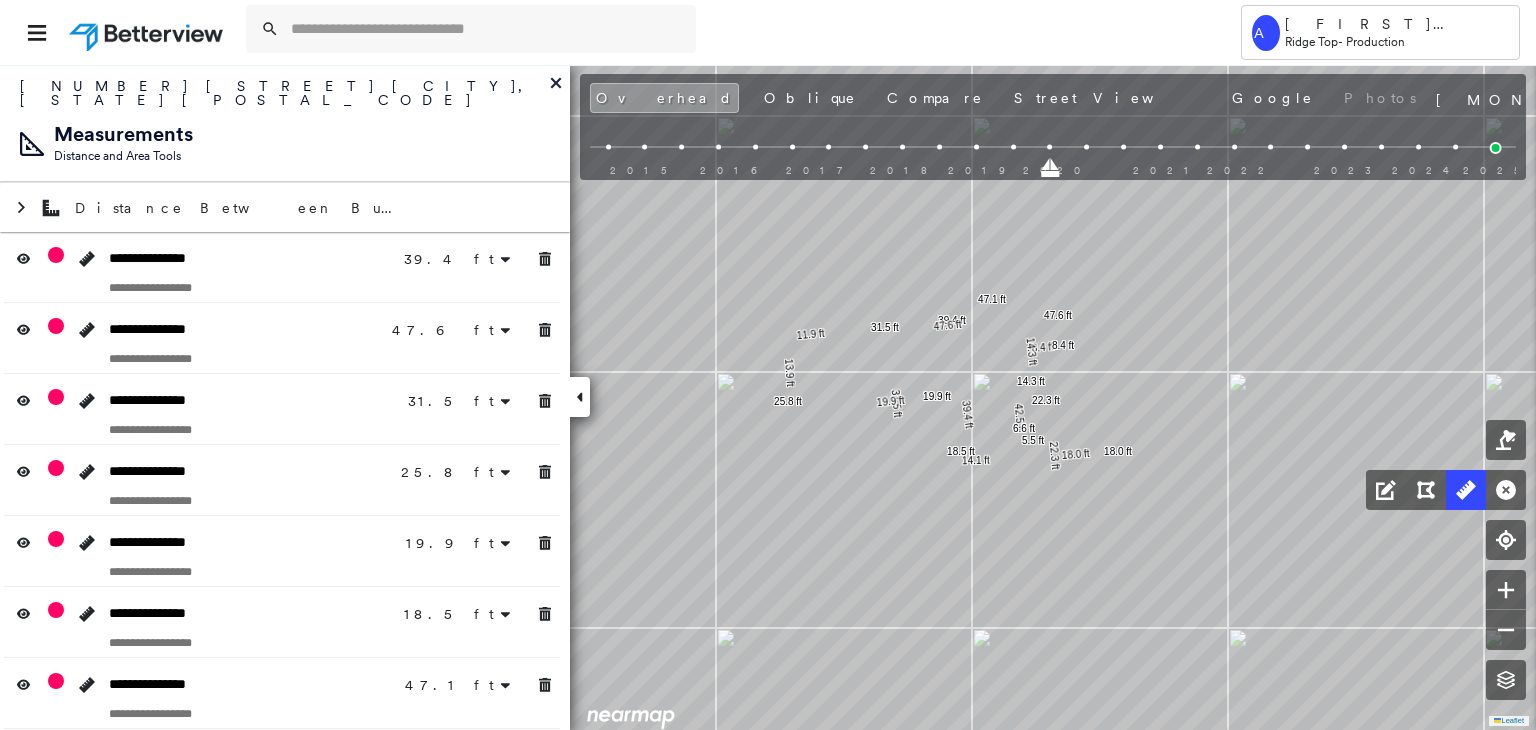 click on "2015 2016 2017 2018 2019 2020 2021 2022 2023 2024 2025" at bounding box center [1053, 150] 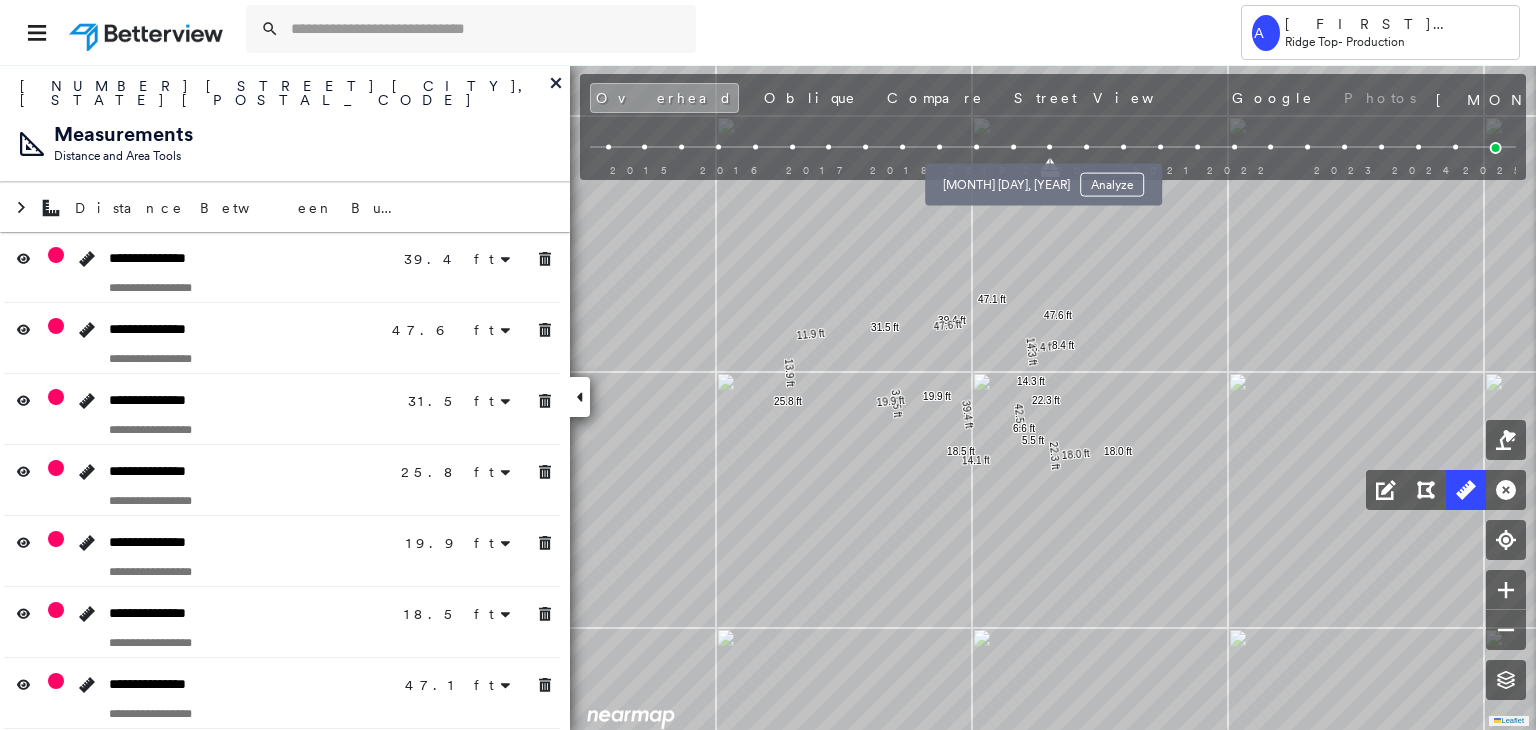 click at bounding box center (1013, 147) 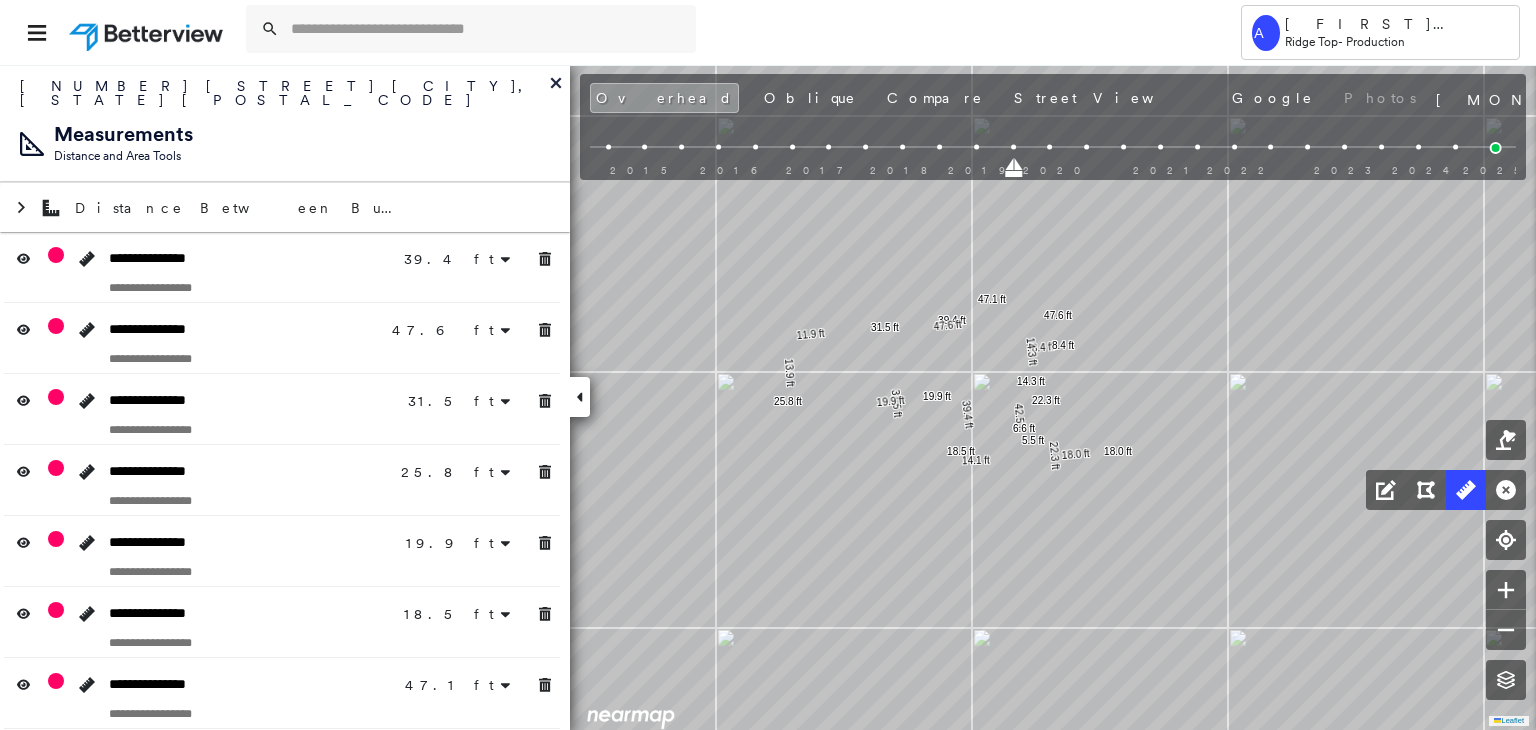 click on "2015 2016 2017 2018 2019 2020 2021 2022 2023 2024 2025" at bounding box center (1053, 150) 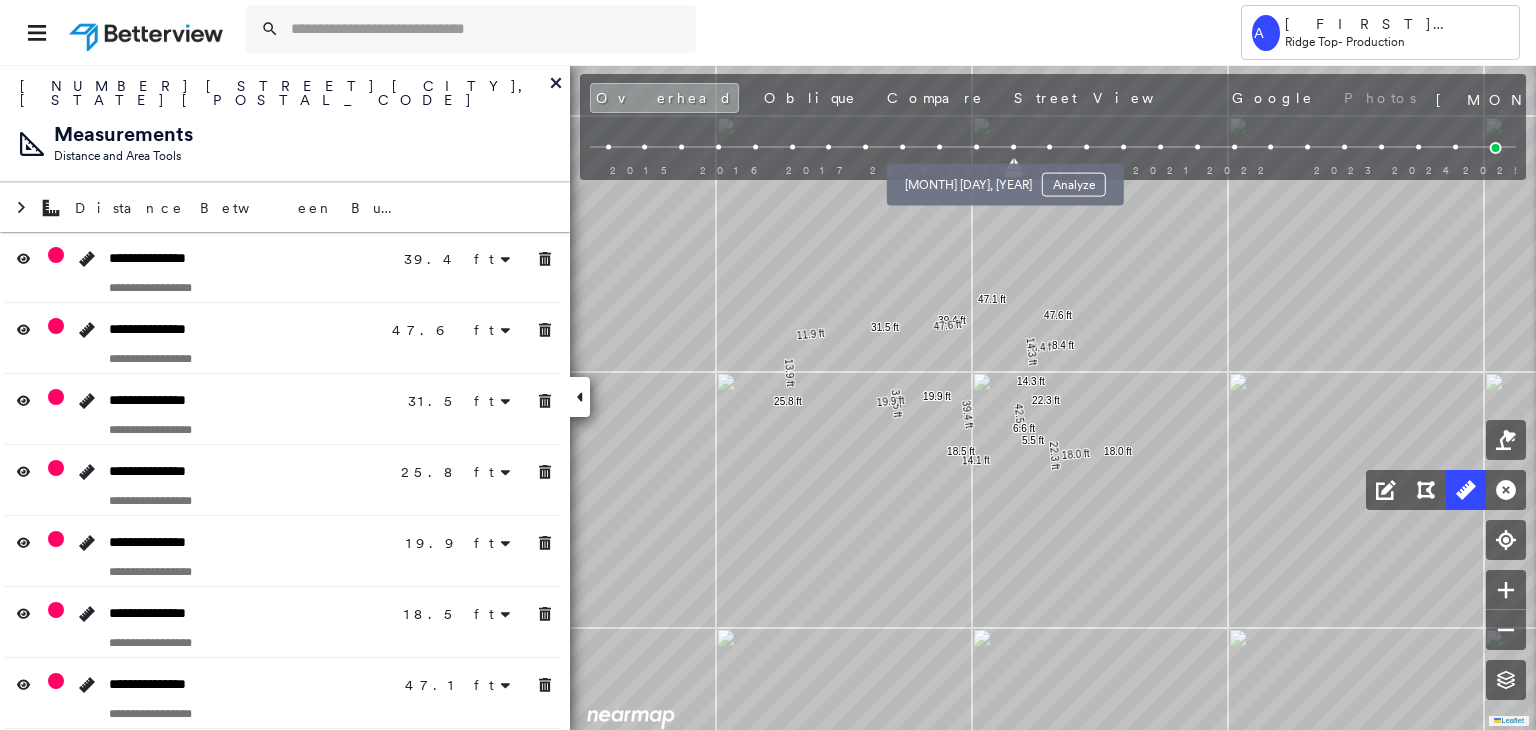click at bounding box center [976, 147] 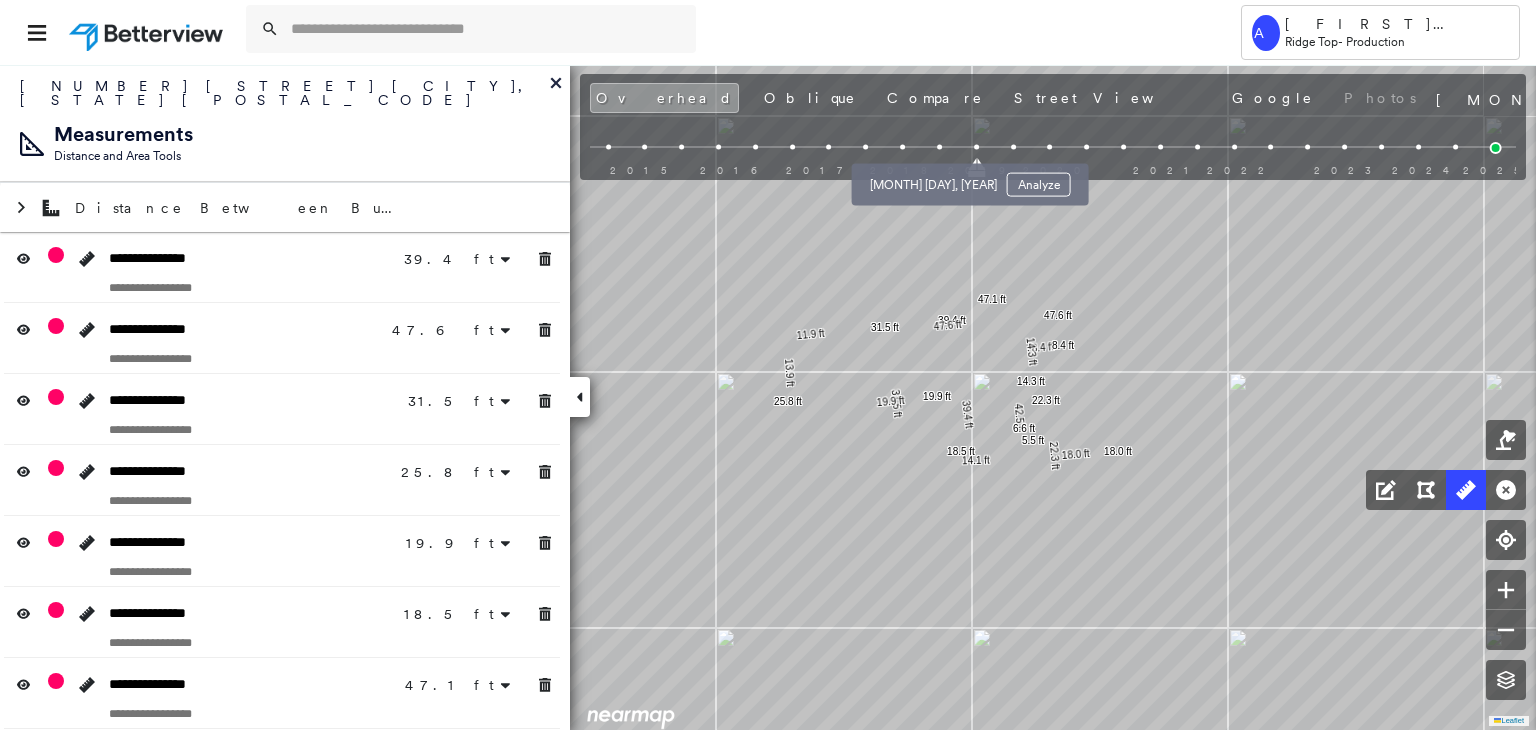 click at bounding box center (939, 147) 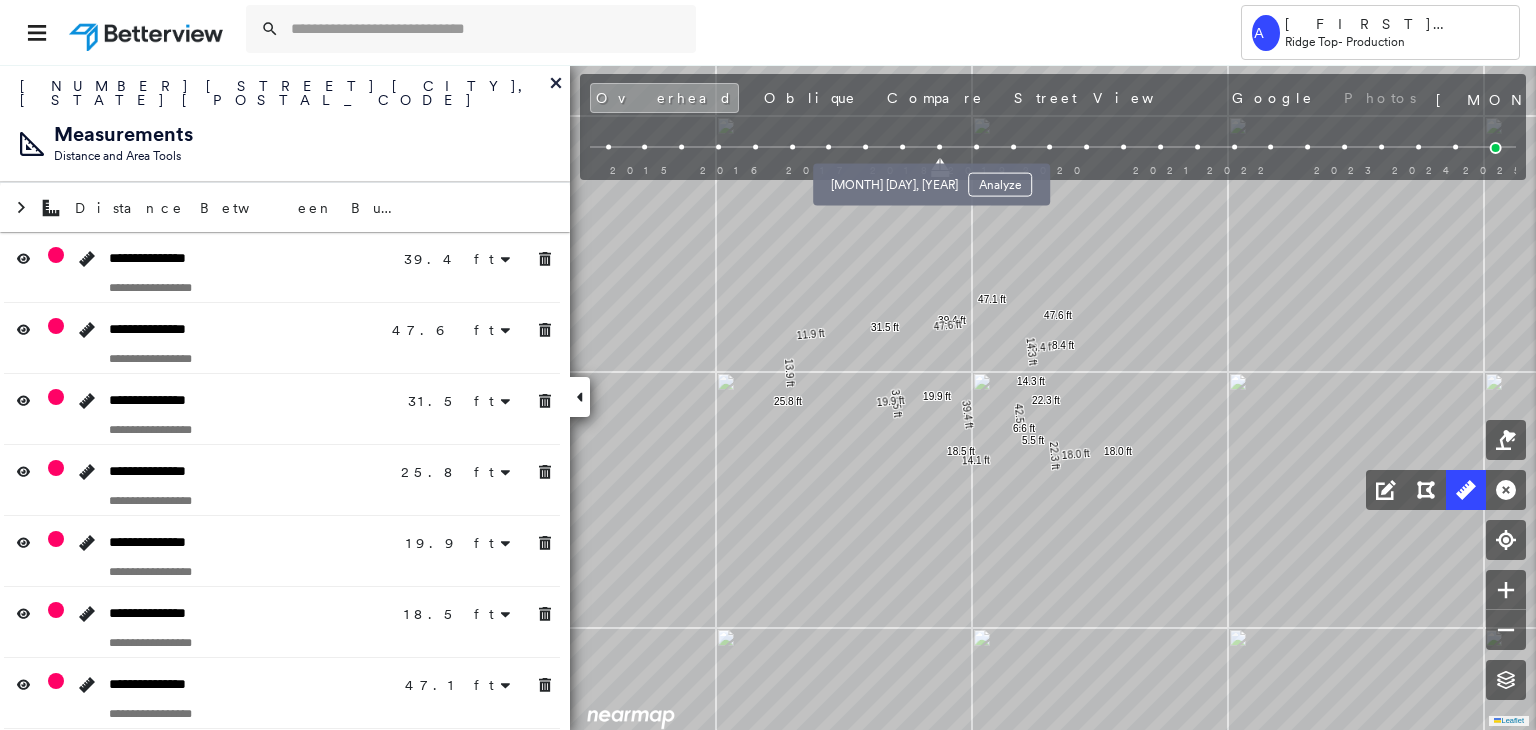 click at bounding box center [902, 147] 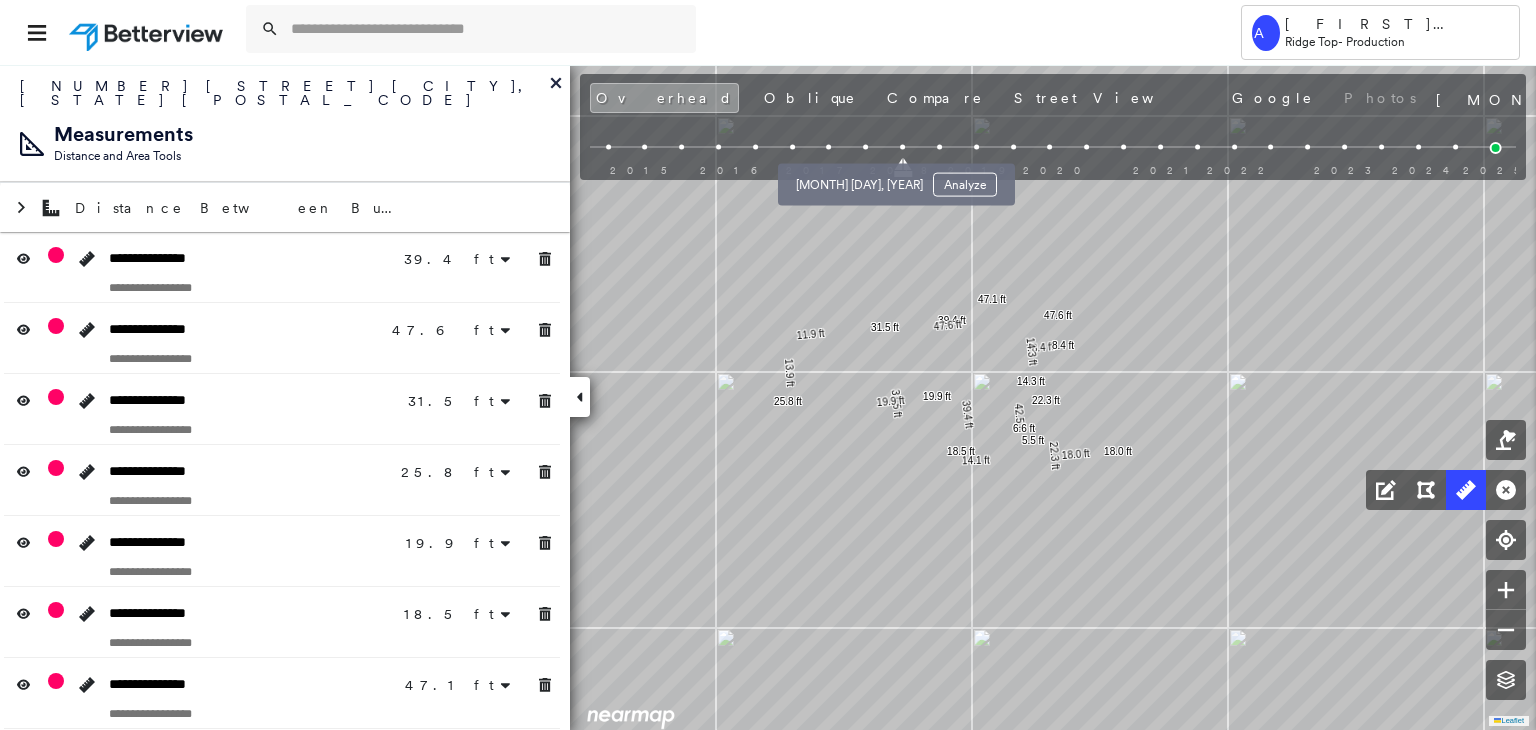 click at bounding box center [865, 147] 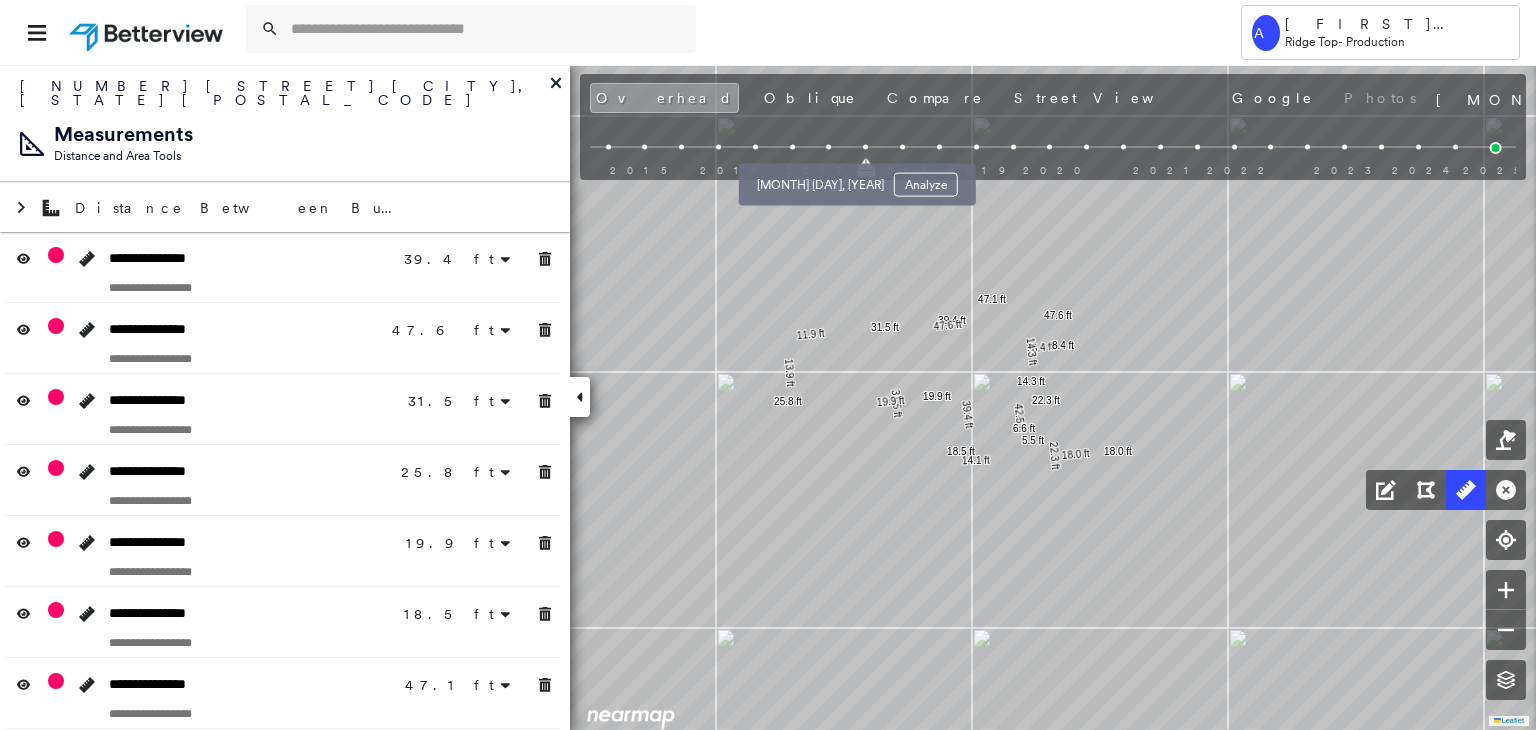 click at bounding box center [829, 147] 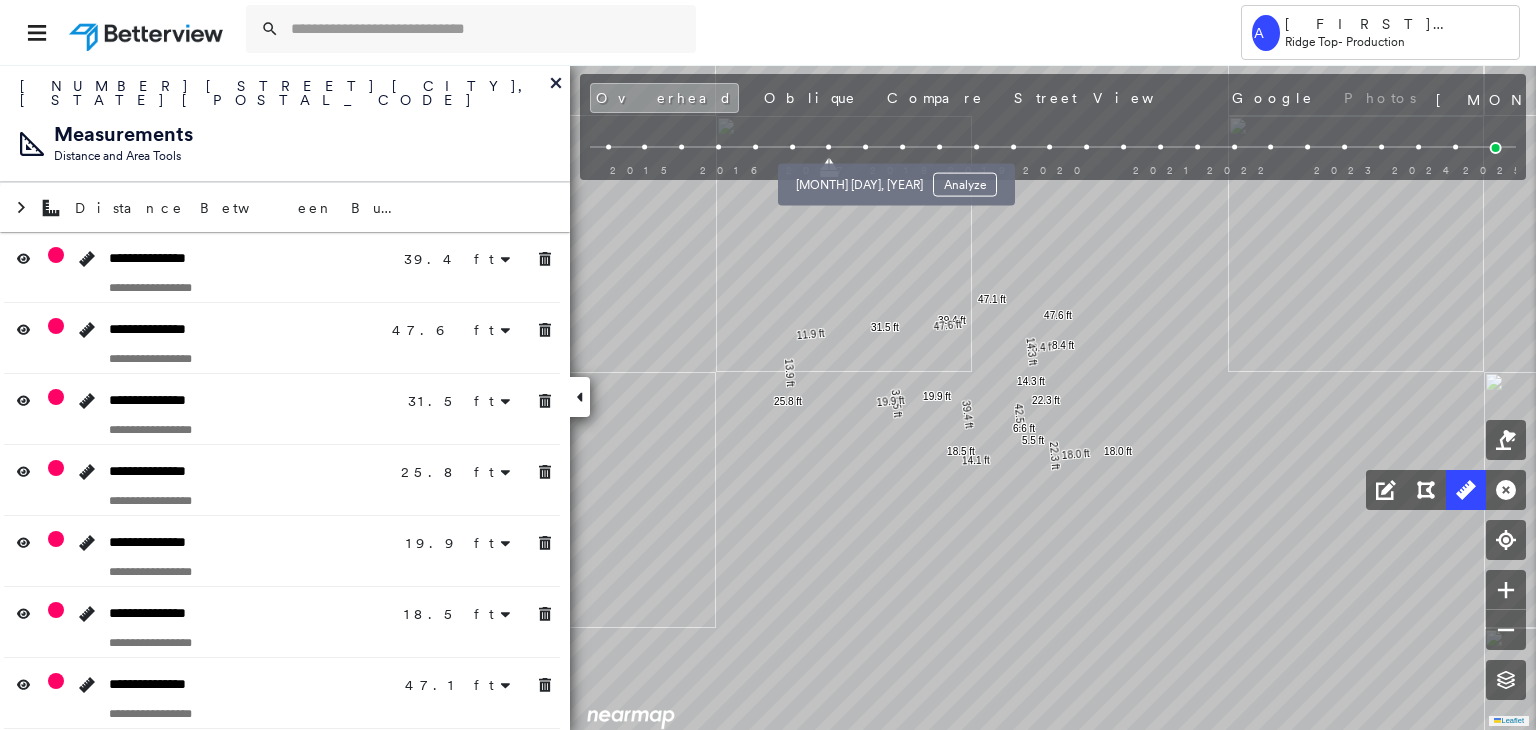 click at bounding box center [865, 147] 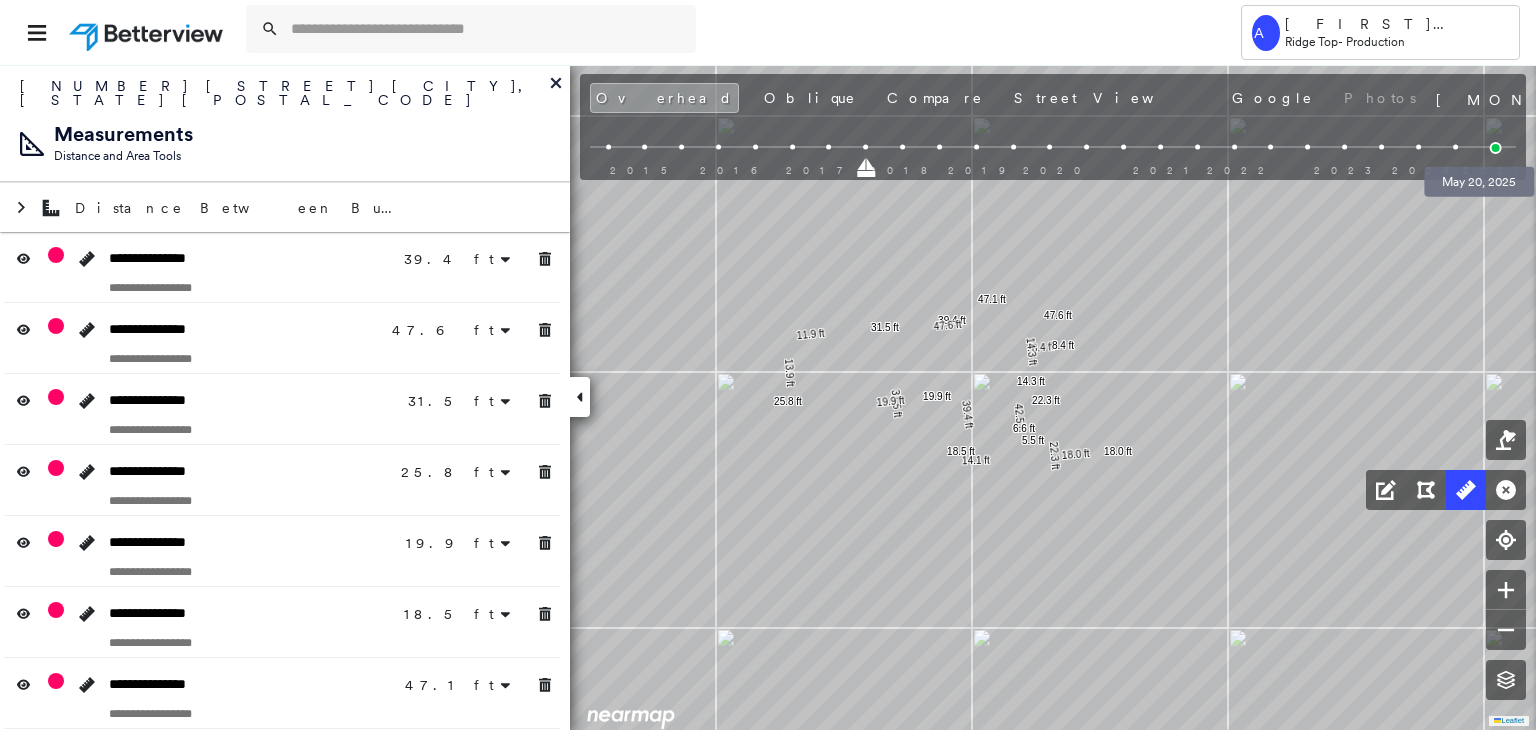 click at bounding box center (1496, 148) 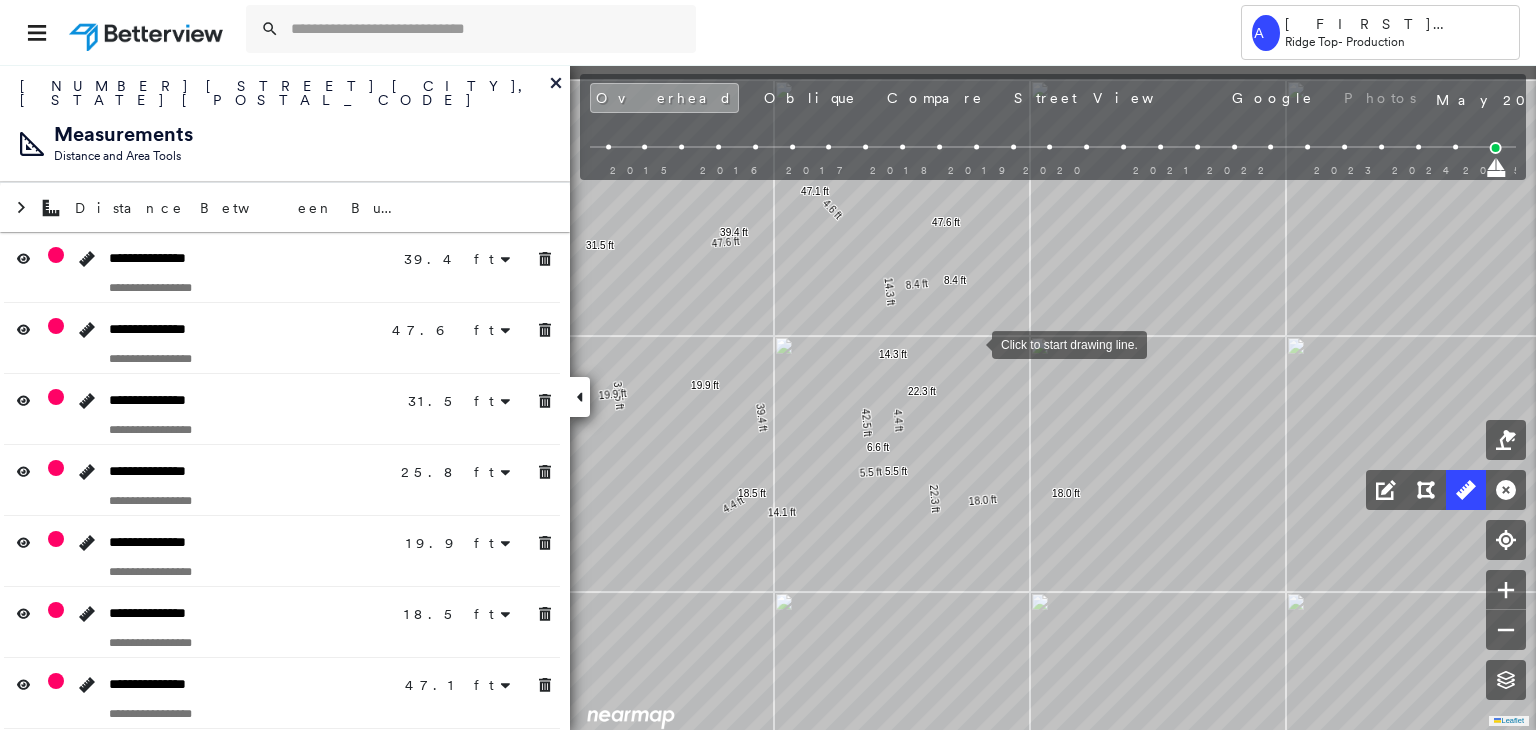 drag, startPoint x: 970, startPoint y: 332, endPoint x: 978, endPoint y: 361, distance: 30.083218 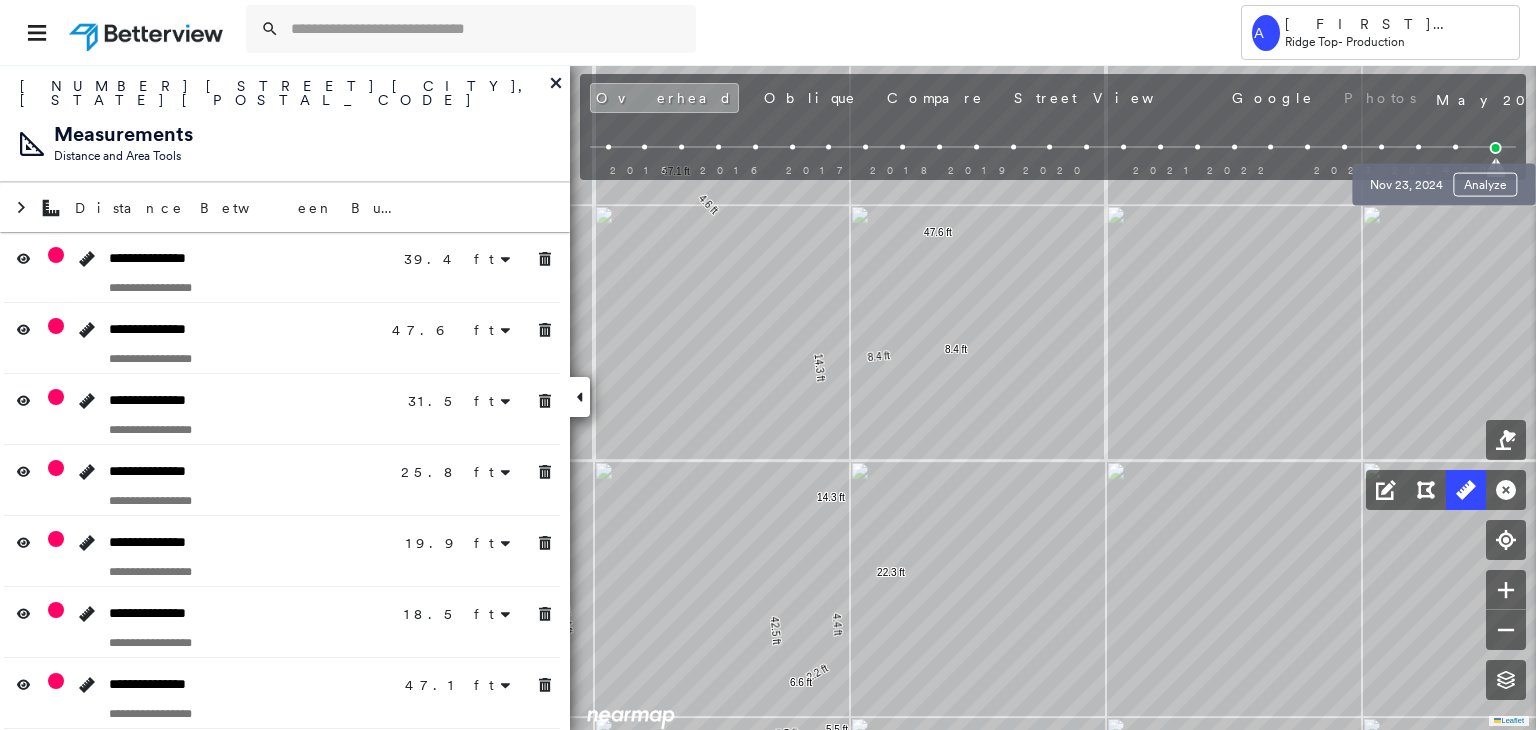 click at bounding box center (1455, 147) 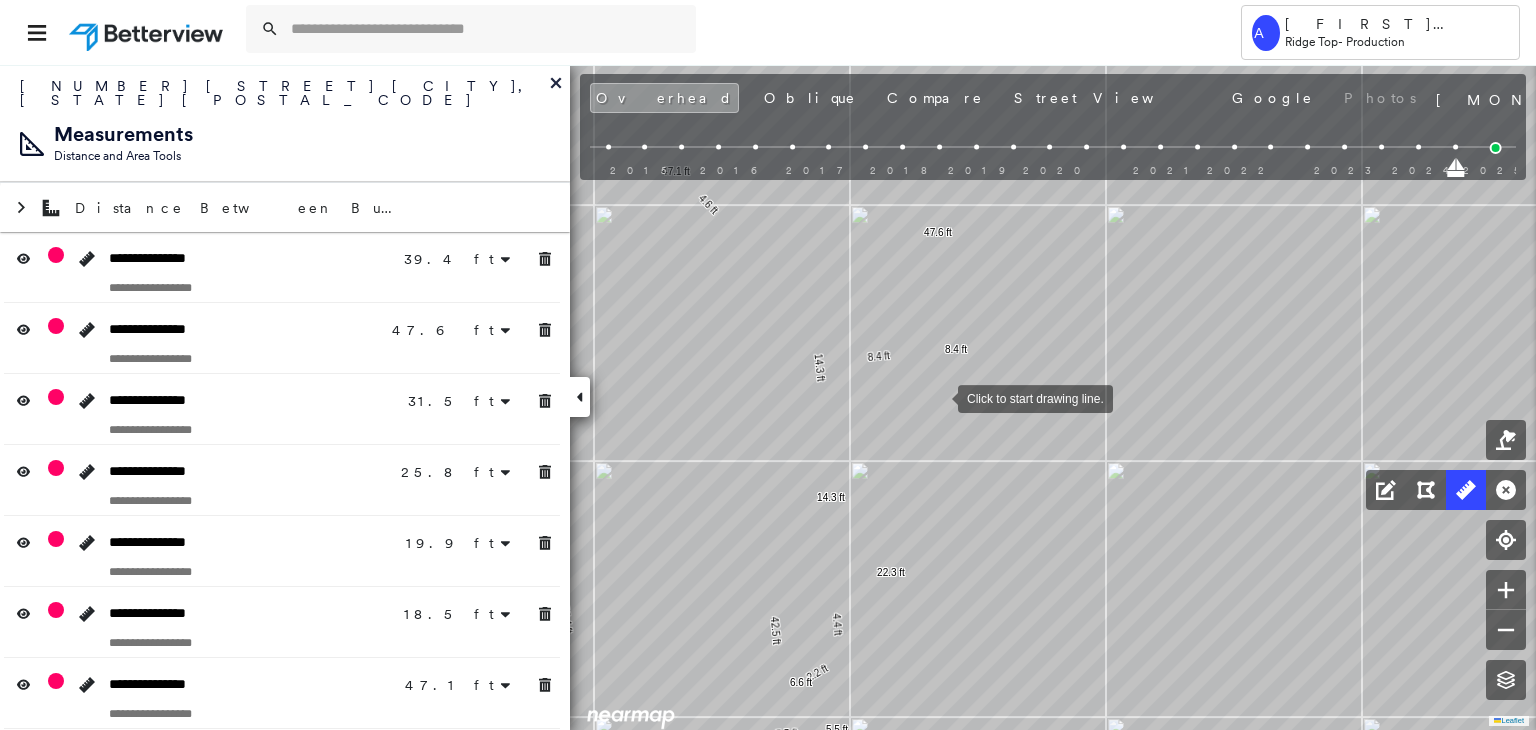 click at bounding box center (938, 397) 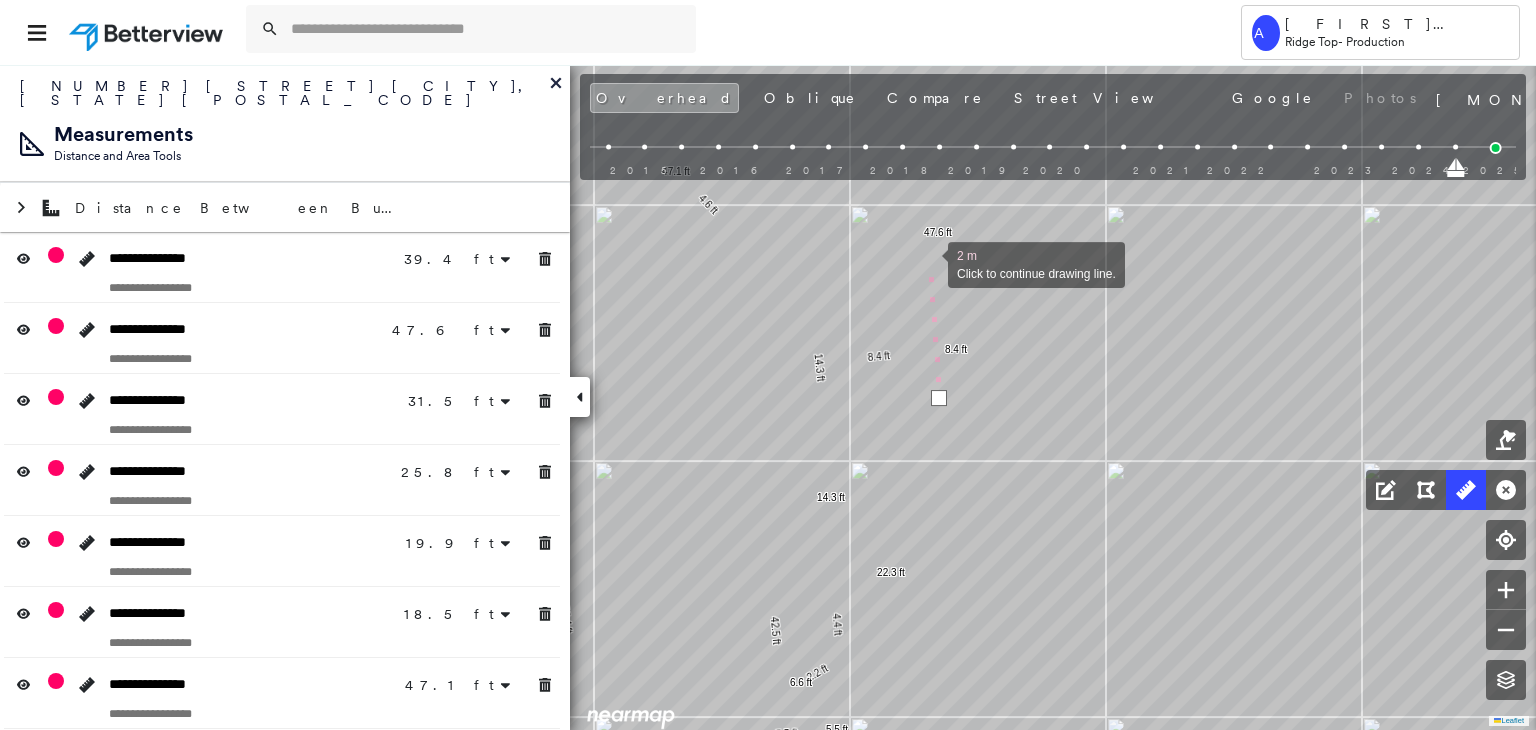 click at bounding box center (928, 263) 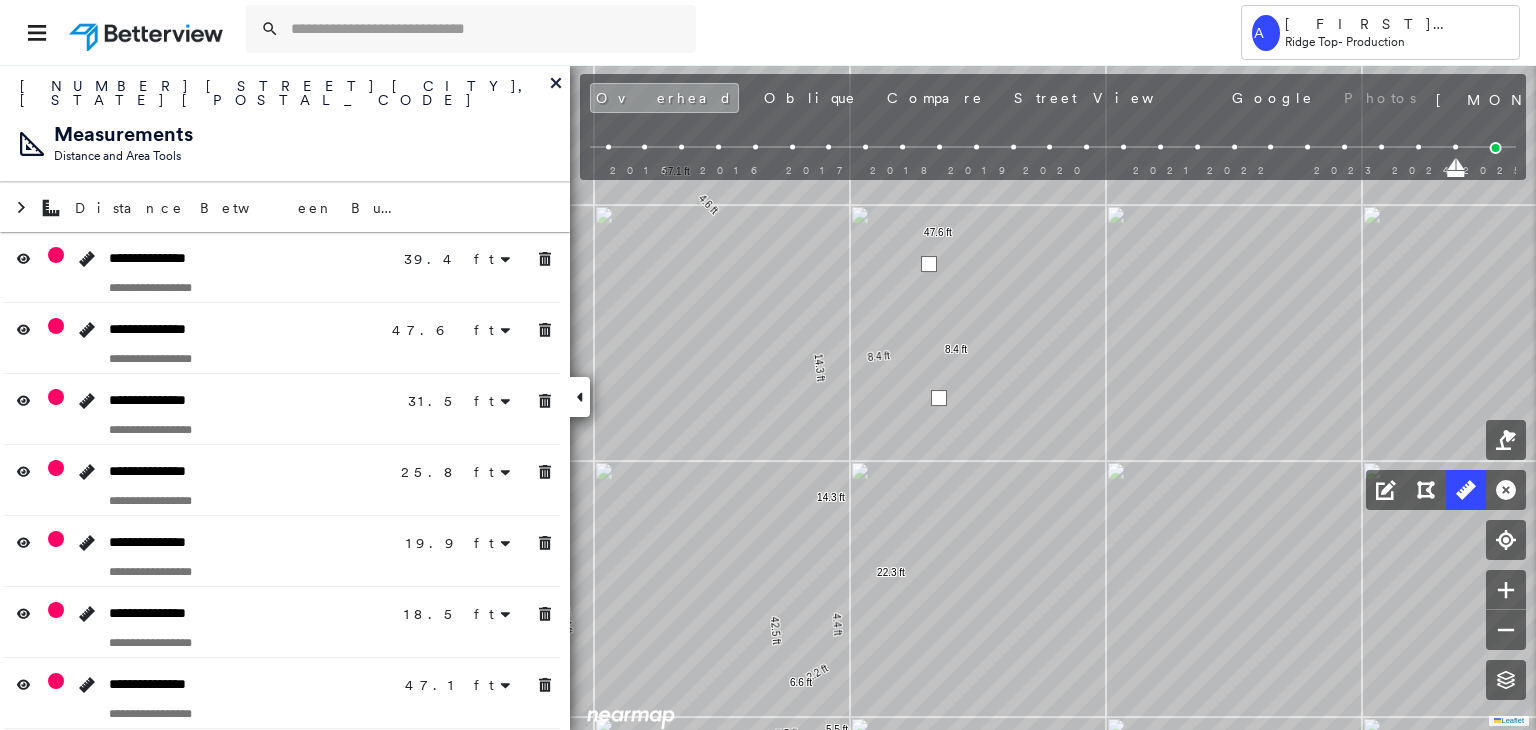 click at bounding box center (929, 264) 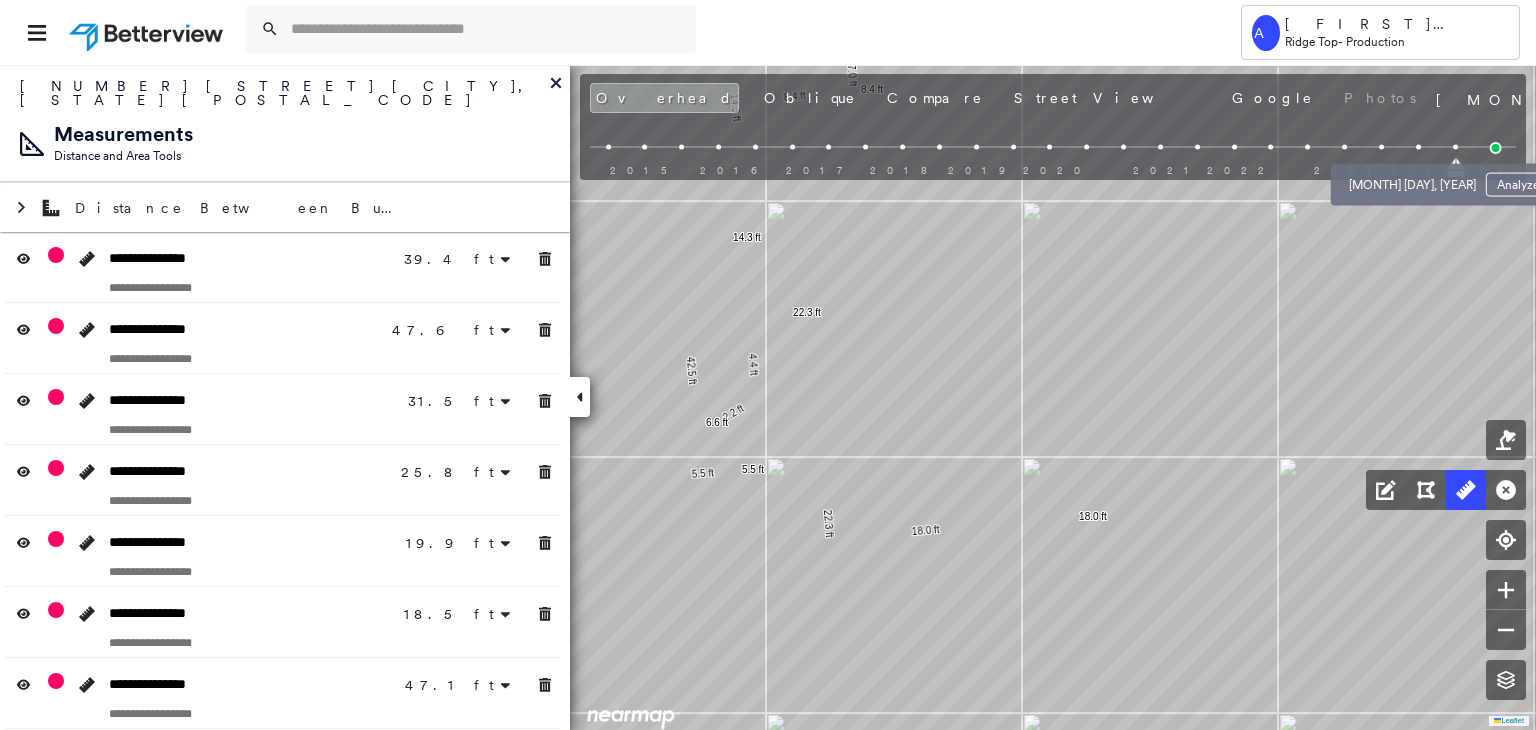 click at bounding box center (1418, 147) 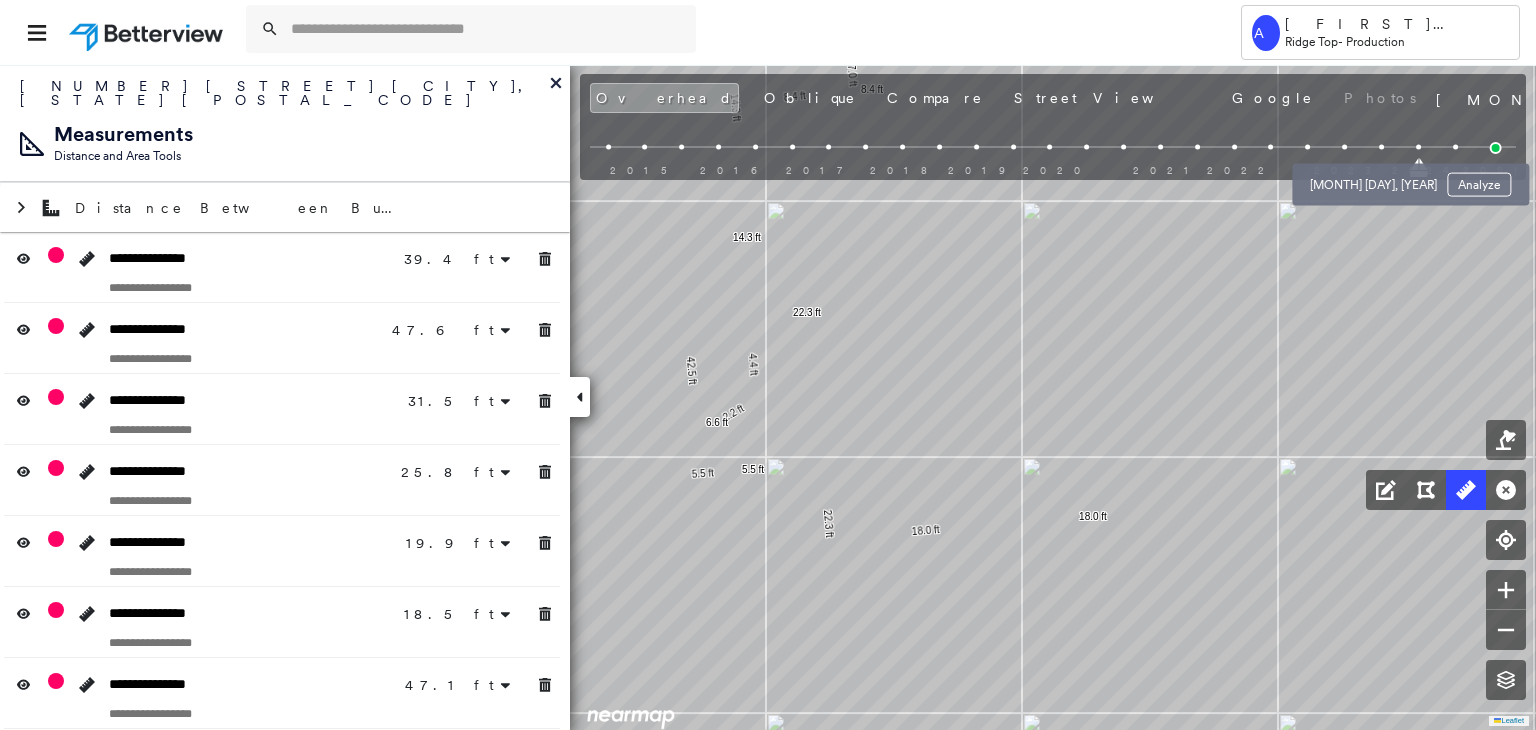 click at bounding box center [1381, 147] 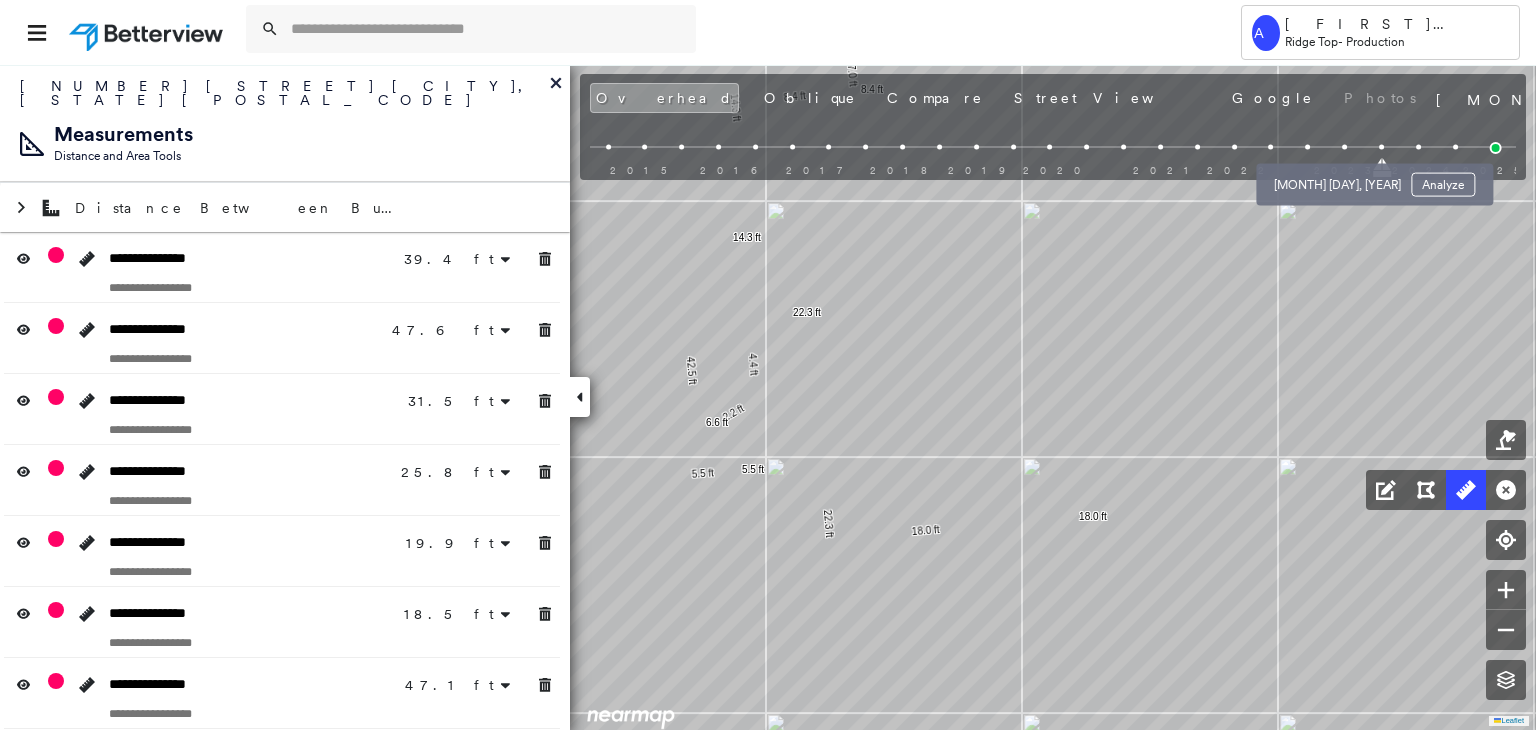 click at bounding box center (1344, 147) 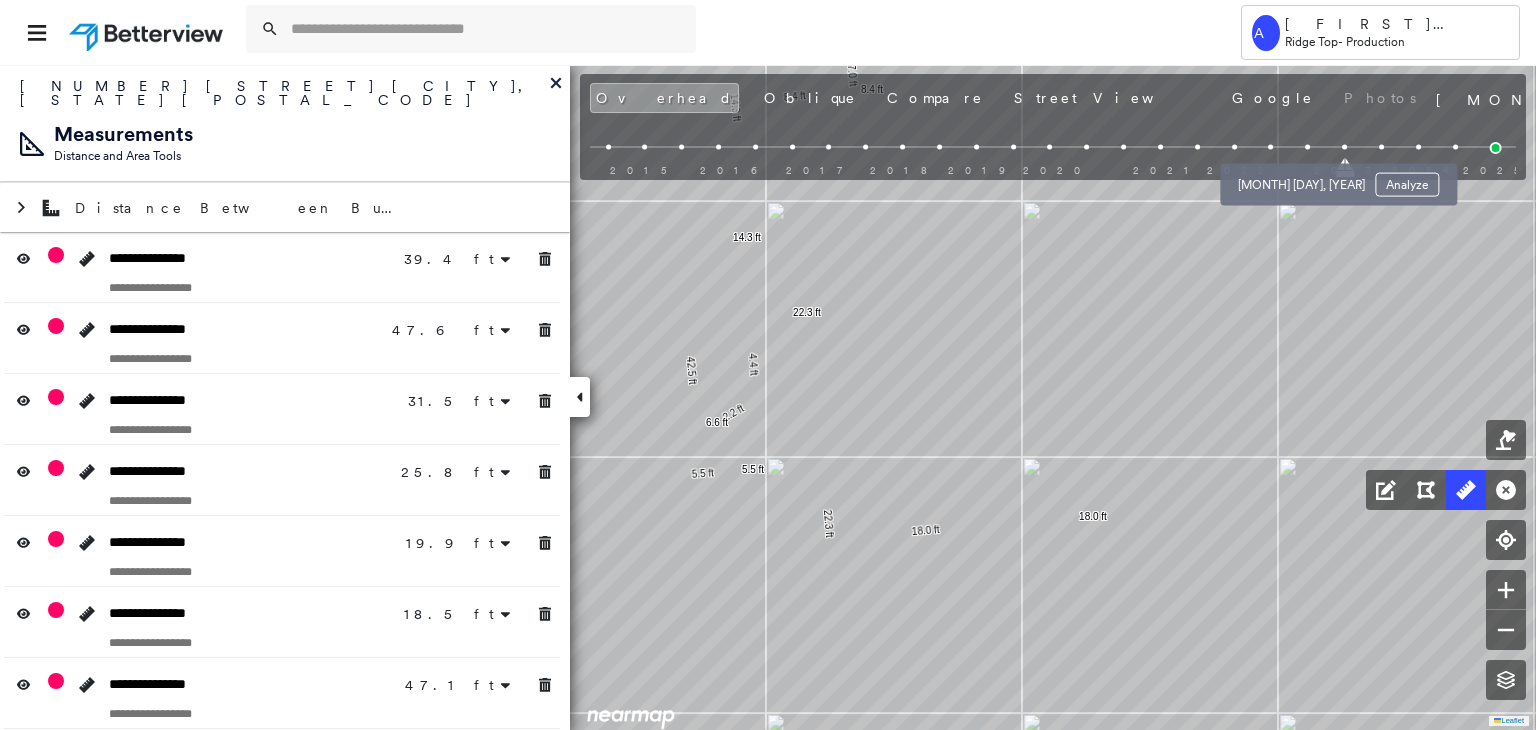 click at bounding box center [1307, 147] 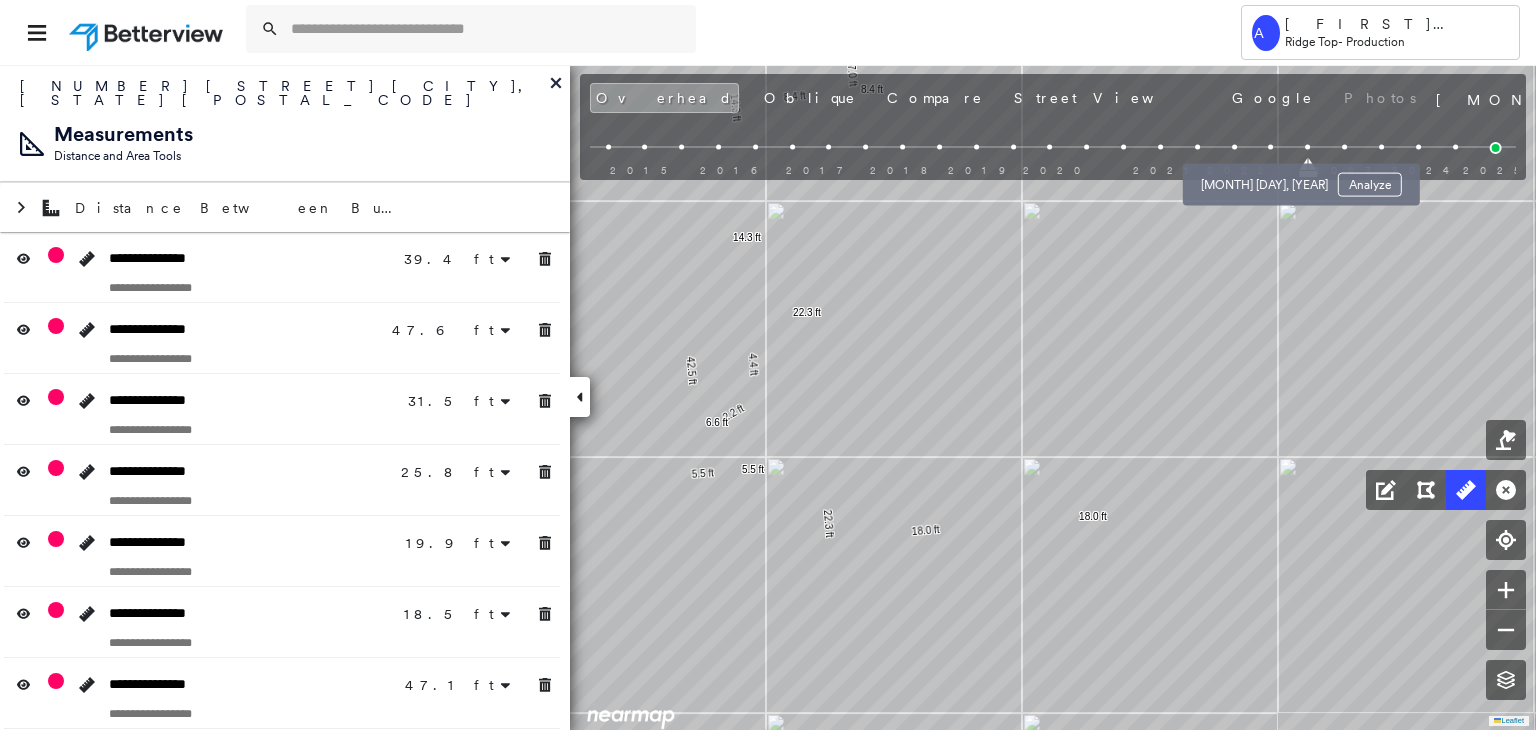click at bounding box center (1271, 147) 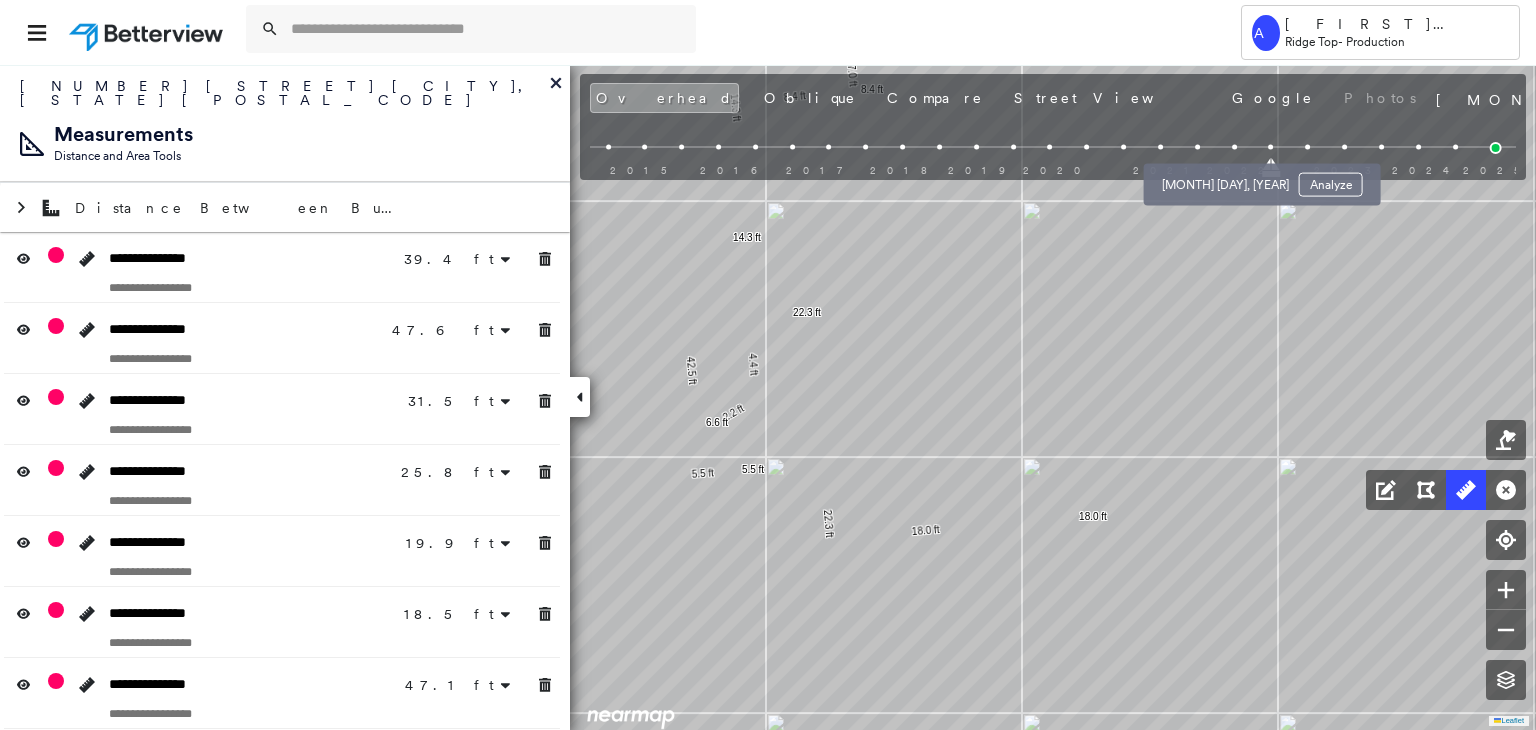 click at bounding box center [1234, 147] 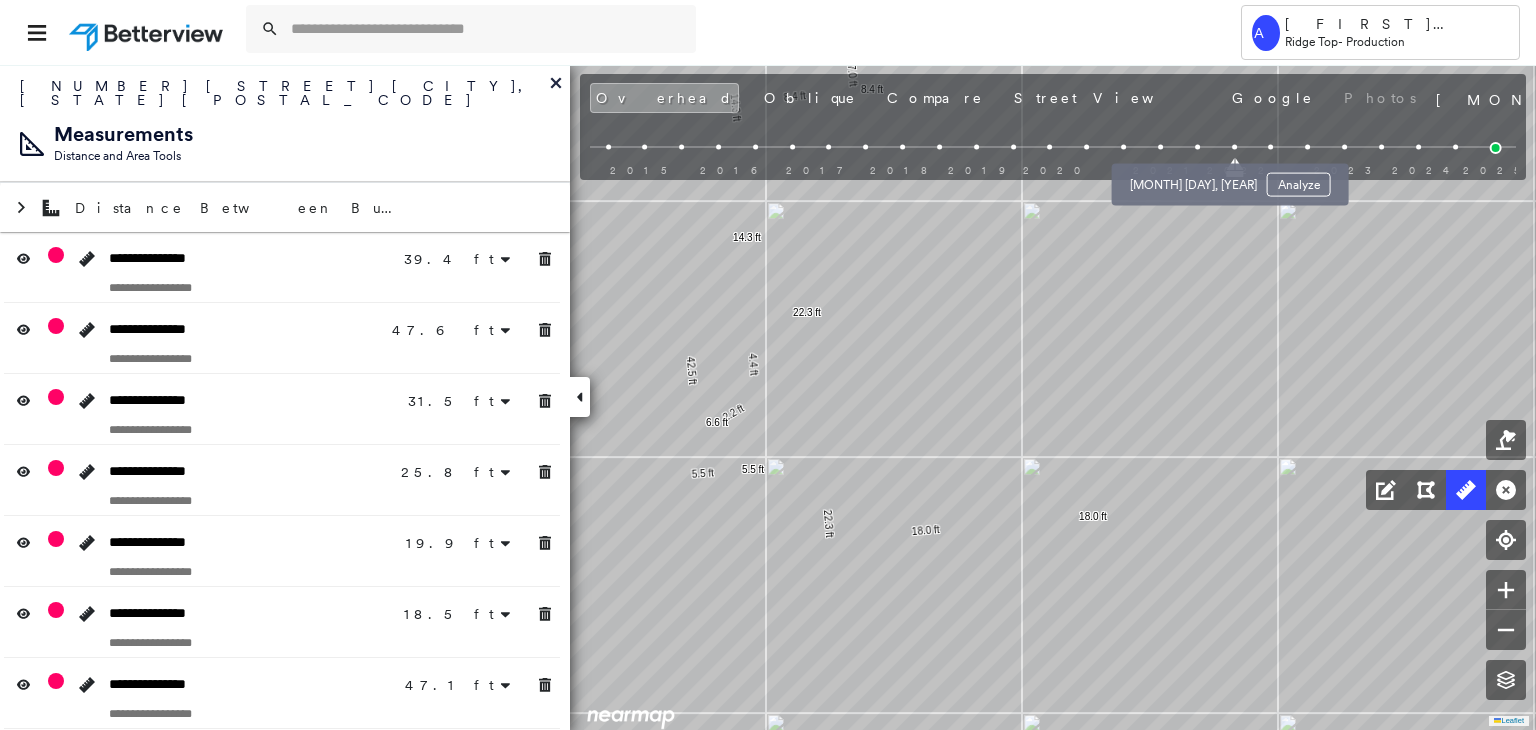 click at bounding box center [1197, 147] 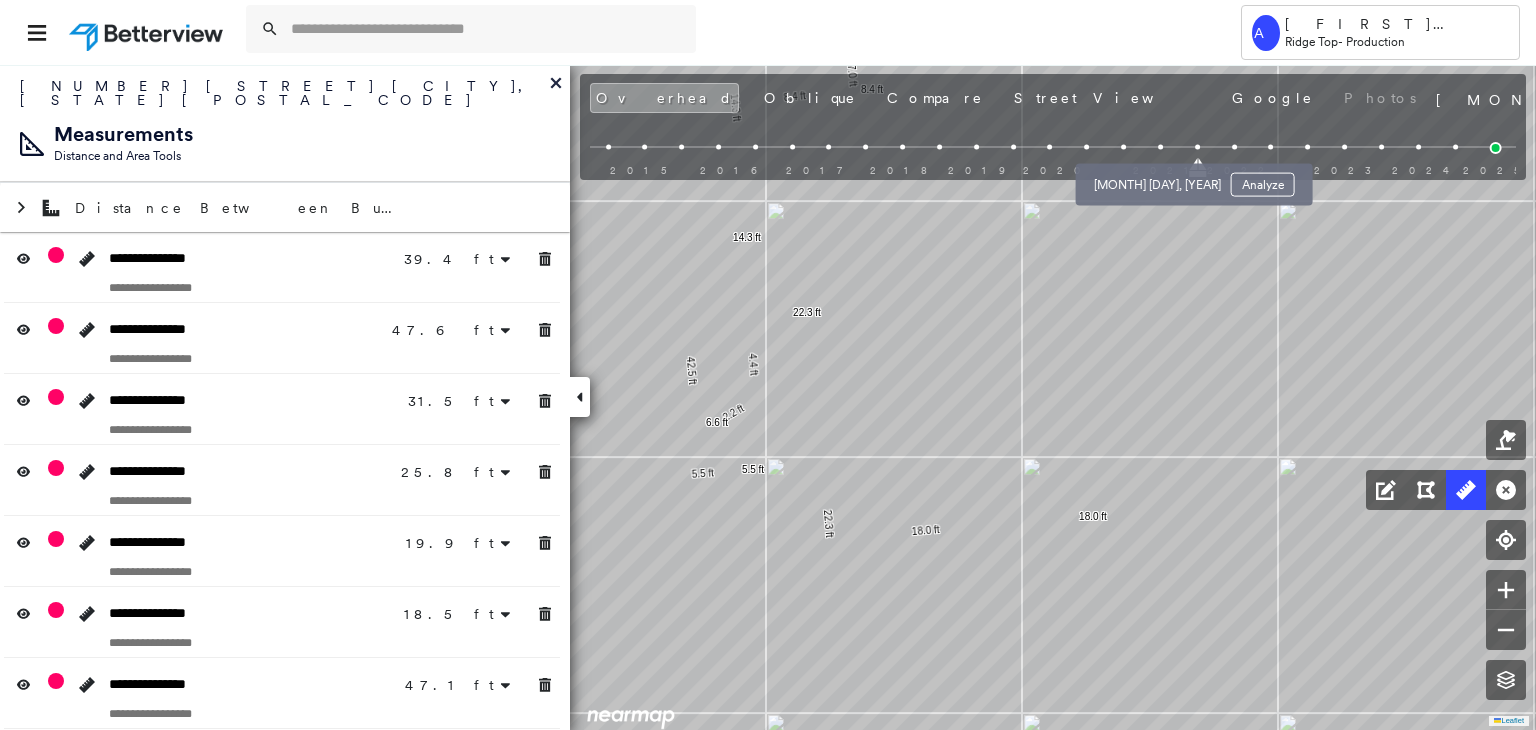 click at bounding box center [1160, 147] 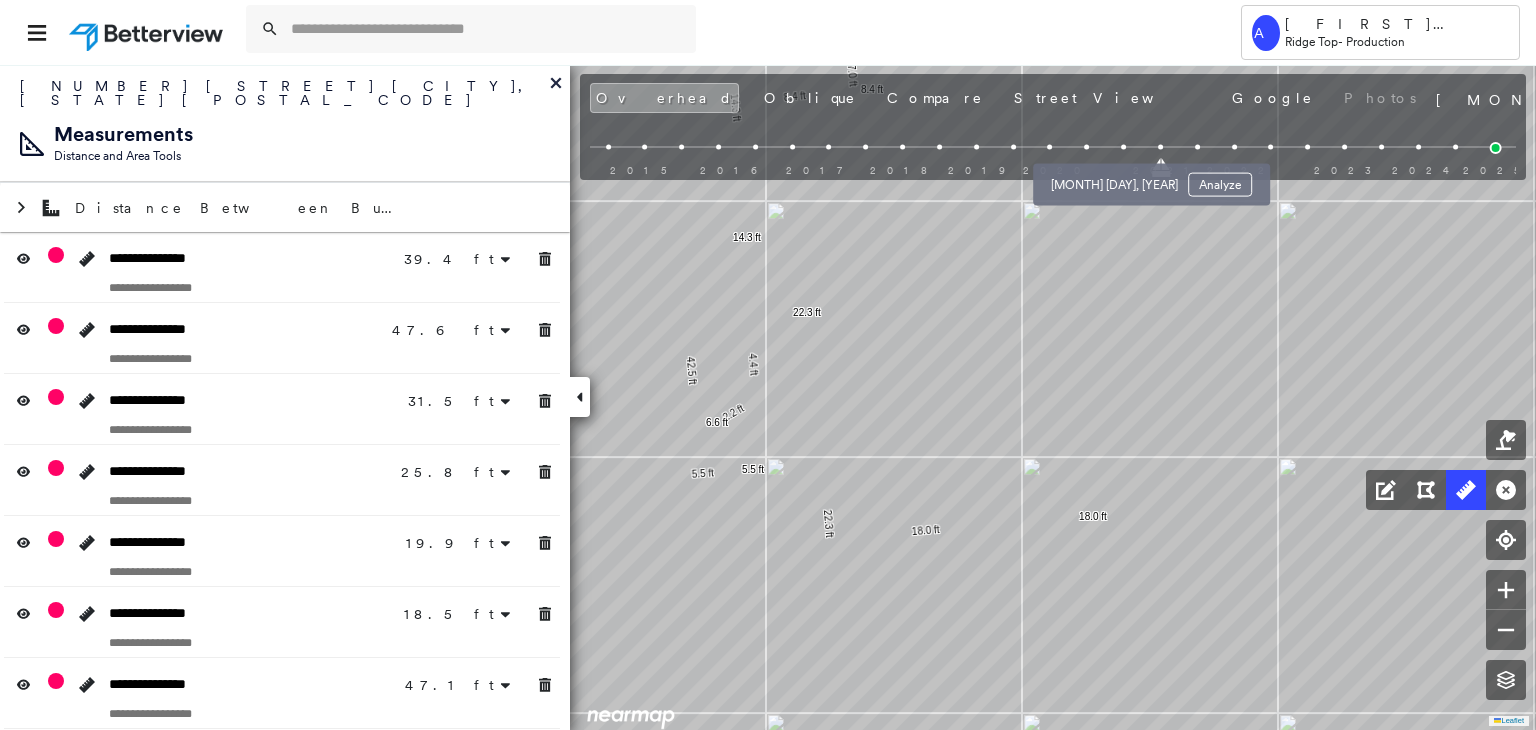 click at bounding box center [1123, 147] 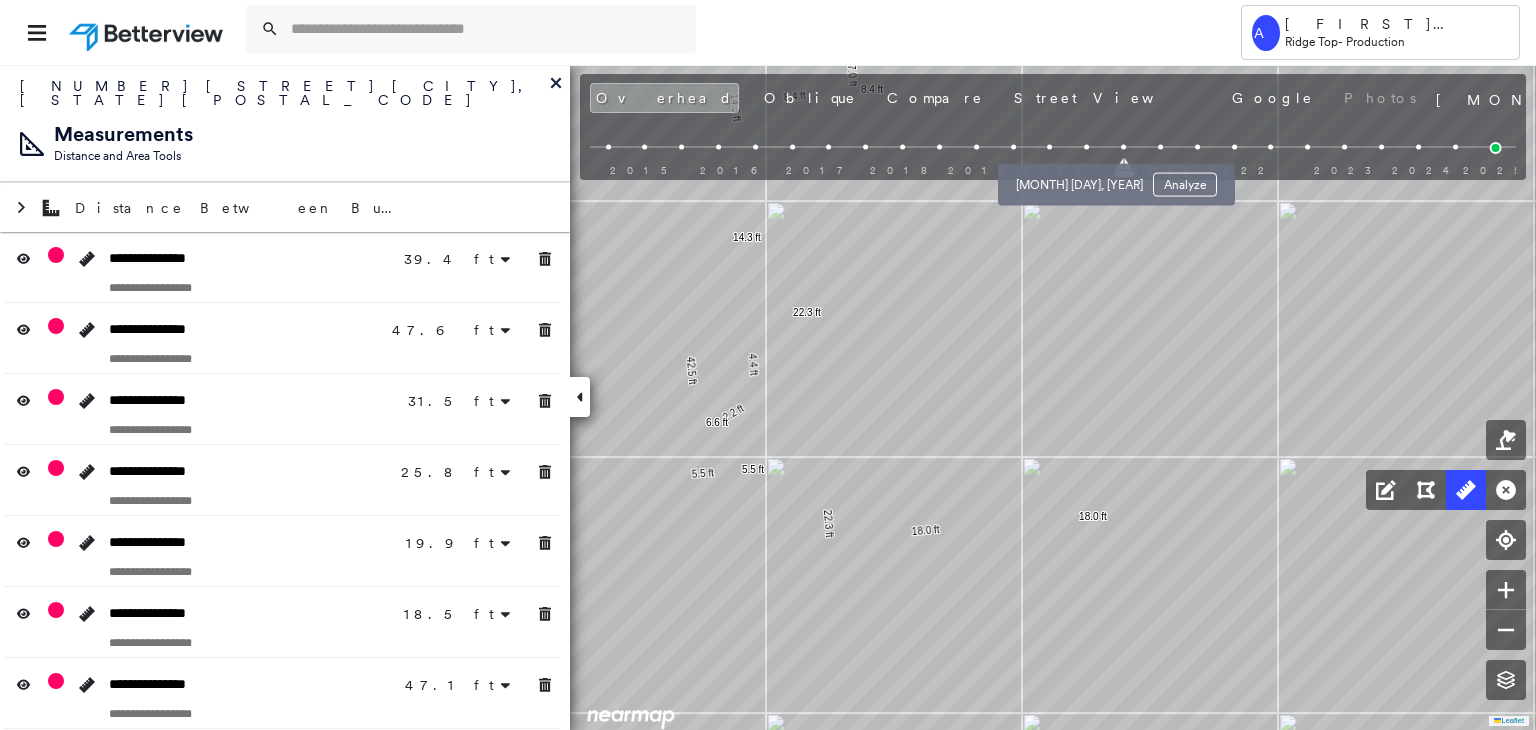 click at bounding box center [1086, 147] 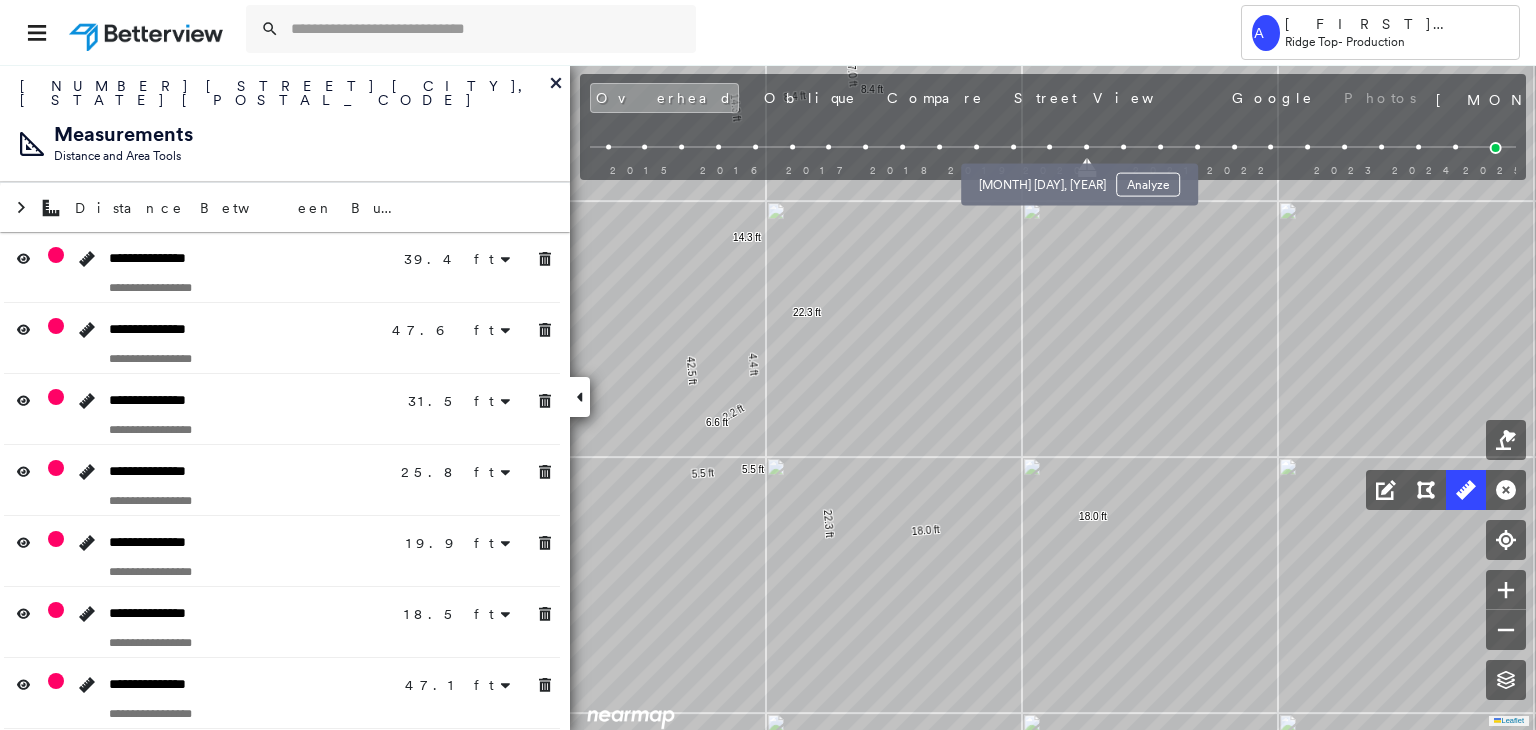 click at bounding box center [1050, 147] 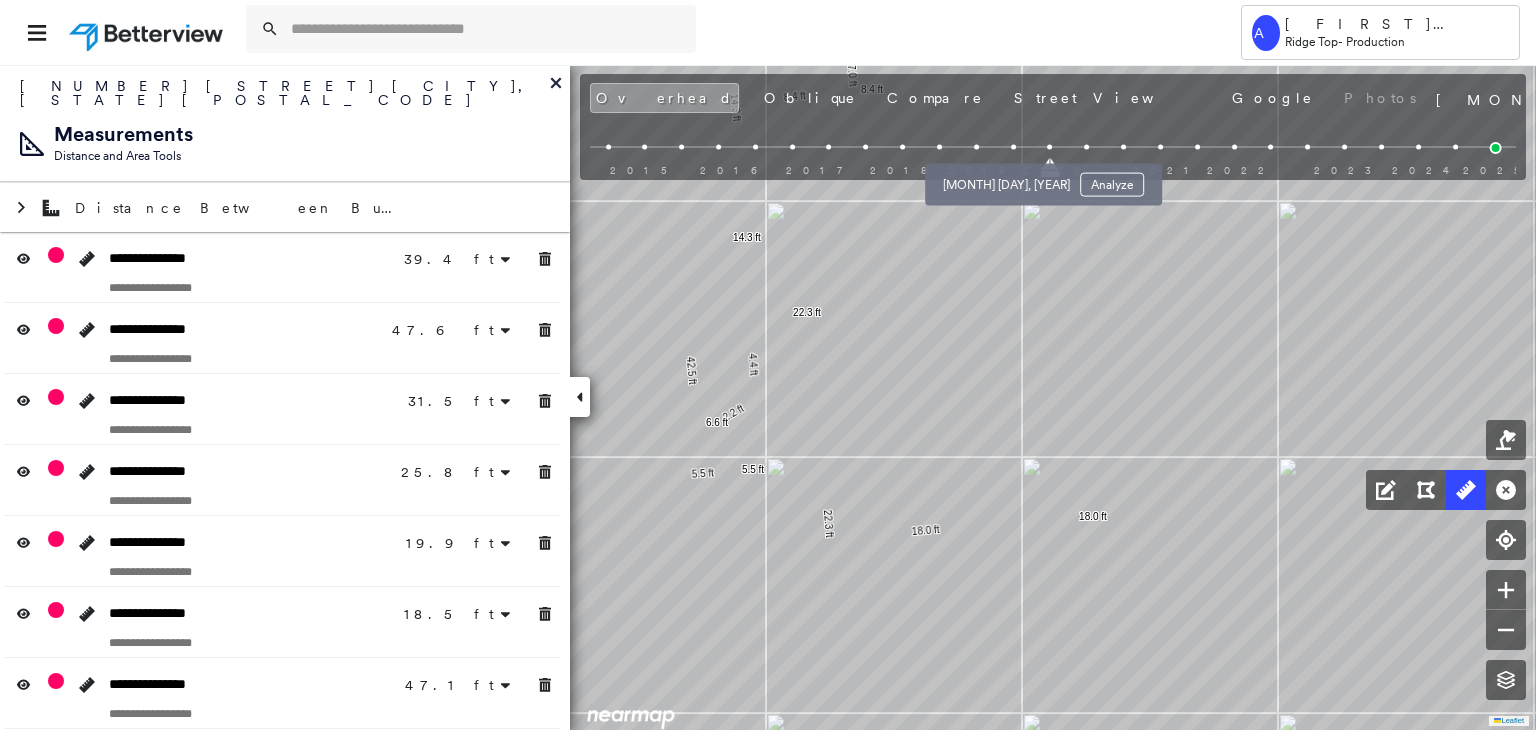 click at bounding box center [1013, 147] 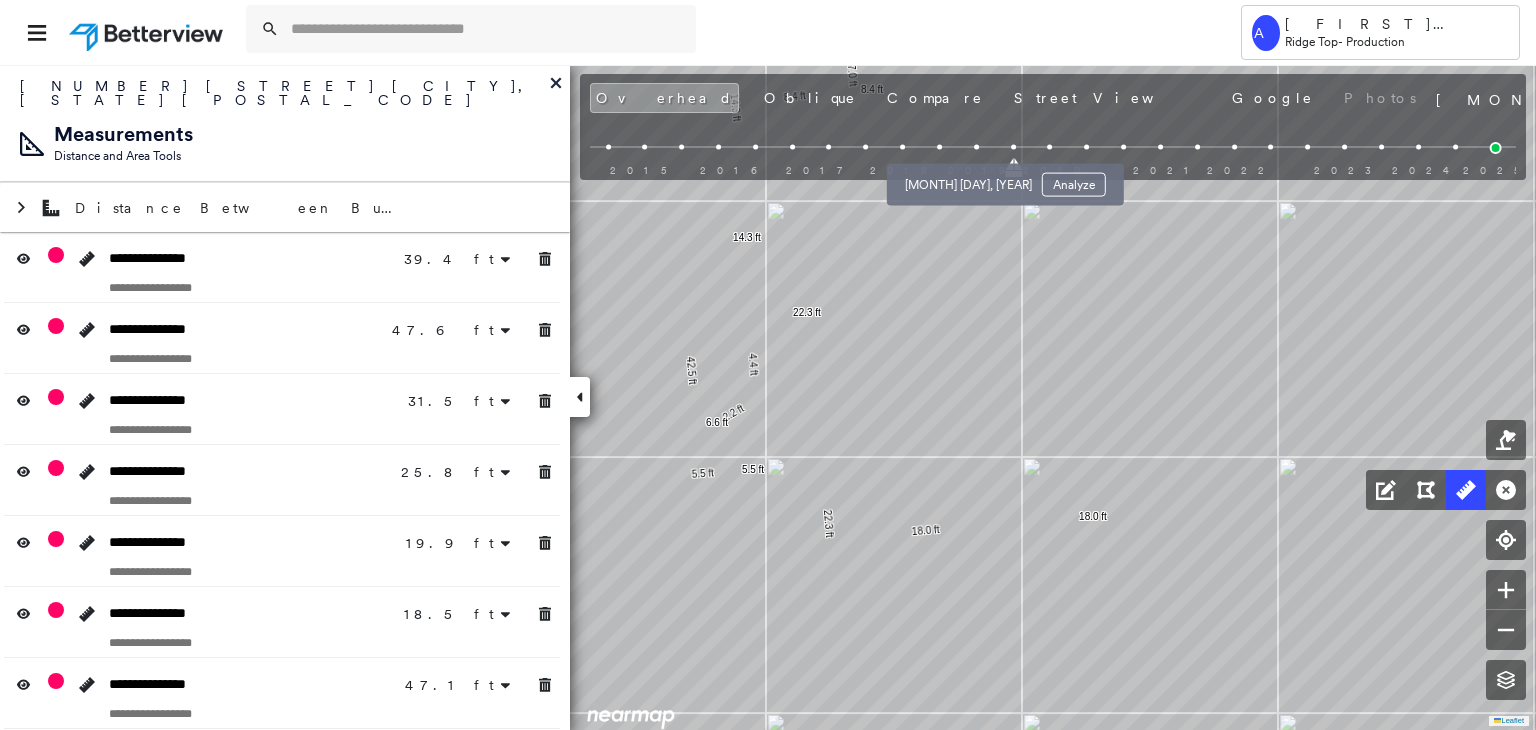 click at bounding box center (976, 147) 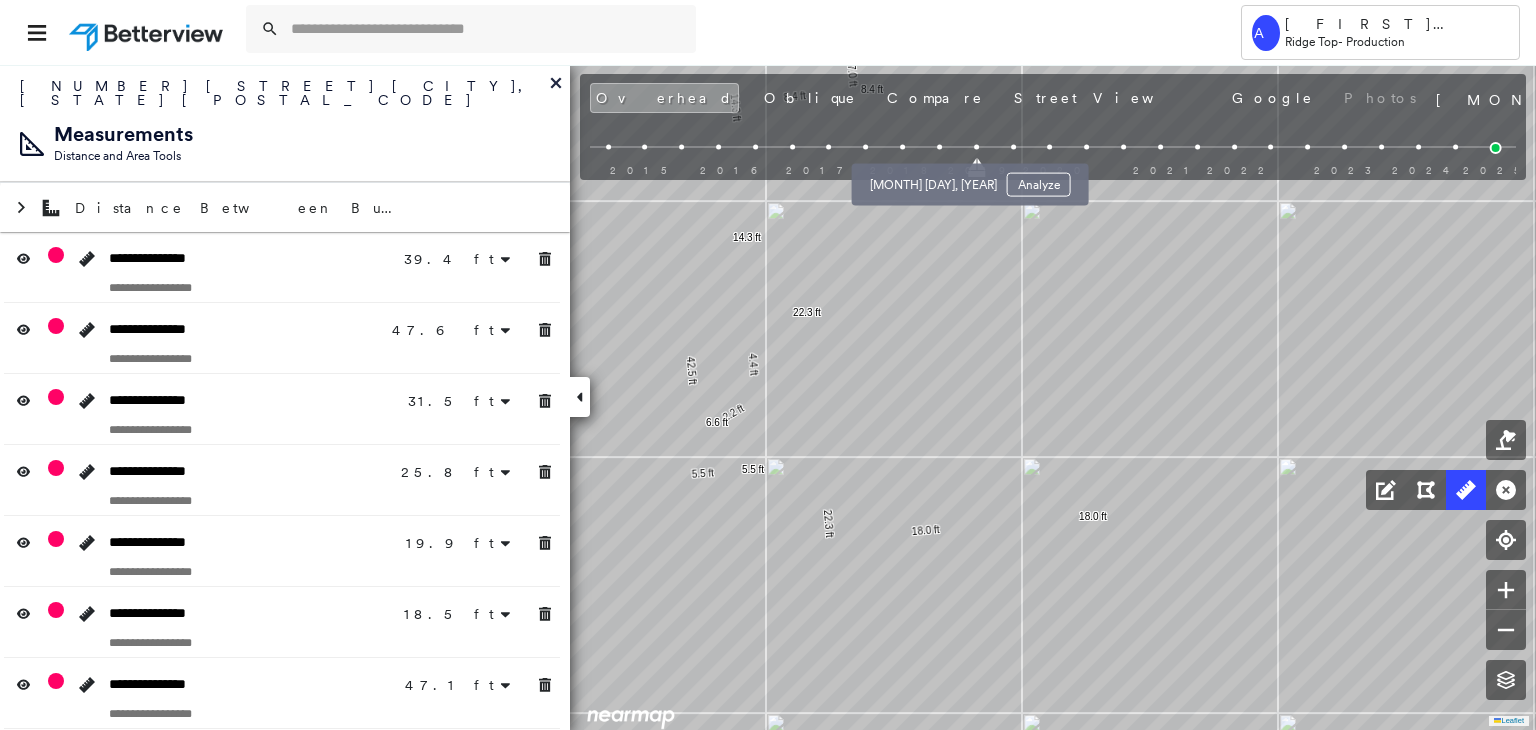 click at bounding box center [939, 147] 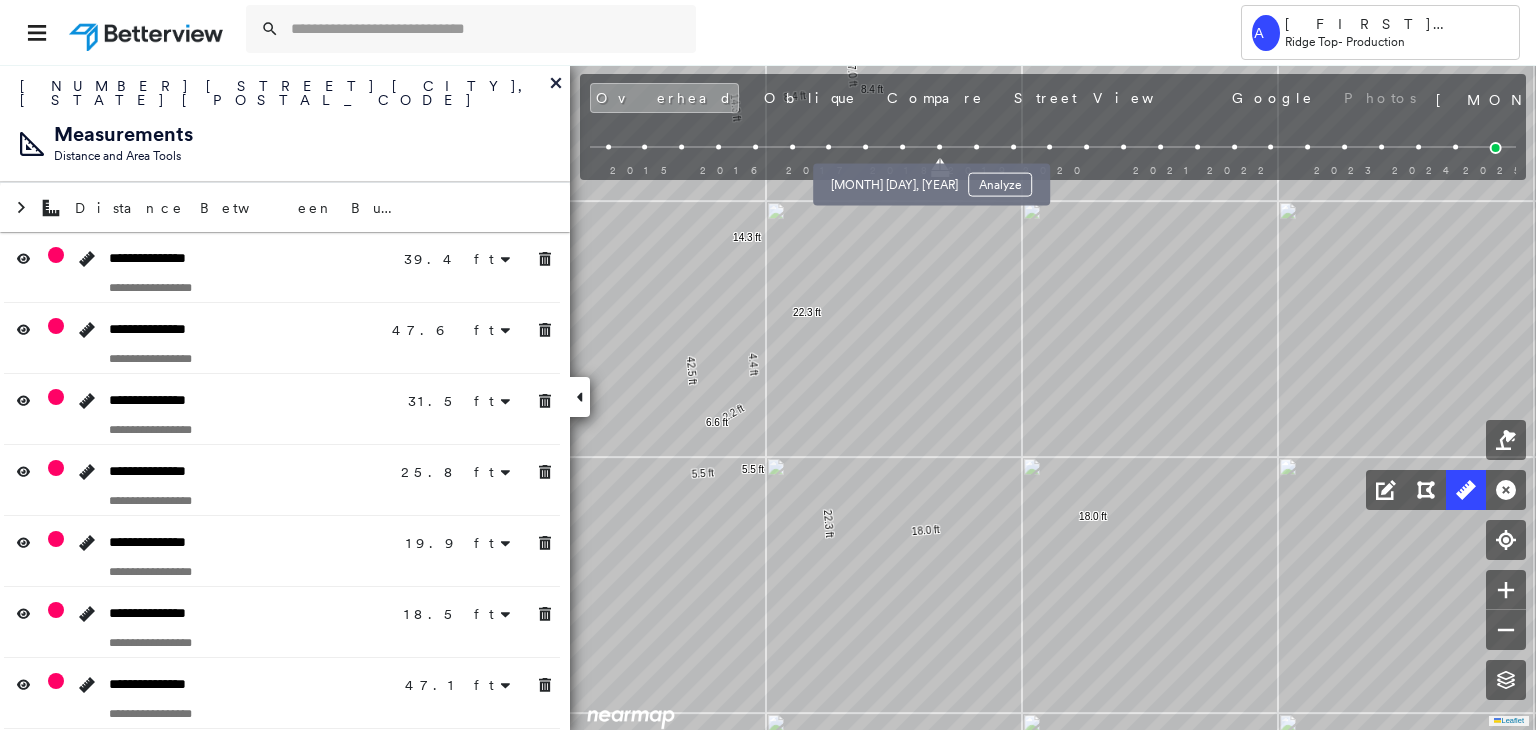 click at bounding box center (902, 147) 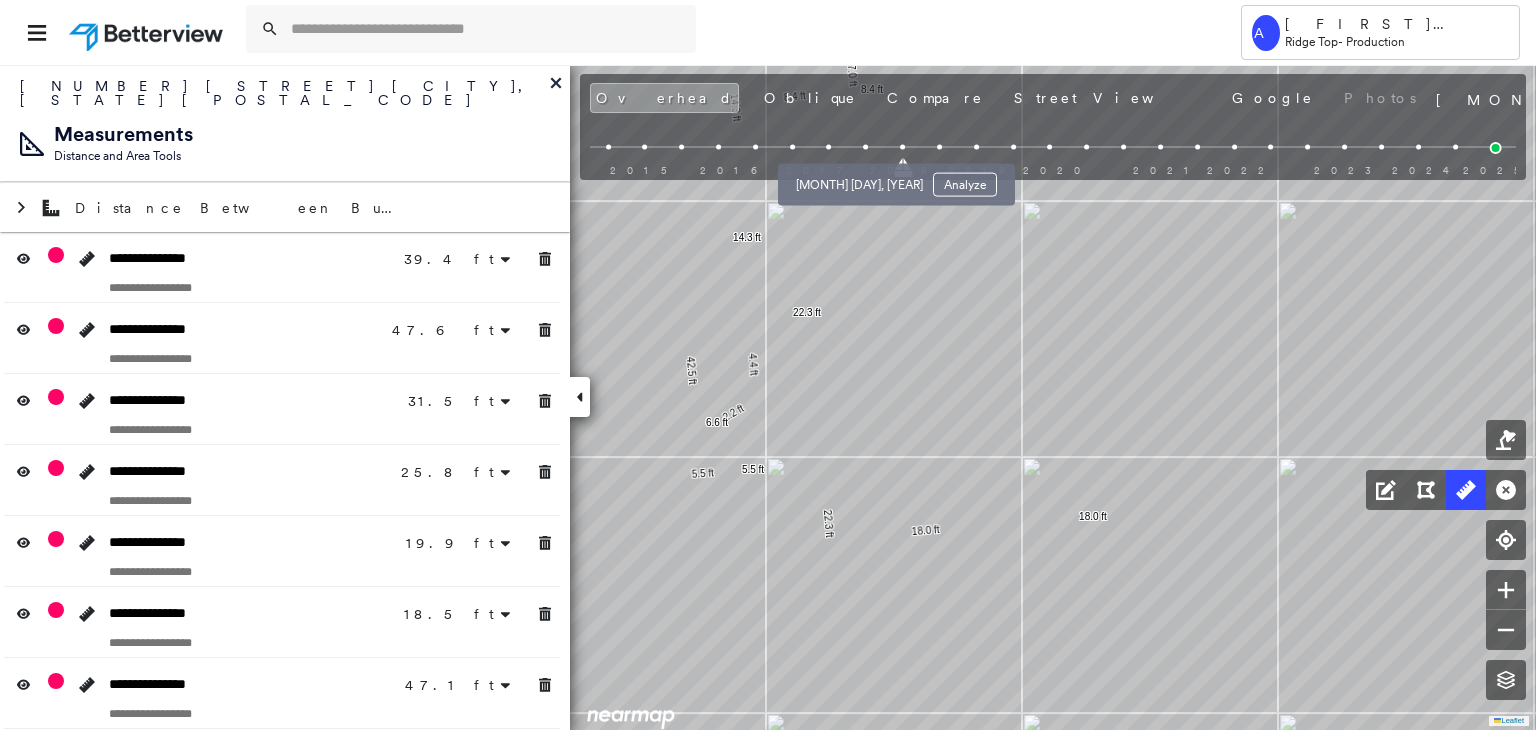 click at bounding box center [865, 147] 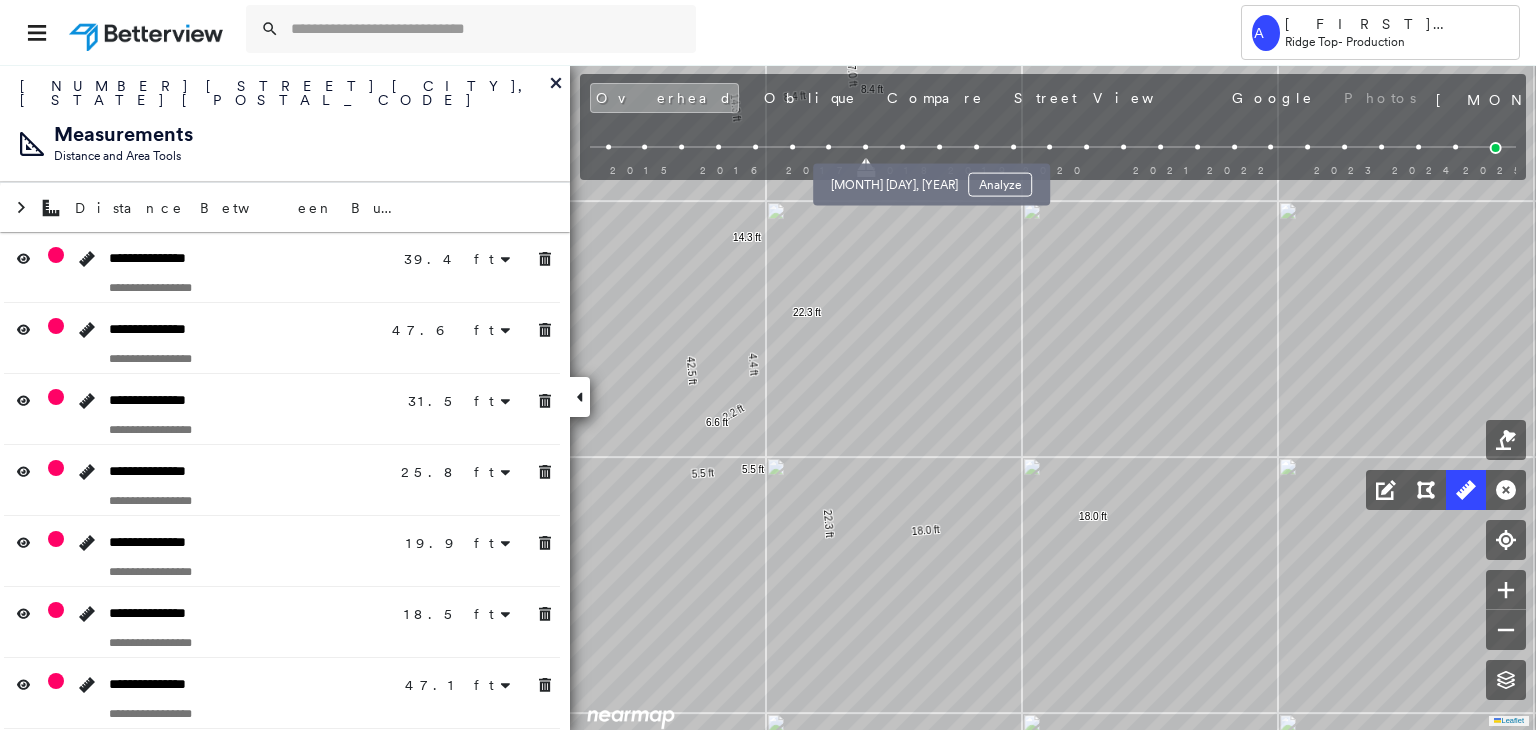 click at bounding box center (902, 147) 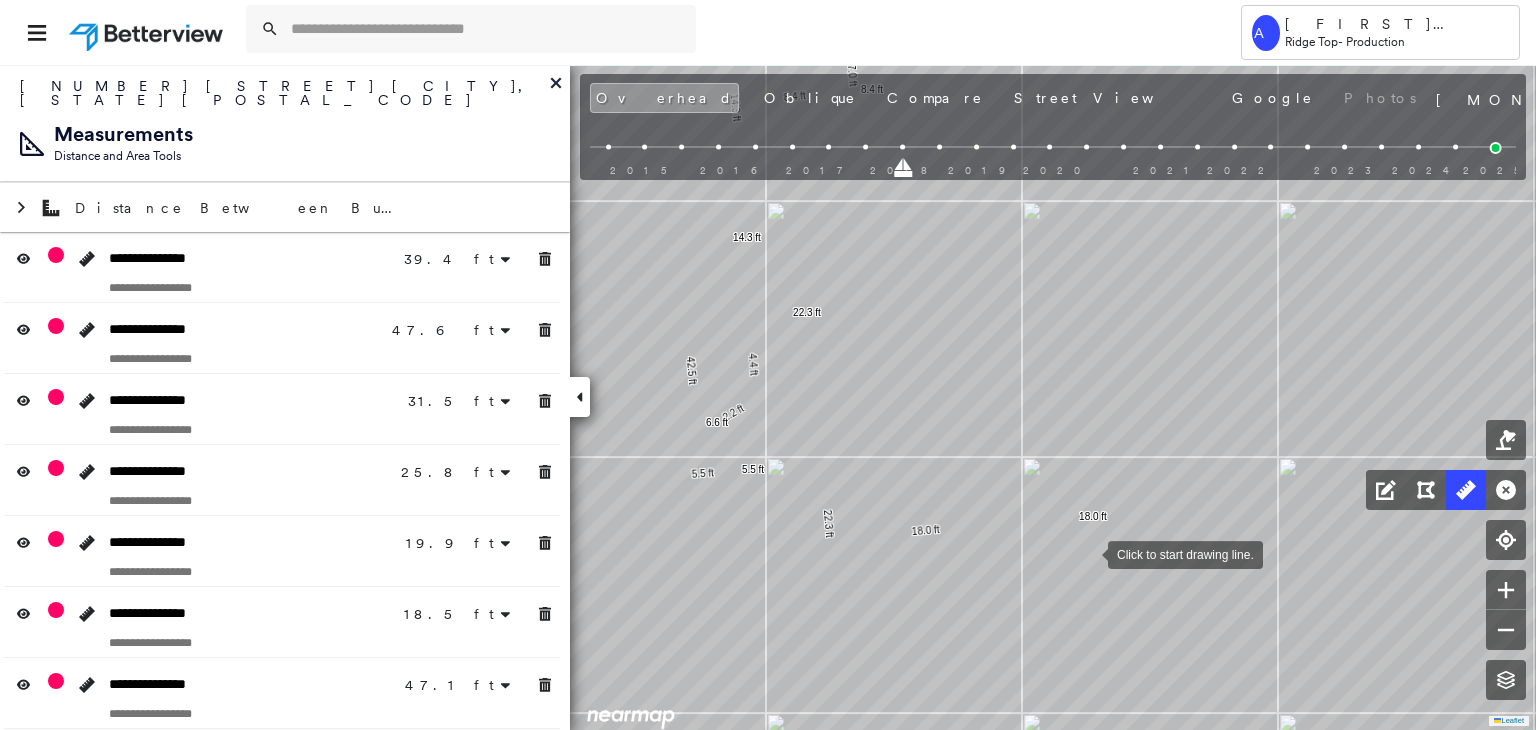 drag, startPoint x: 1088, startPoint y: 553, endPoint x: 1083, endPoint y: 493, distance: 60.207973 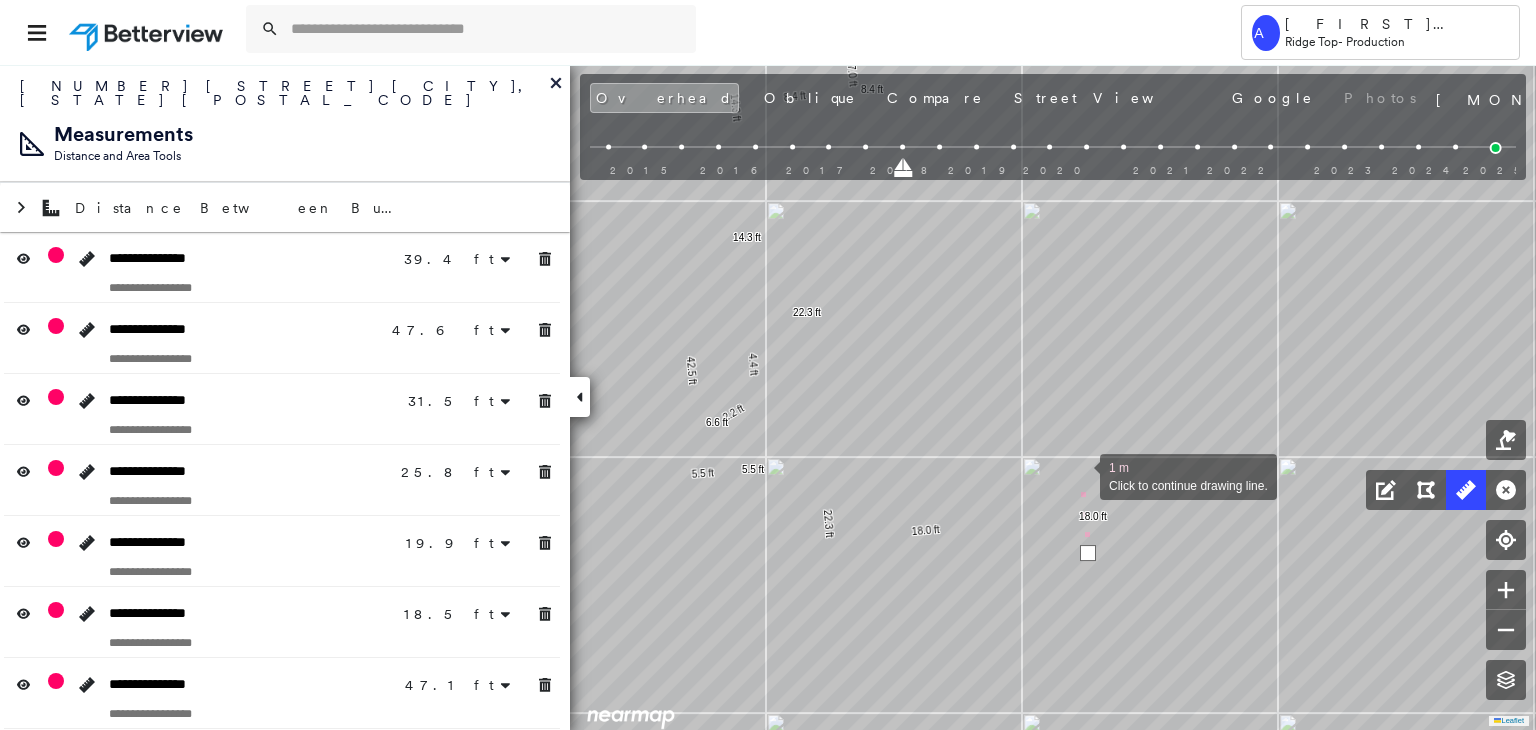 click at bounding box center (1080, 475) 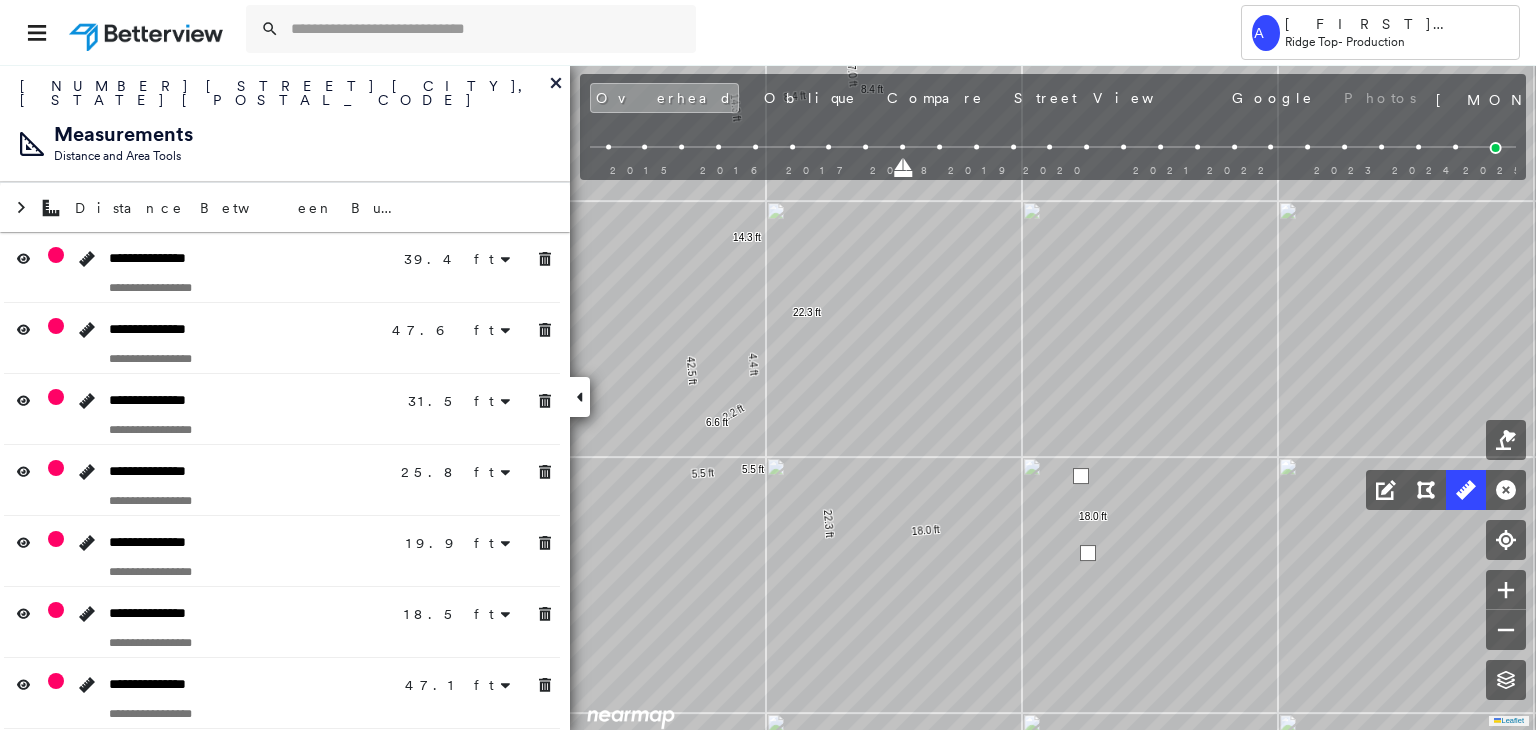 click at bounding box center [1081, 476] 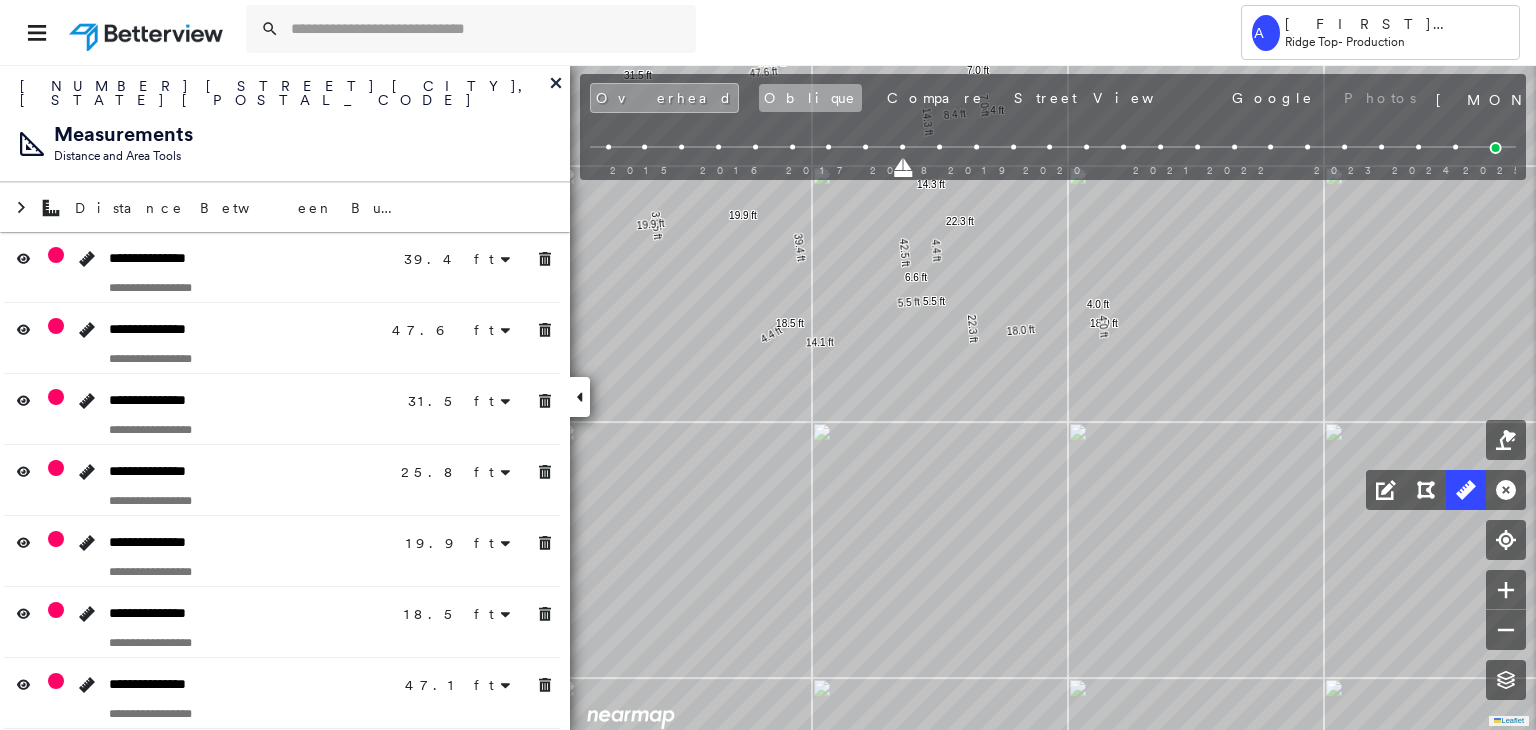 click on "Oblique" at bounding box center [810, 98] 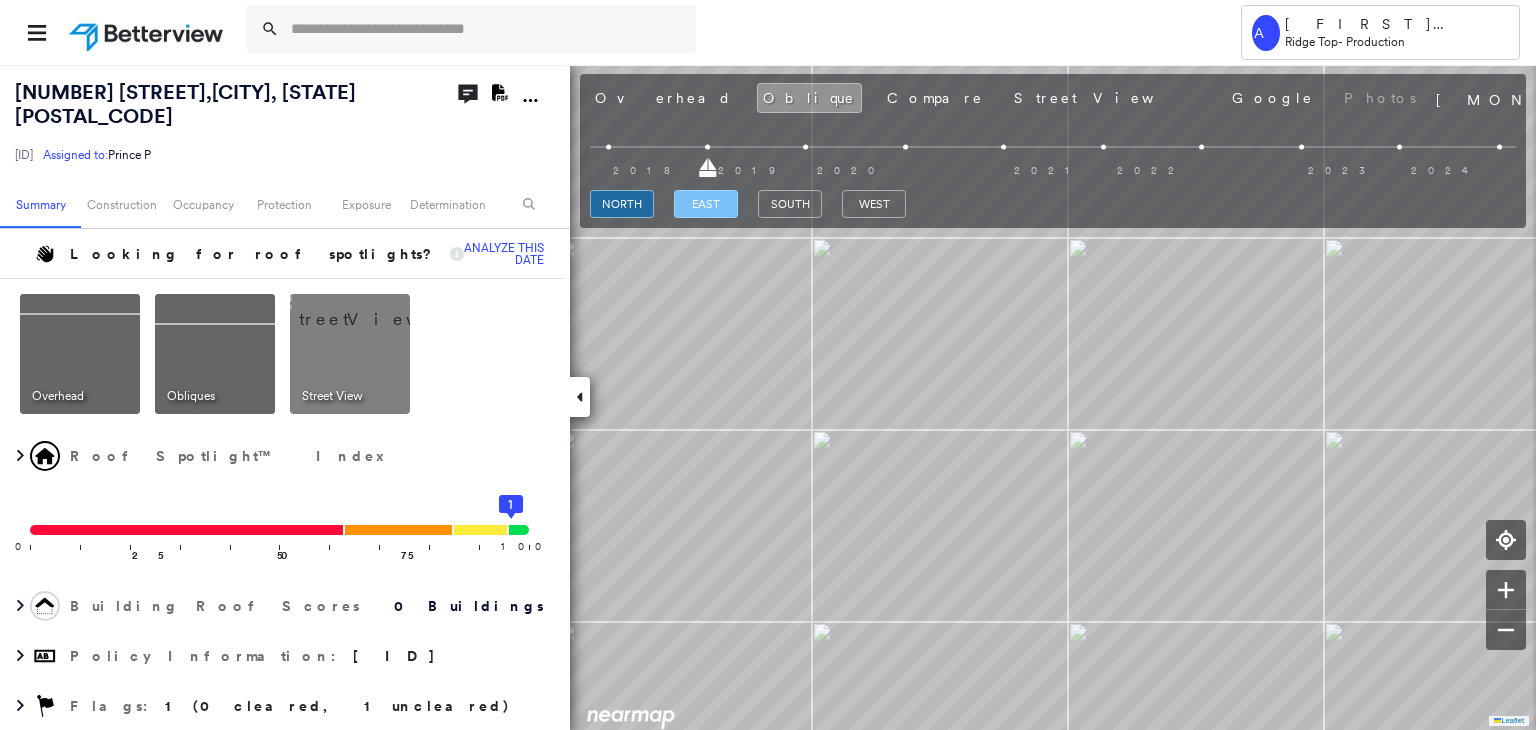 click on "east" at bounding box center (706, 204) 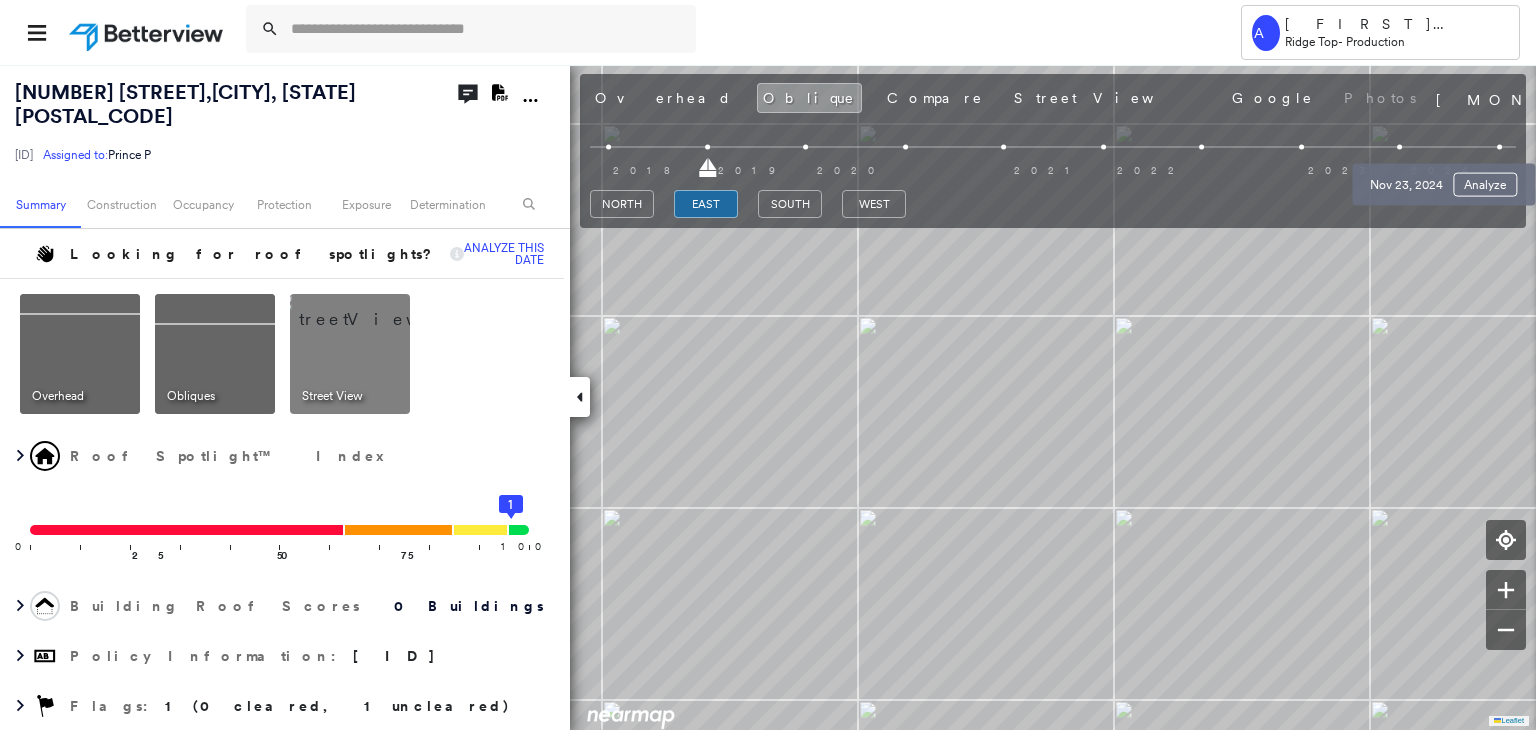 click at bounding box center [1499, 147] 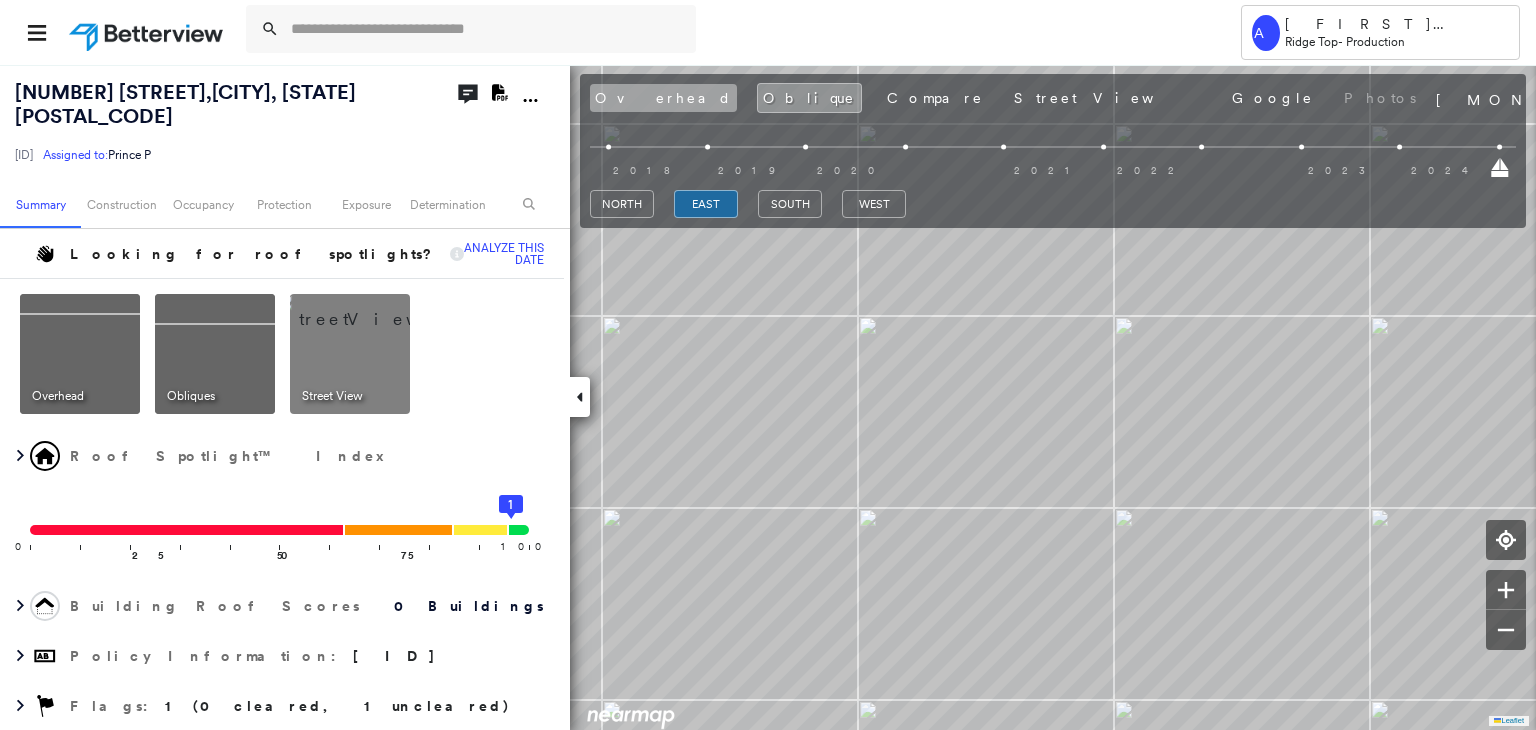 drag, startPoint x: 636, startPoint y: 116, endPoint x: 638, endPoint y: 92, distance: 24.083189 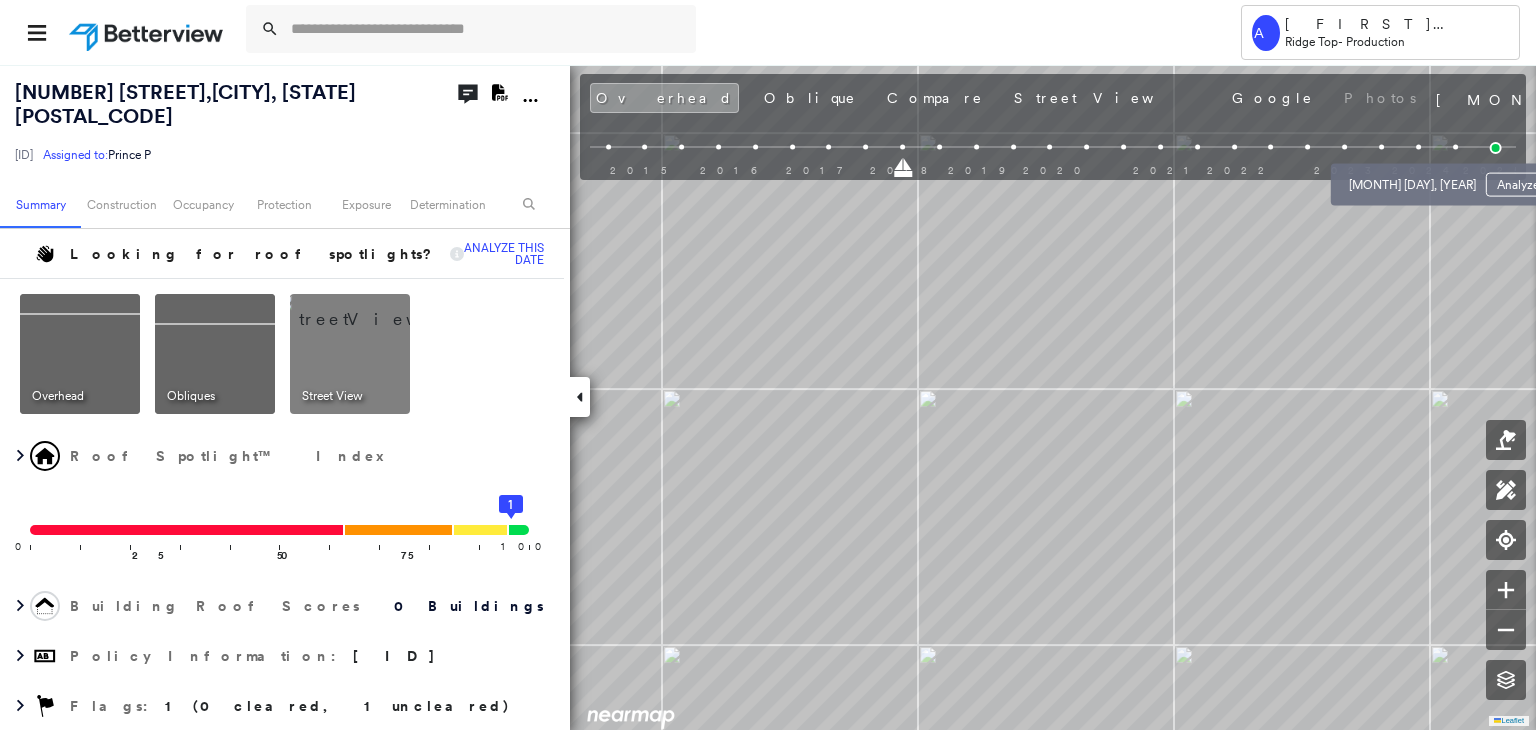 click at bounding box center [1418, 147] 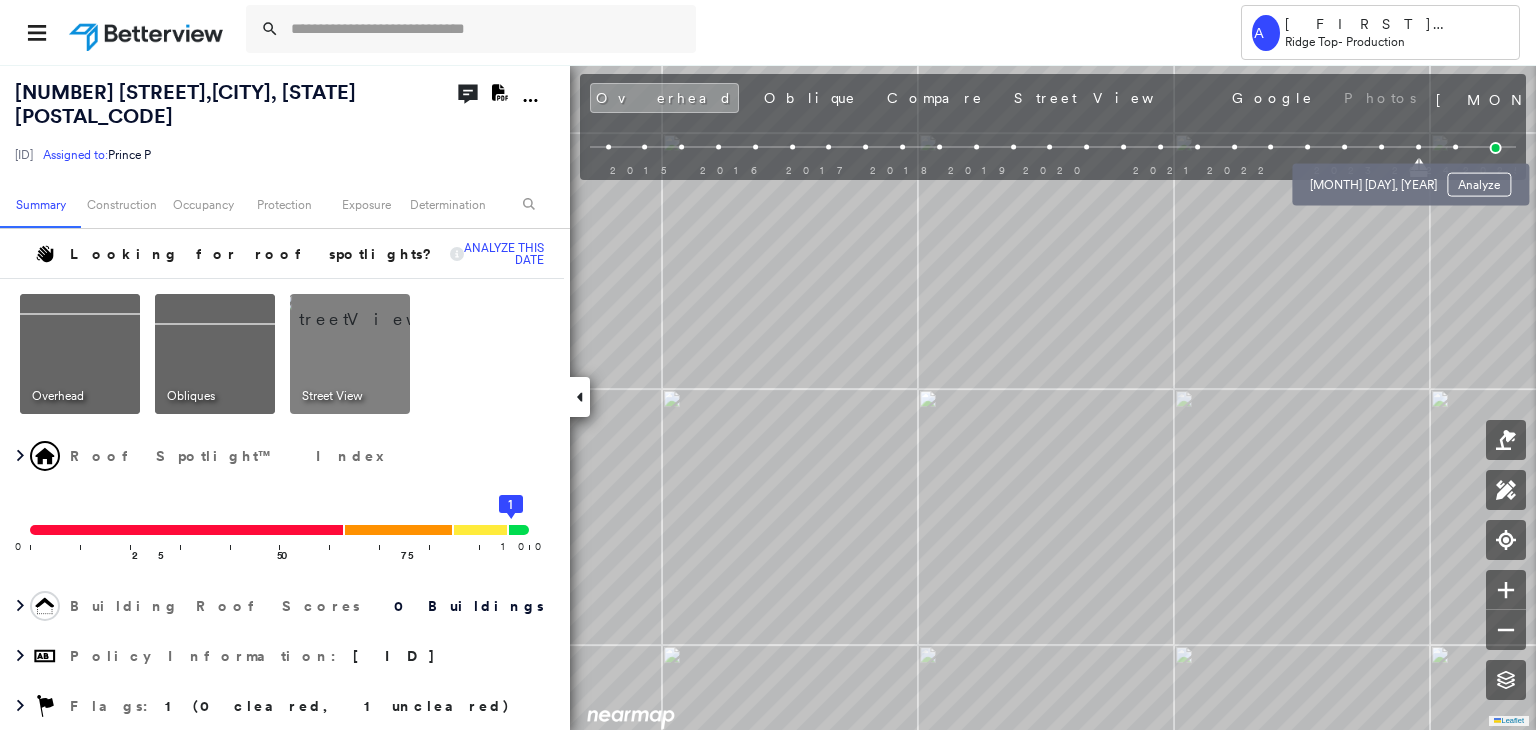 click at bounding box center (1381, 147) 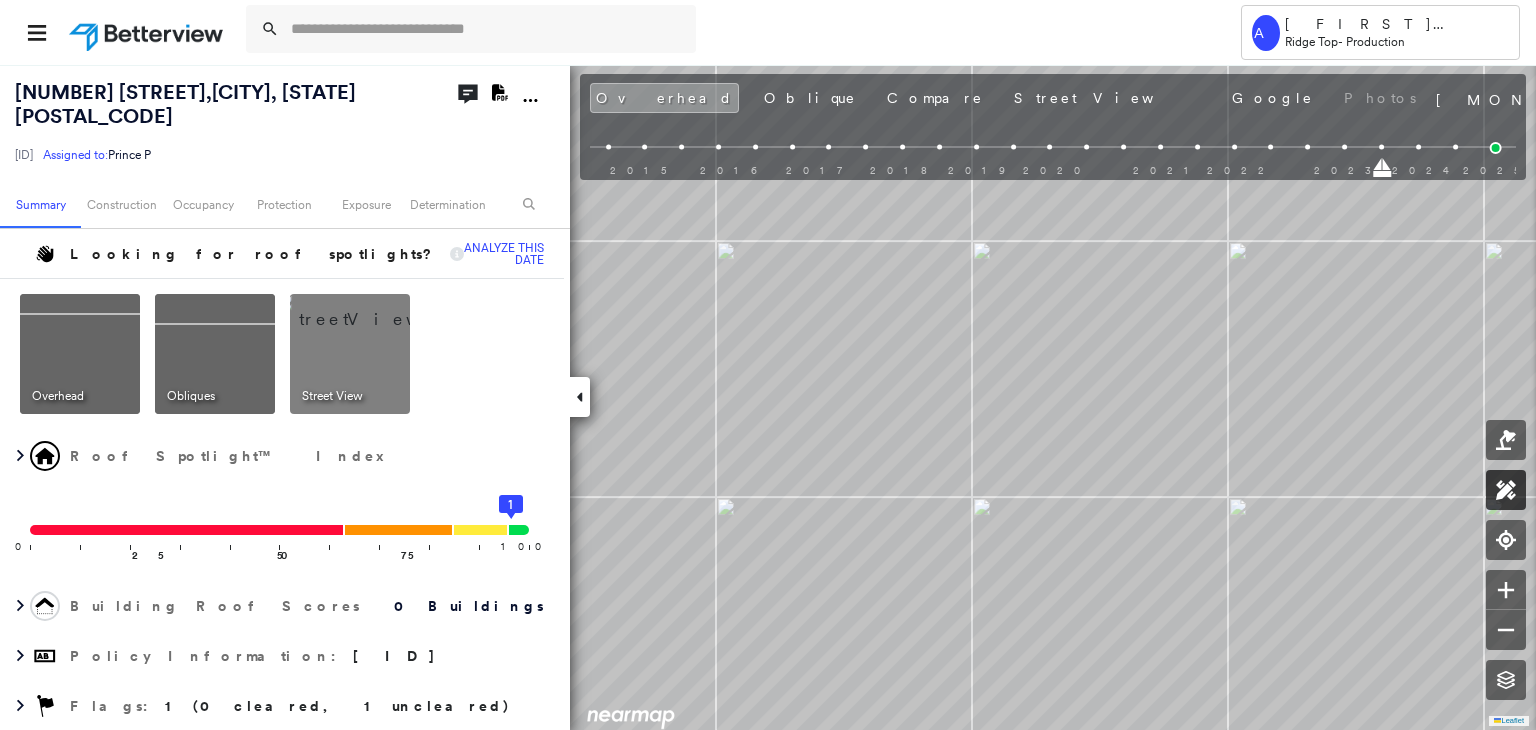 click 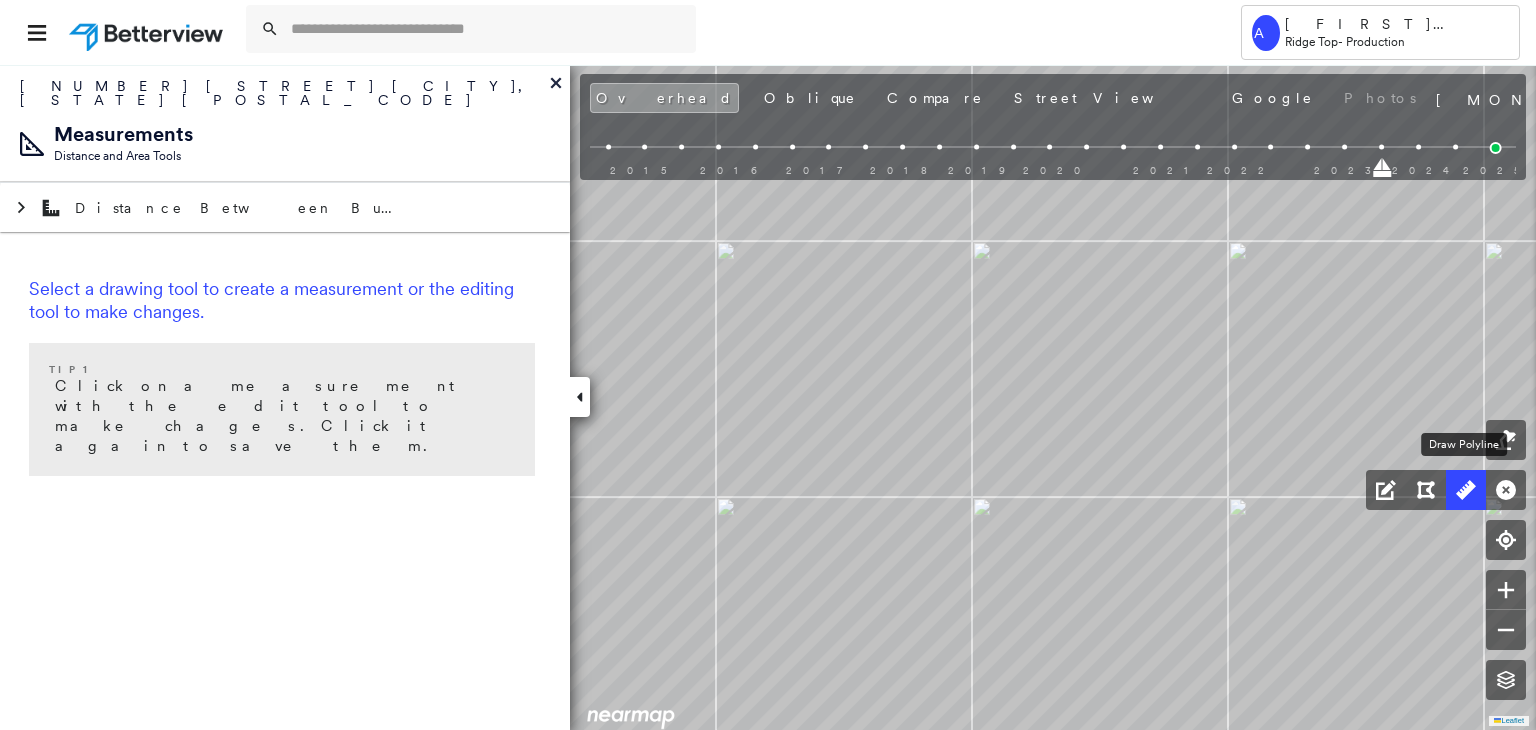 click 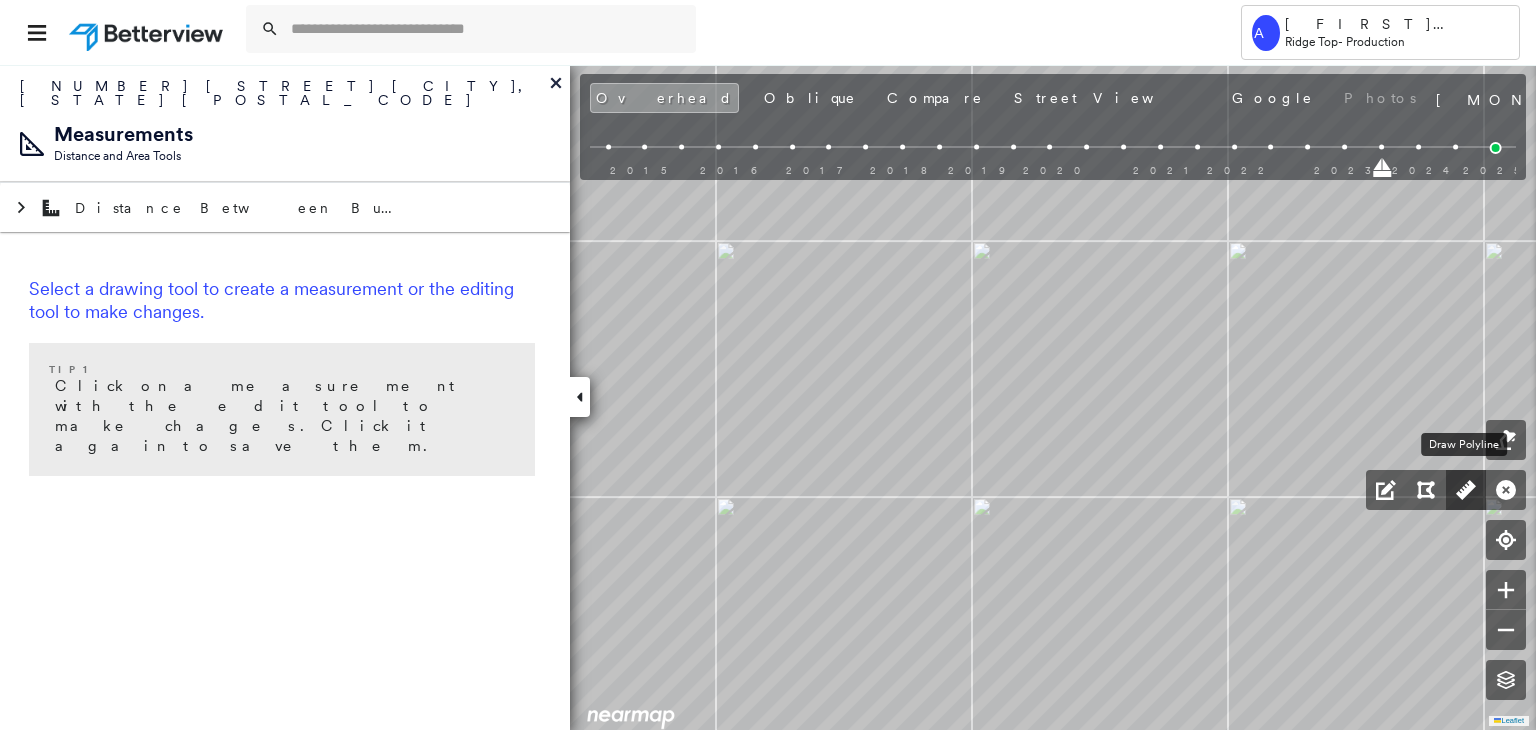 click 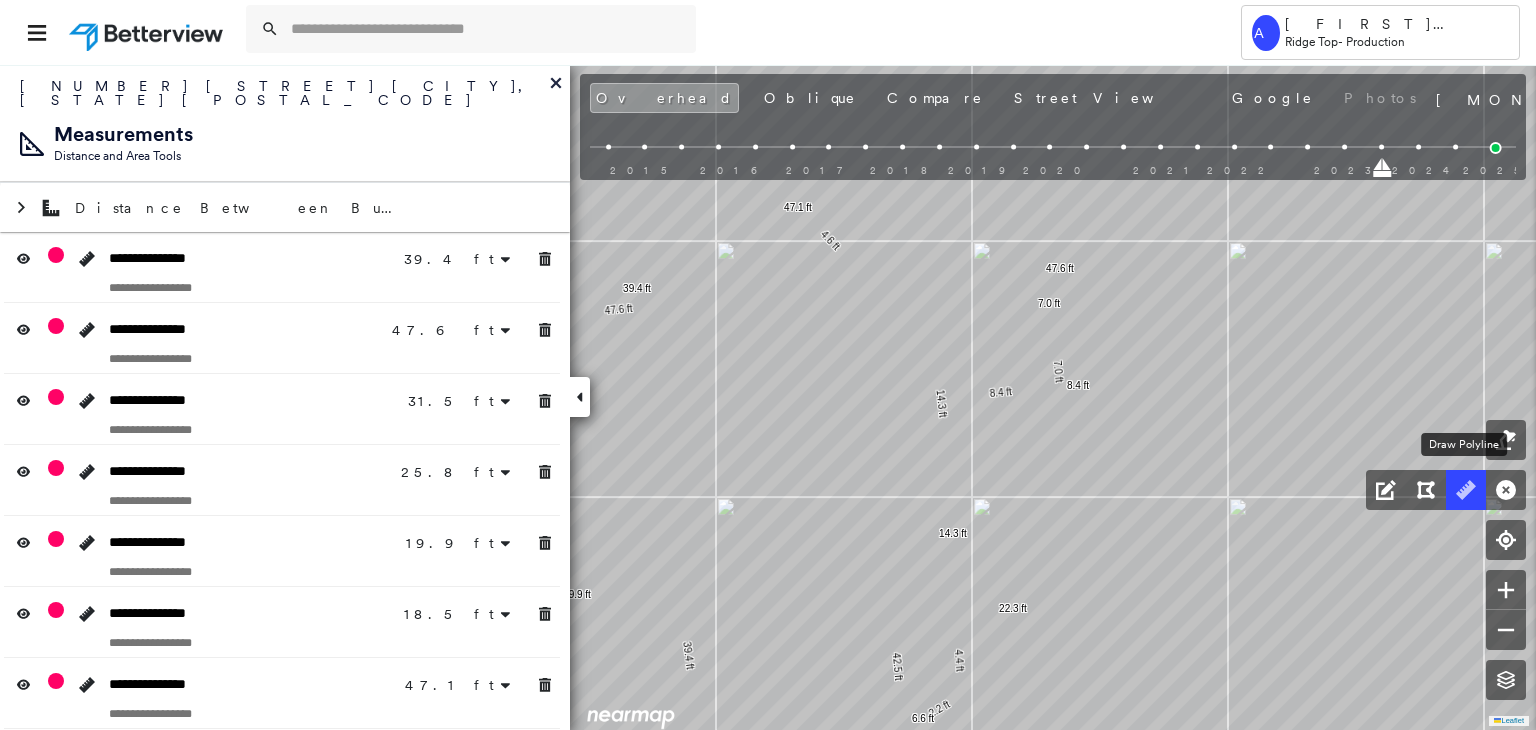 click at bounding box center (1466, 490) 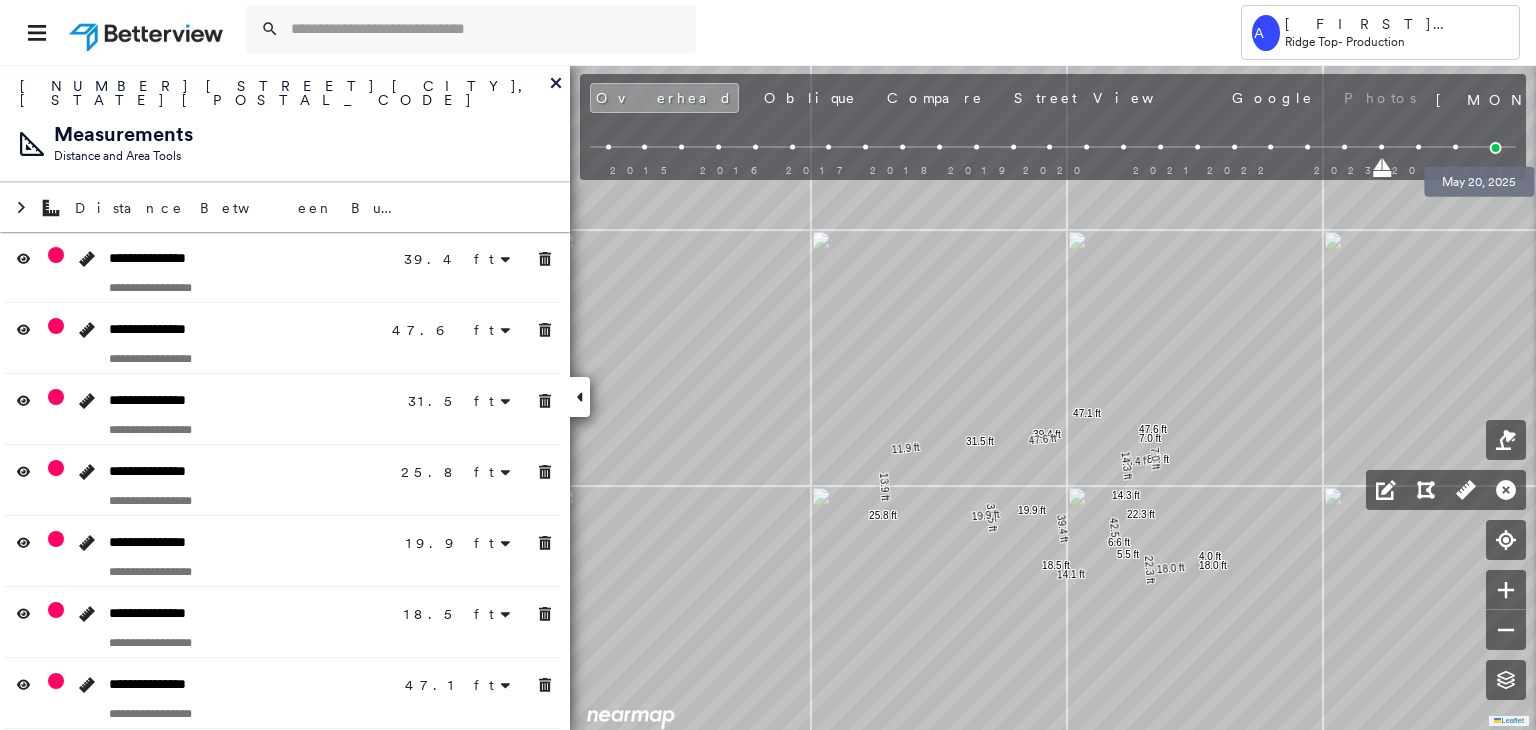 click at bounding box center [1496, 148] 